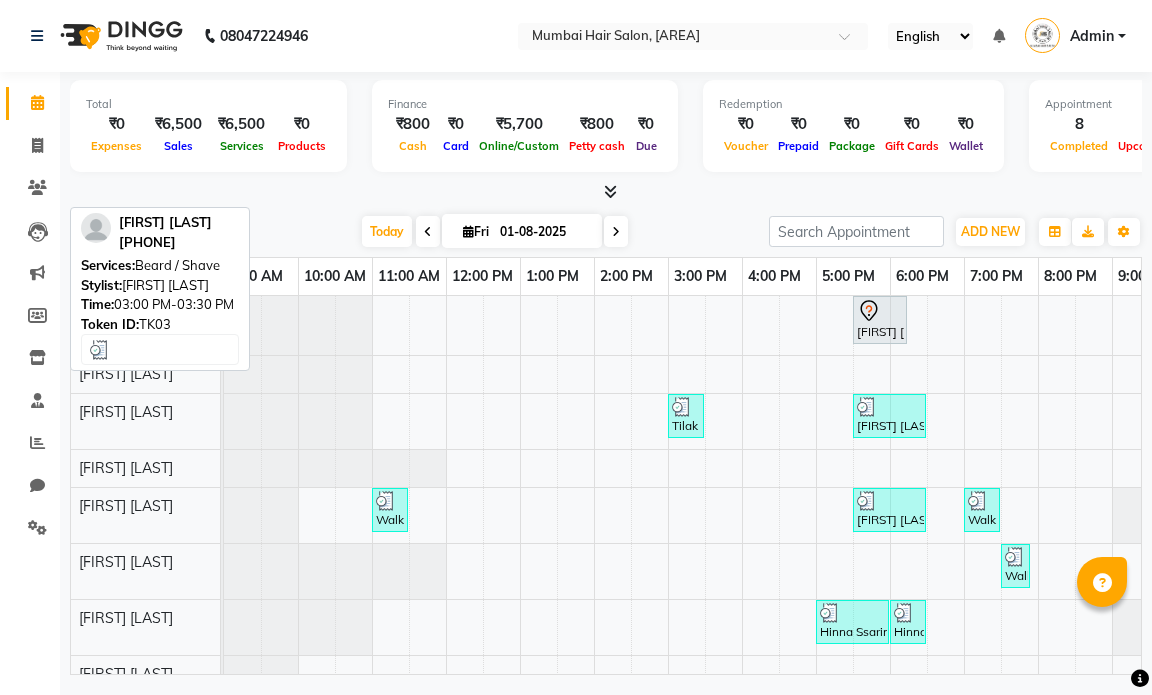 scroll, scrollTop: 0, scrollLeft: 0, axis: both 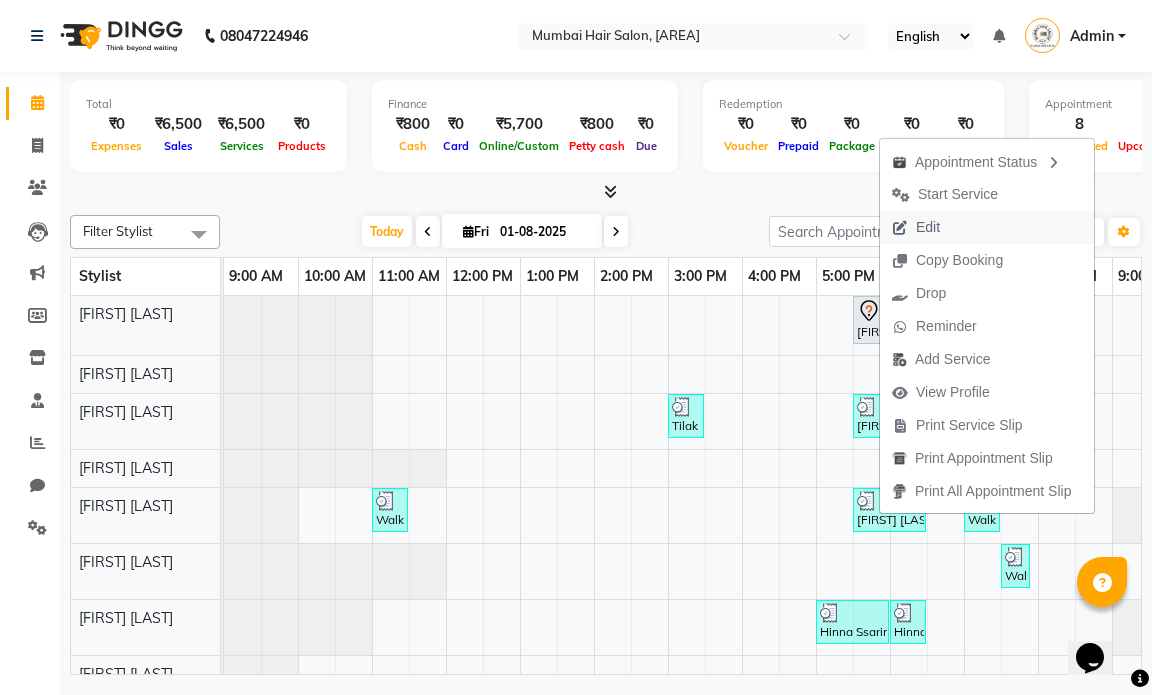 click on "Edit" at bounding box center (916, 227) 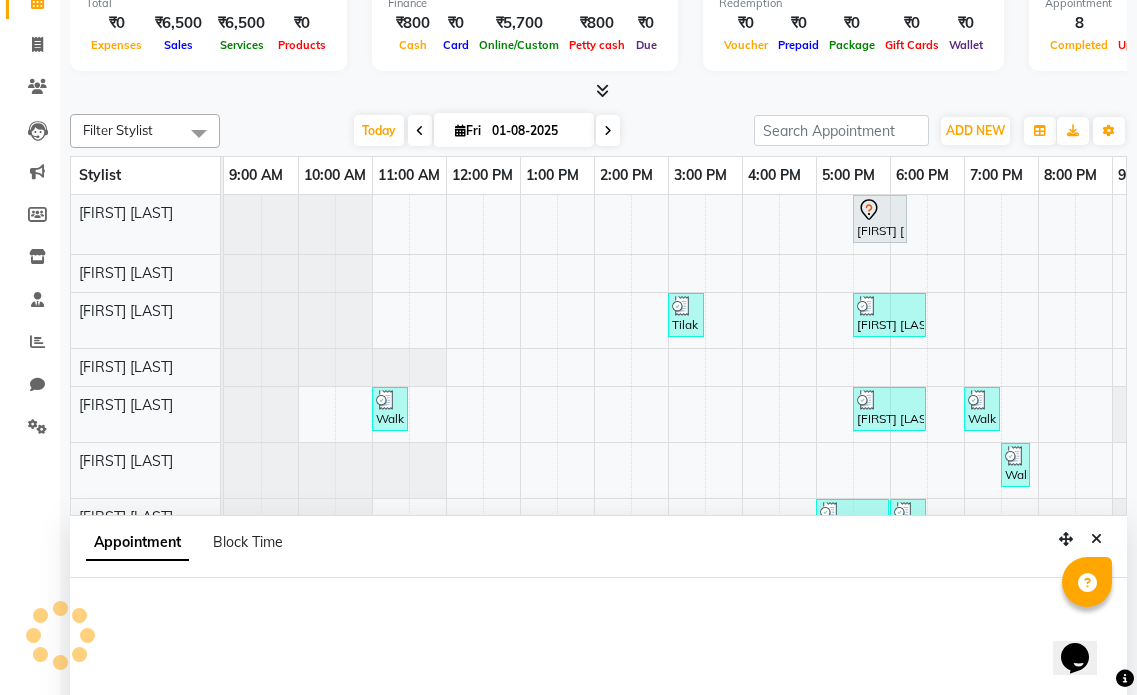 select on "tentative" 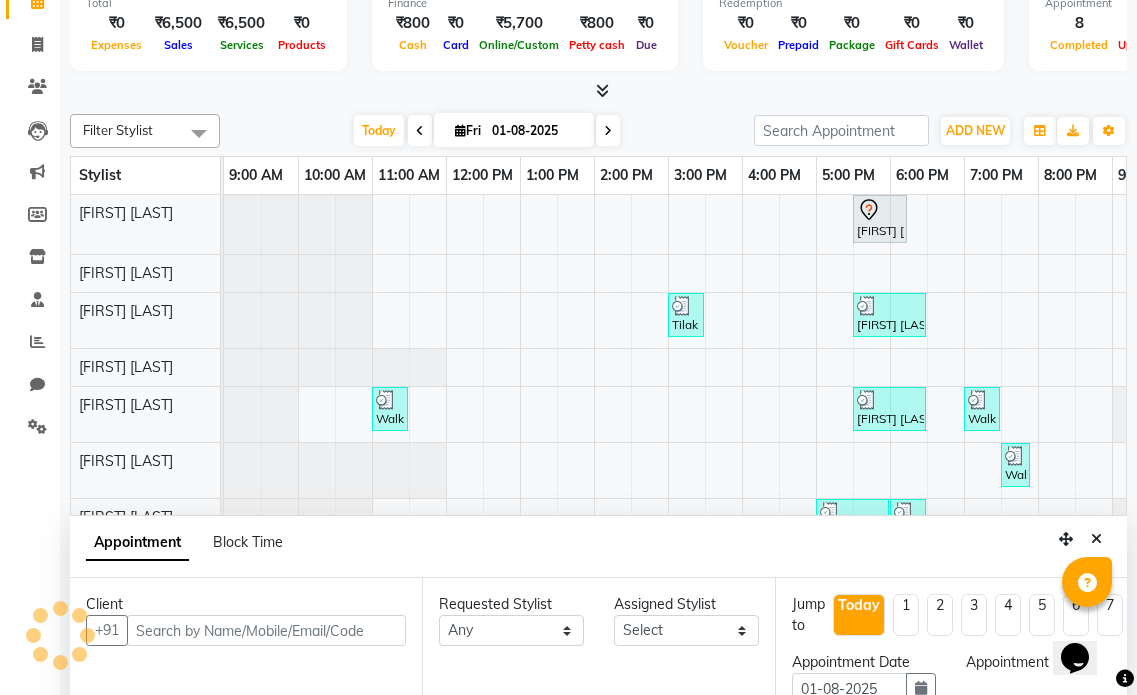 select on "66010" 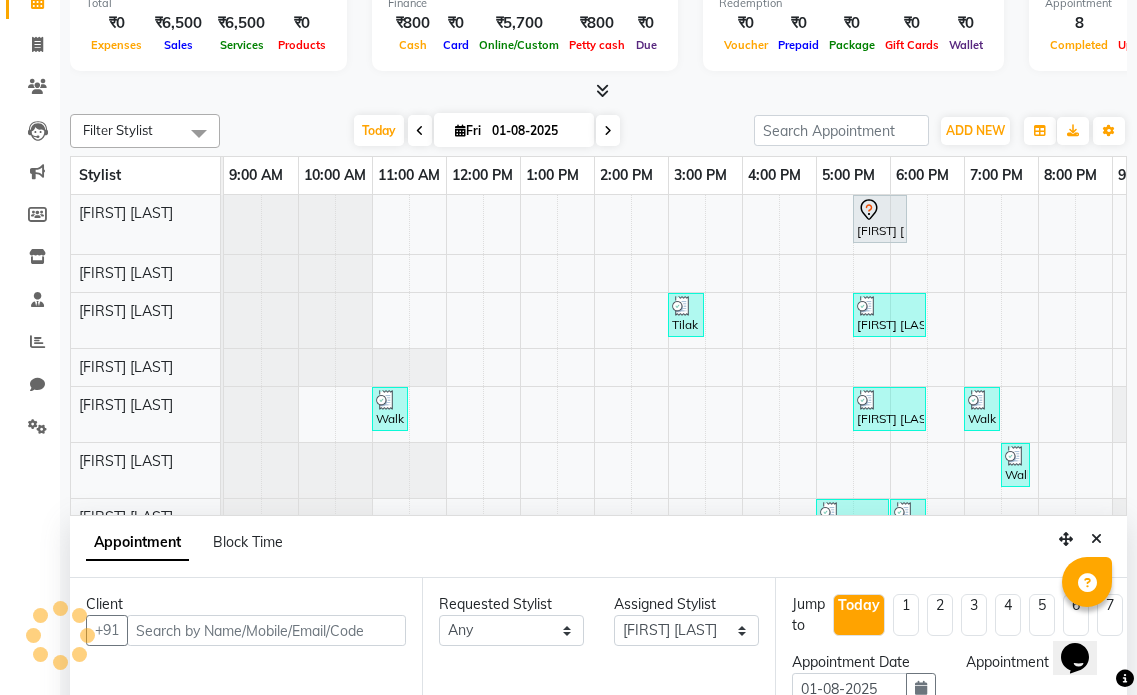 scroll, scrollTop: 352, scrollLeft: 0, axis: vertical 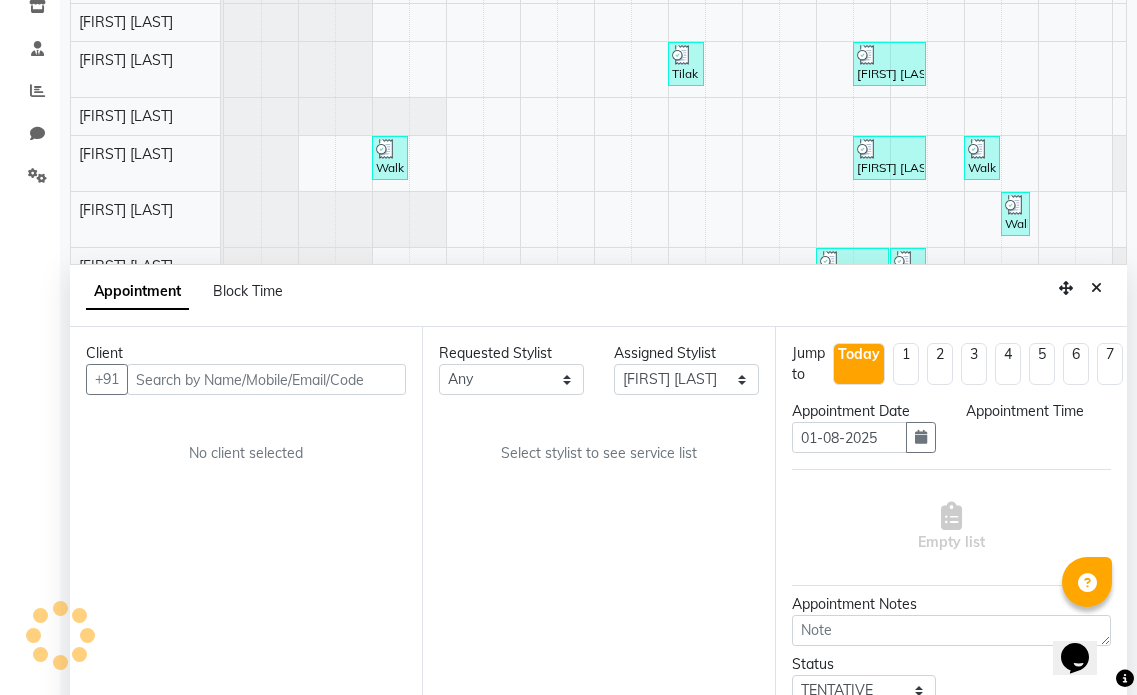 select on "1050" 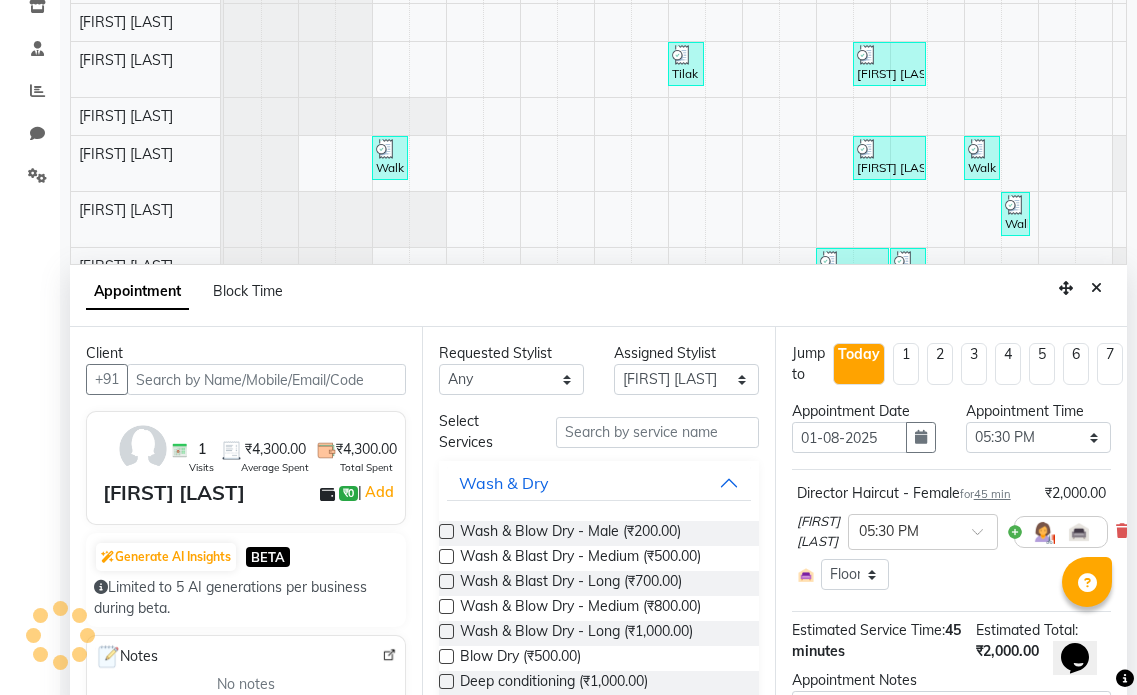 scroll, scrollTop: 0, scrollLeft: 134, axis: horizontal 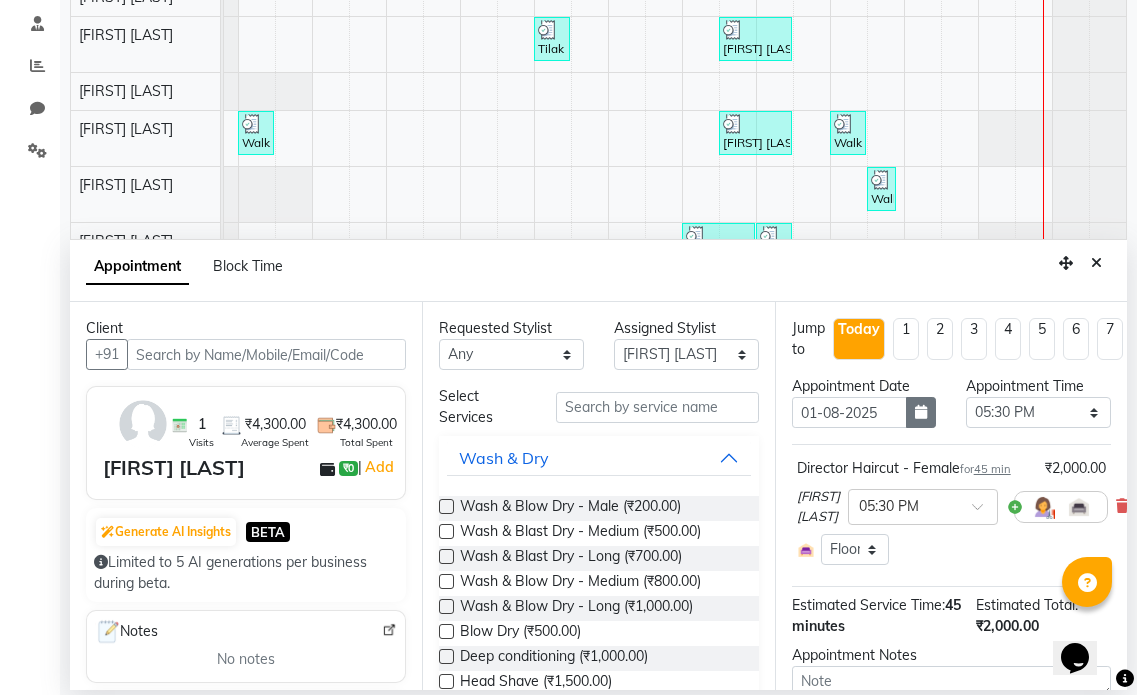 click at bounding box center (921, 412) 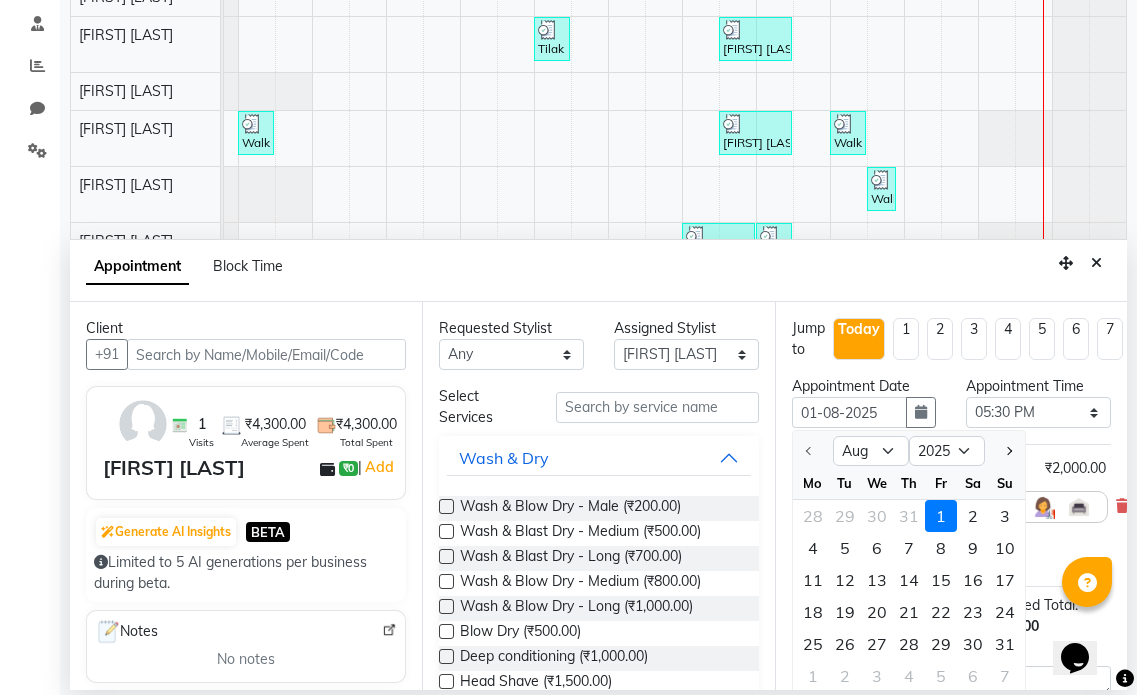 click on "2" at bounding box center (973, 516) 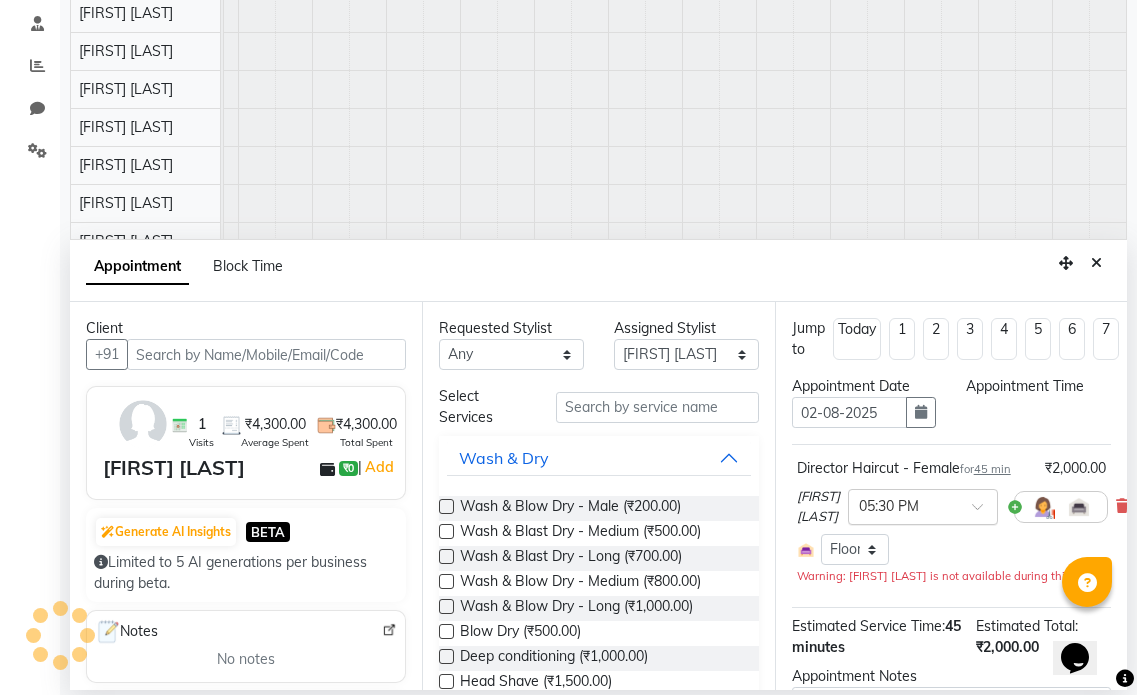 scroll, scrollTop: 0, scrollLeft: 134, axis: horizontal 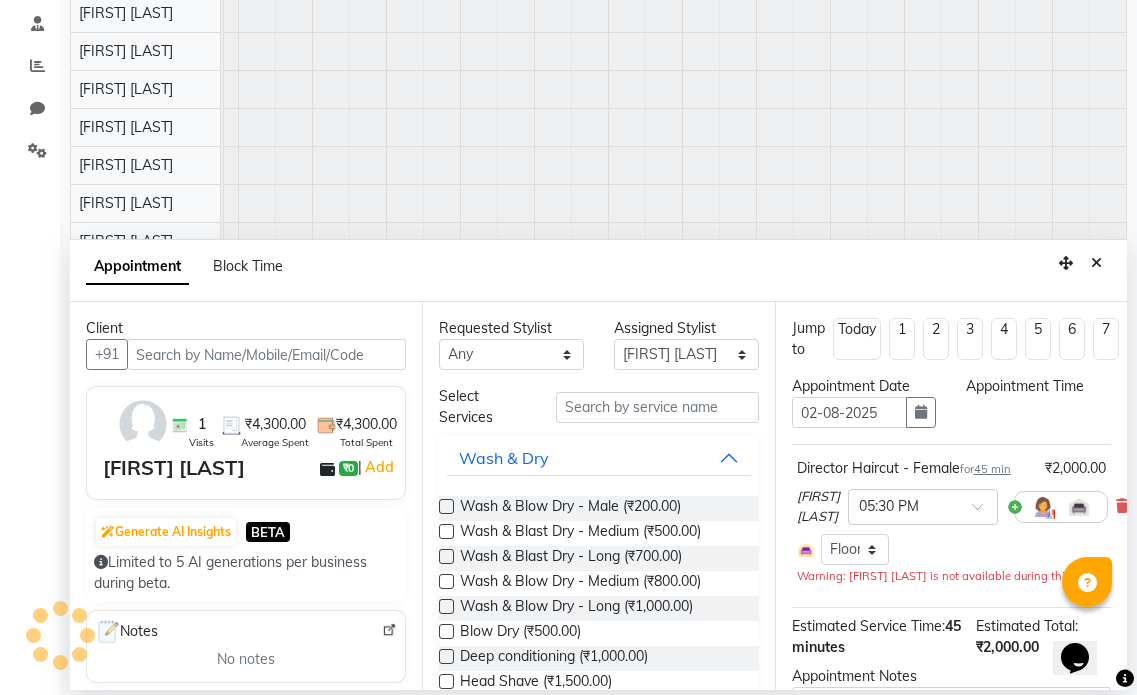select on "1050" 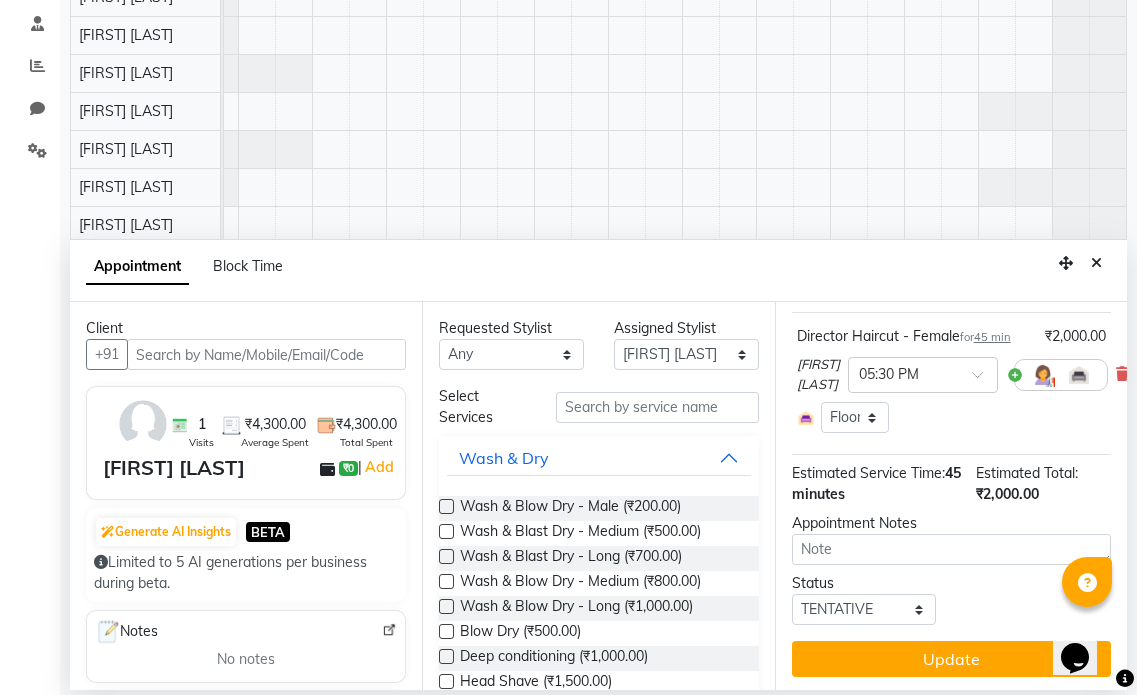 scroll, scrollTop: 150, scrollLeft: 0, axis: vertical 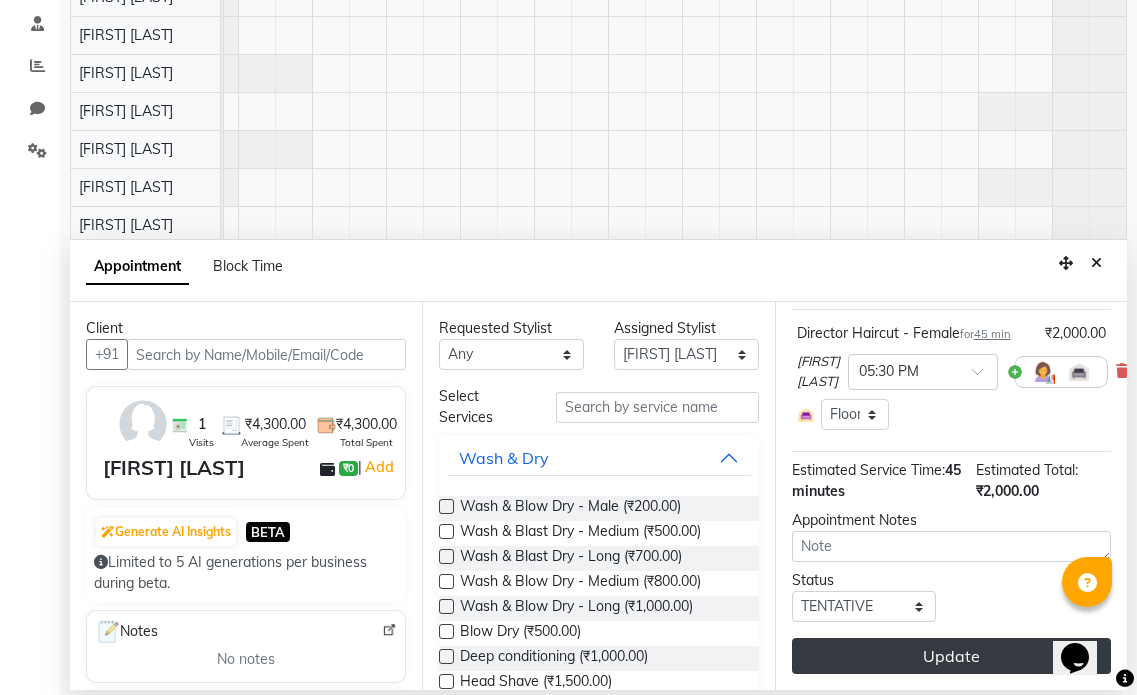 click on "Update" at bounding box center (951, 656) 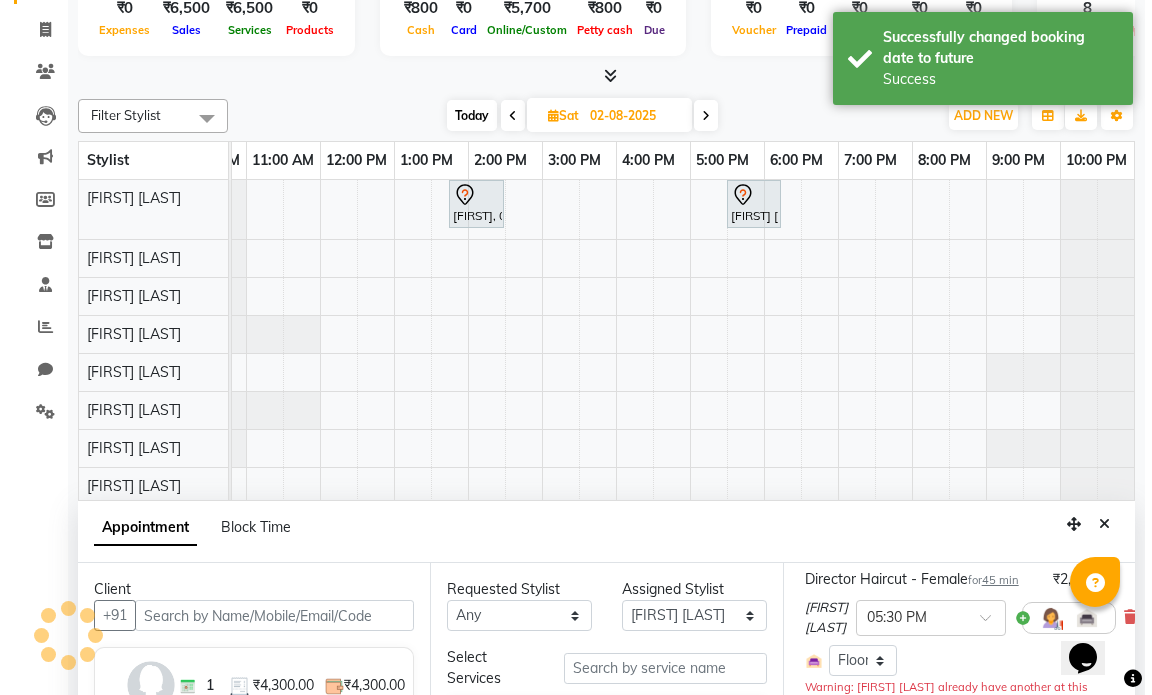 scroll, scrollTop: 0, scrollLeft: 0, axis: both 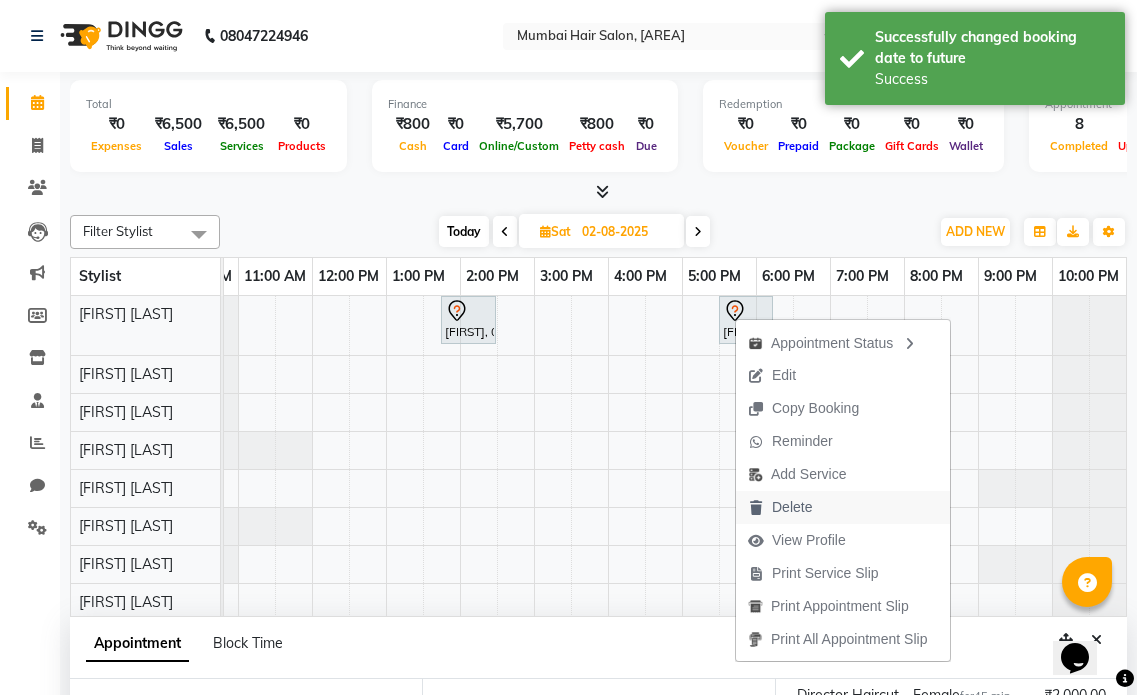 click on "Delete" at bounding box center (780, 507) 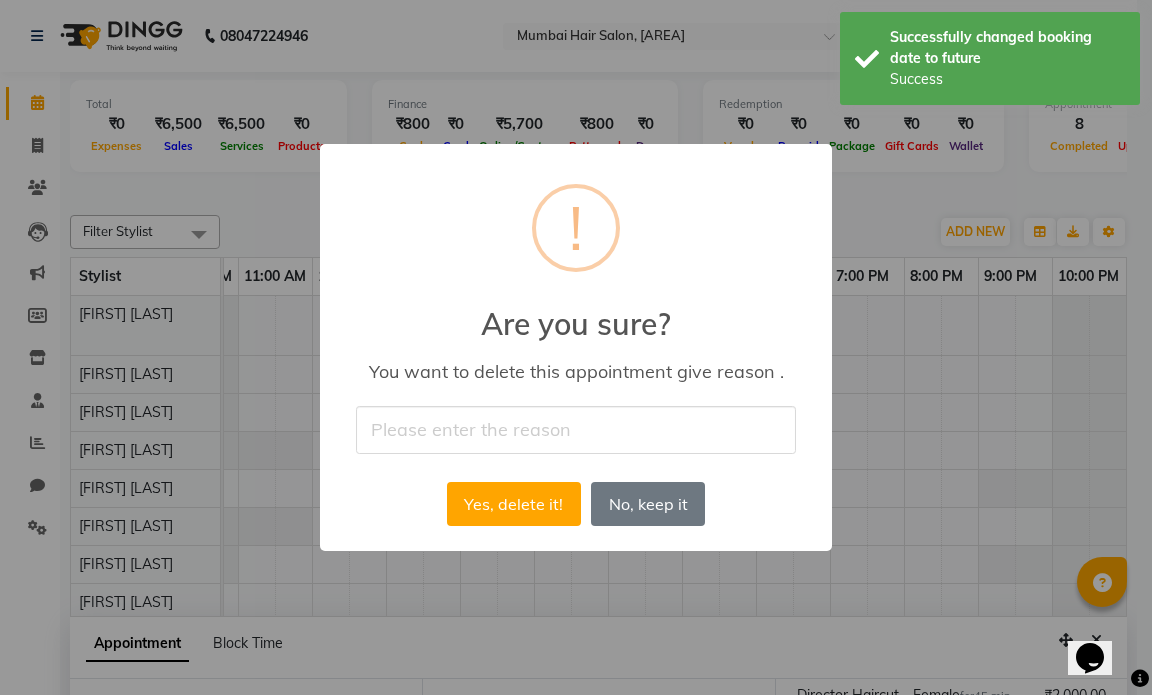 scroll, scrollTop: 0, scrollLeft: 119, axis: horizontal 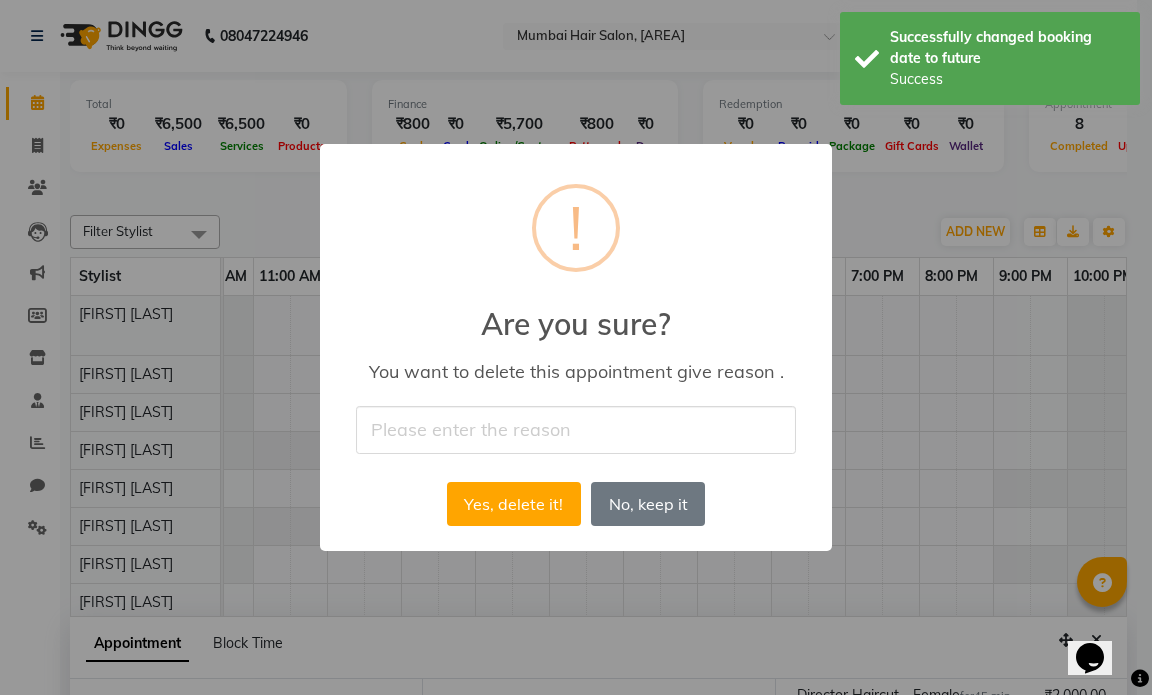 click at bounding box center [576, 429] 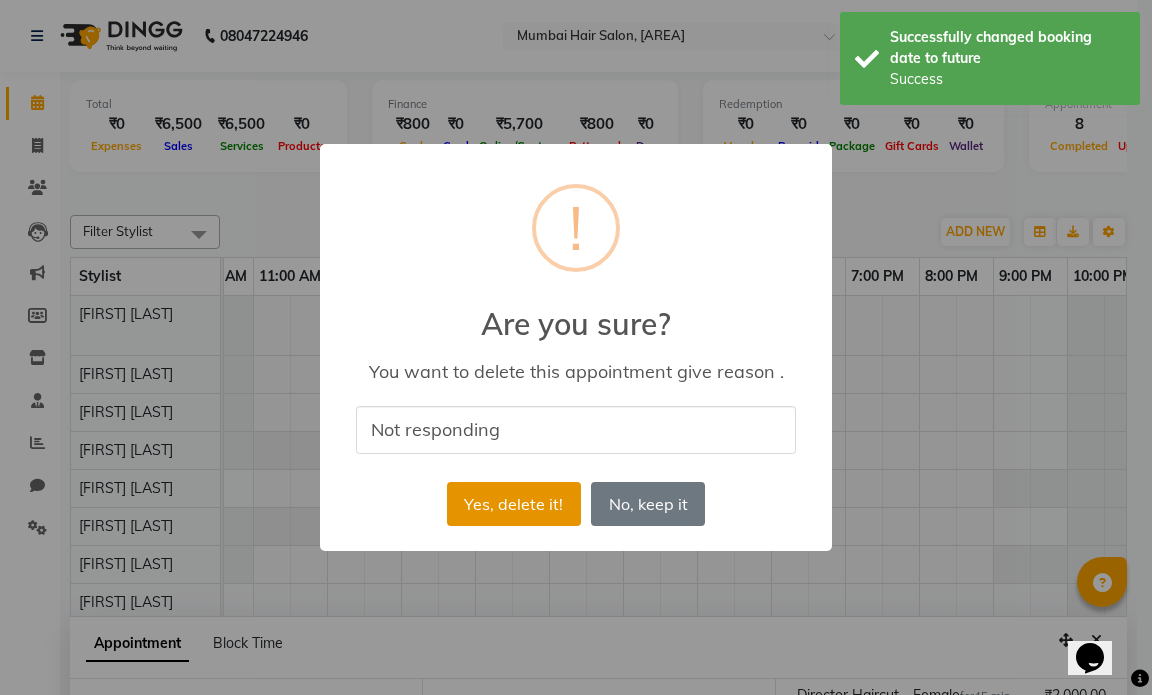 click on "Yes, delete it!" at bounding box center [514, 504] 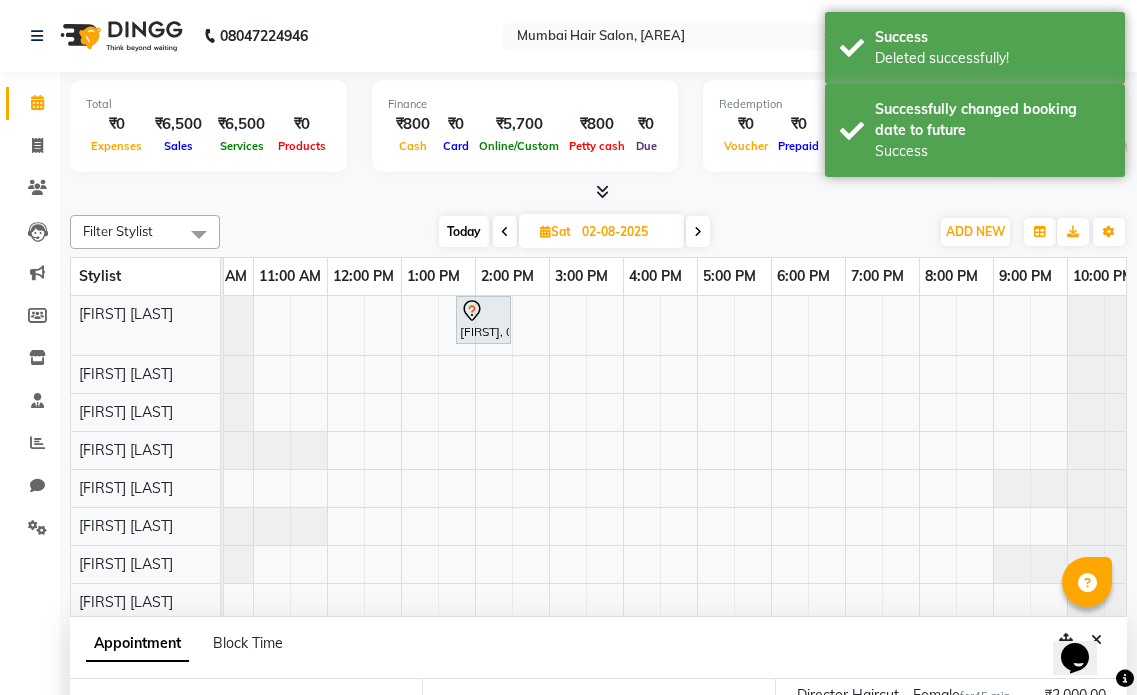 click on "[FIRST], 01:45 PM-02:30 PM, Director Haircut - Female" at bounding box center [623, 496] 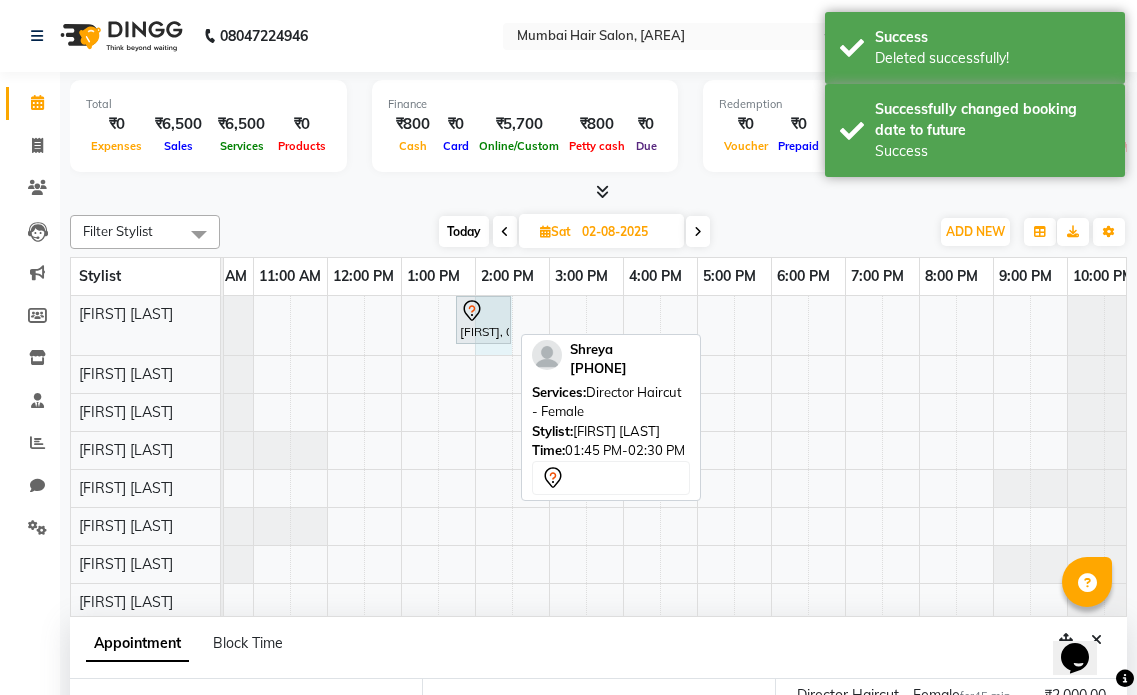 click at bounding box center [493, 496] 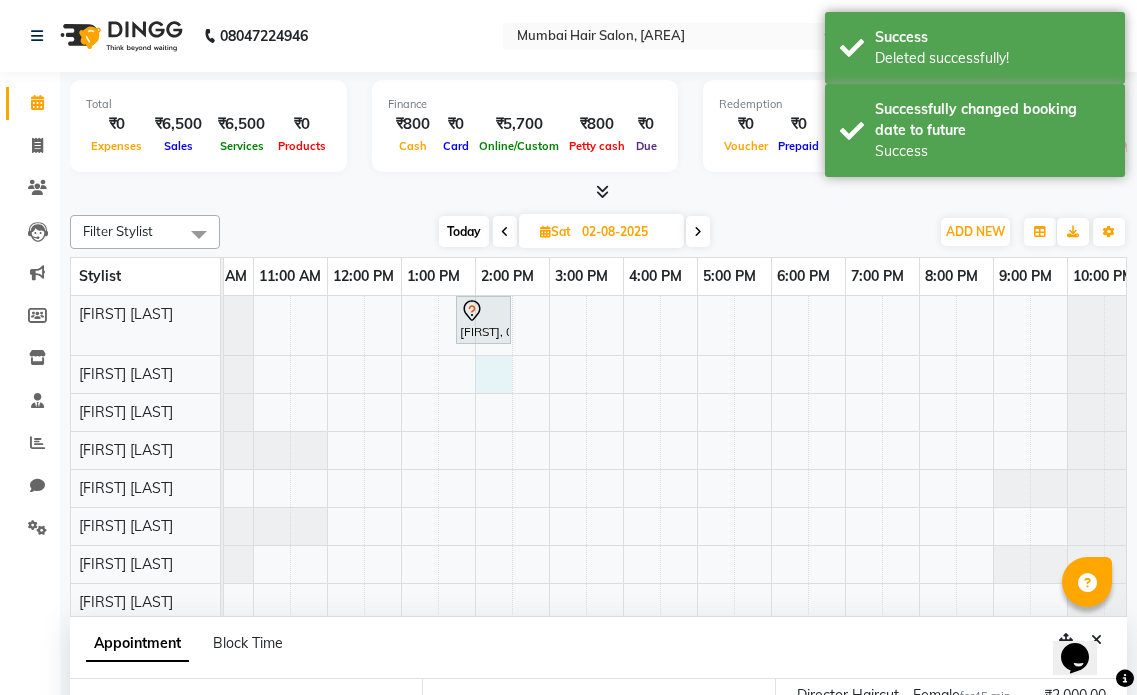 scroll, scrollTop: 377, scrollLeft: 0, axis: vertical 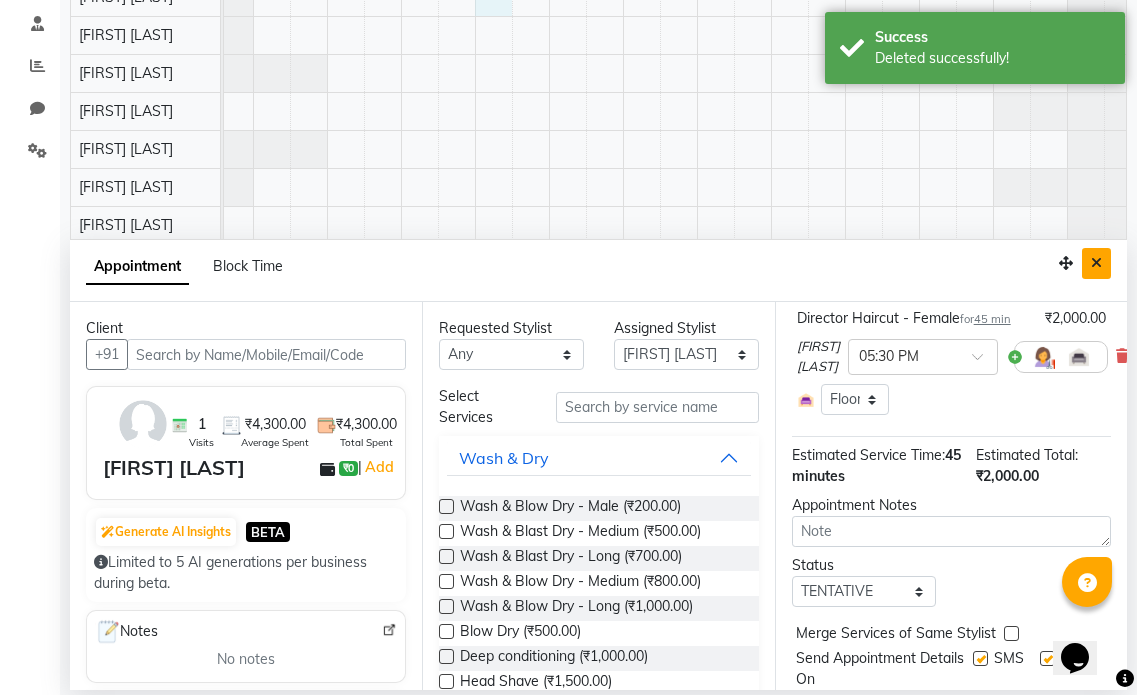 click at bounding box center (1096, 263) 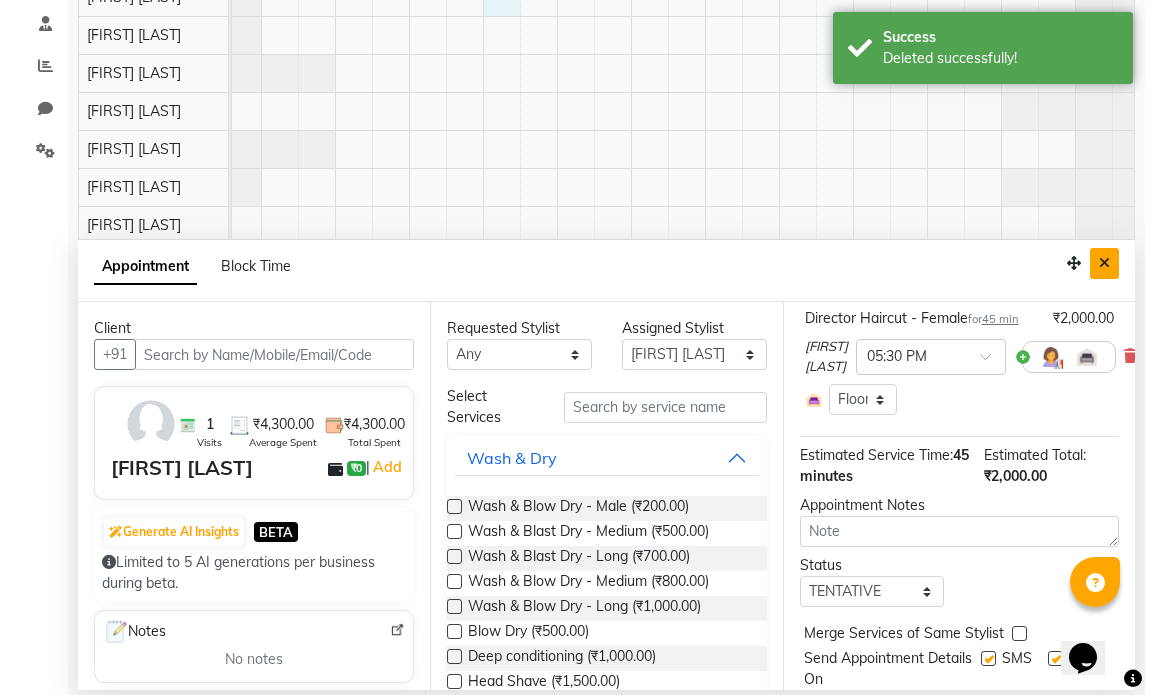 scroll, scrollTop: 0, scrollLeft: 0, axis: both 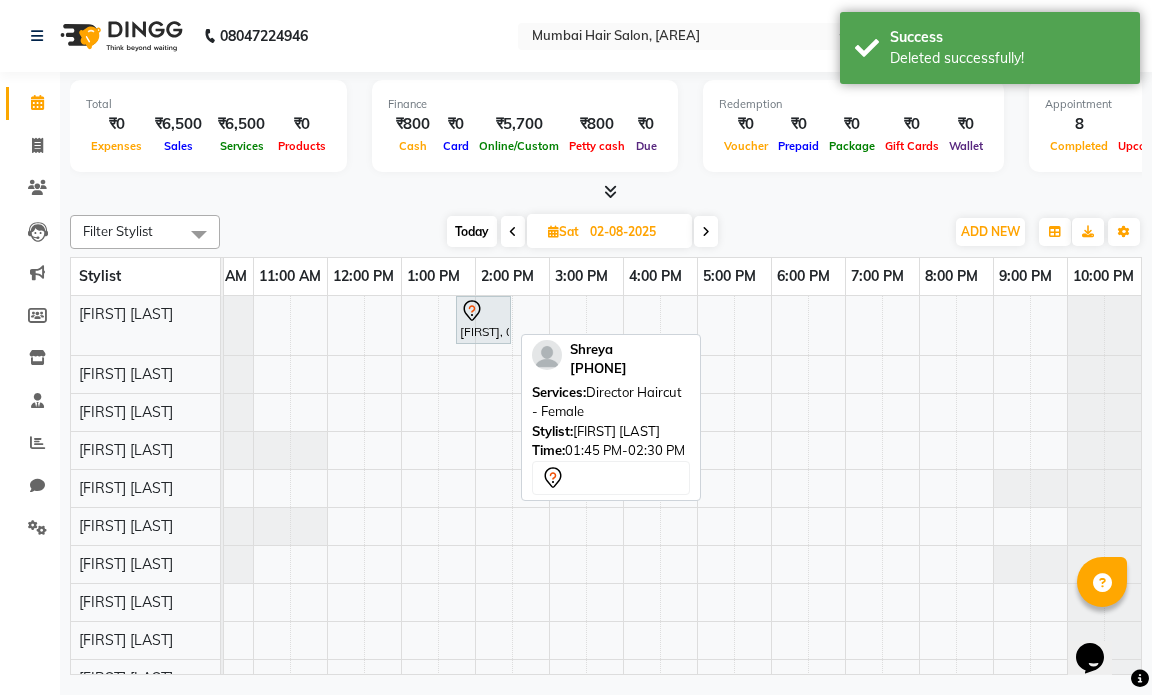 click on "[FIRST], 01:45 PM-02:30 PM, Director Haircut - Female" at bounding box center [483, 320] 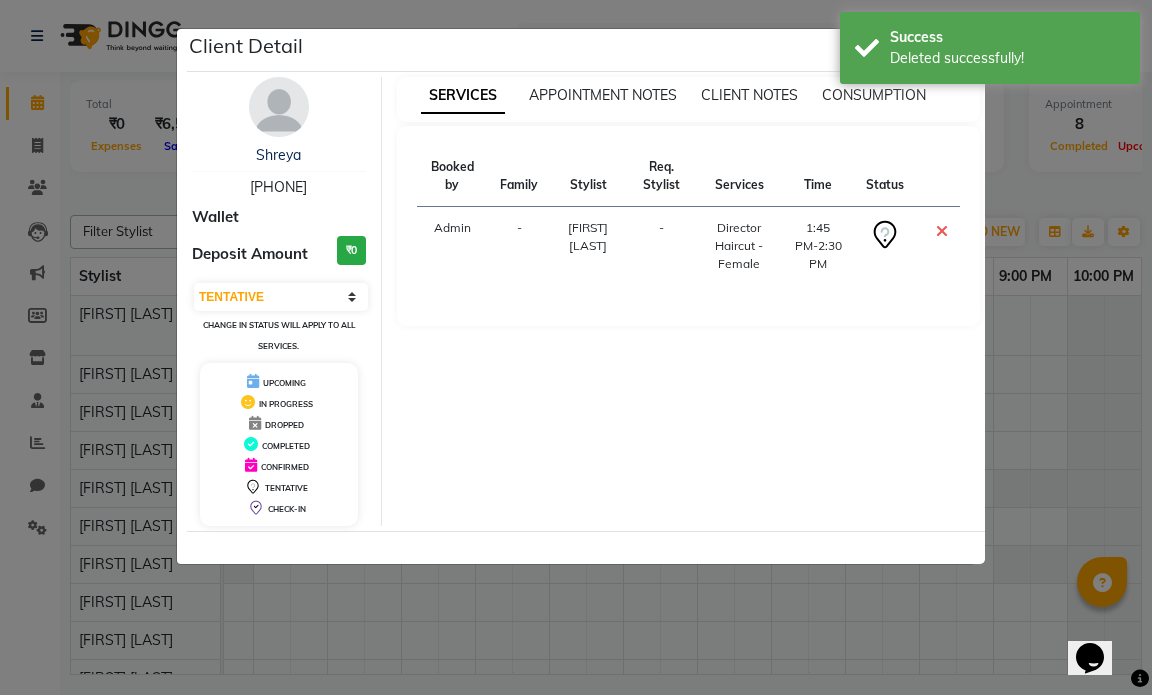 drag, startPoint x: 334, startPoint y: 184, endPoint x: 239, endPoint y: 186, distance: 95.02105 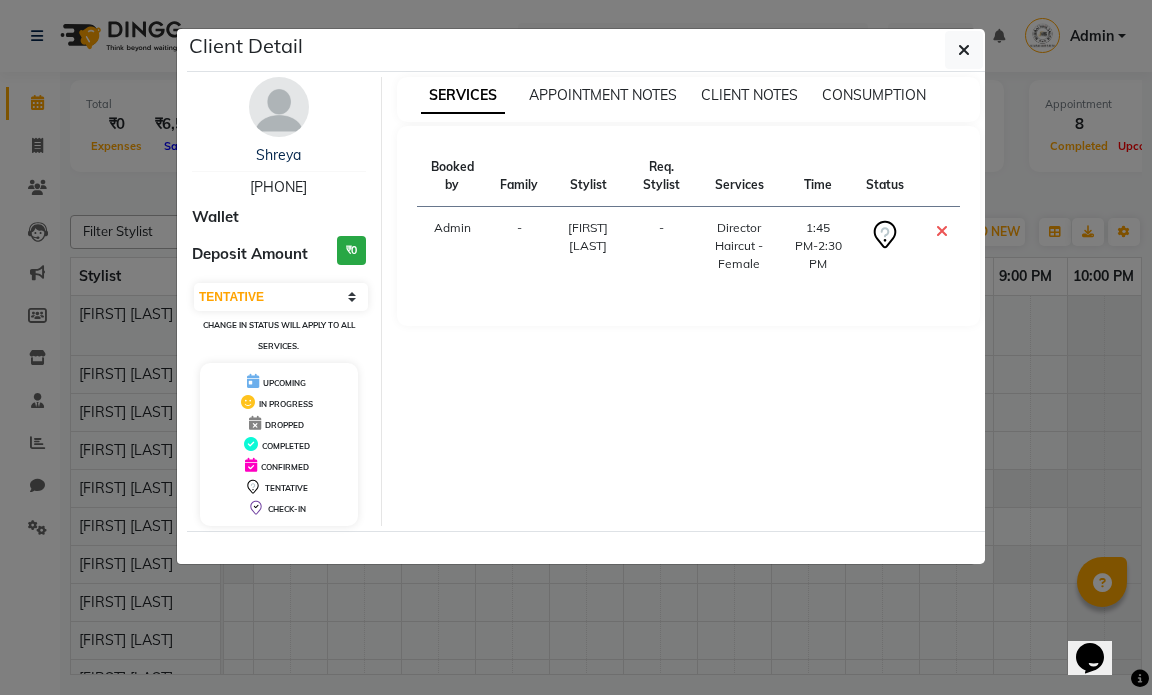 copy on "[PHONE]" 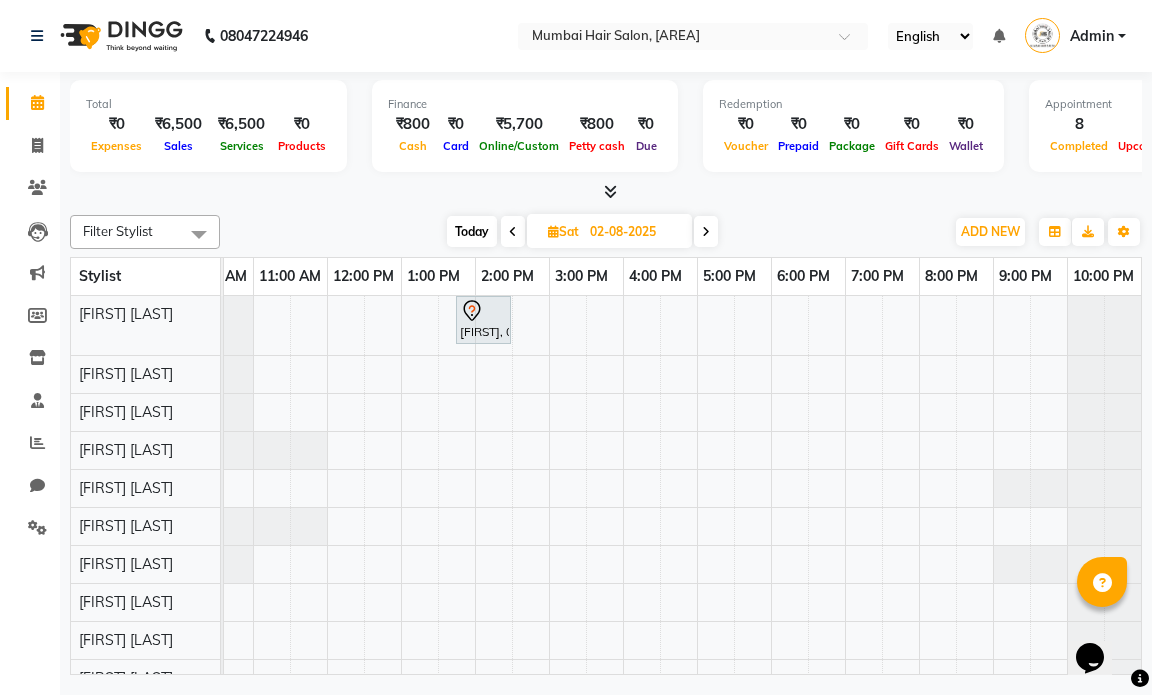 click at bounding box center (513, 232) 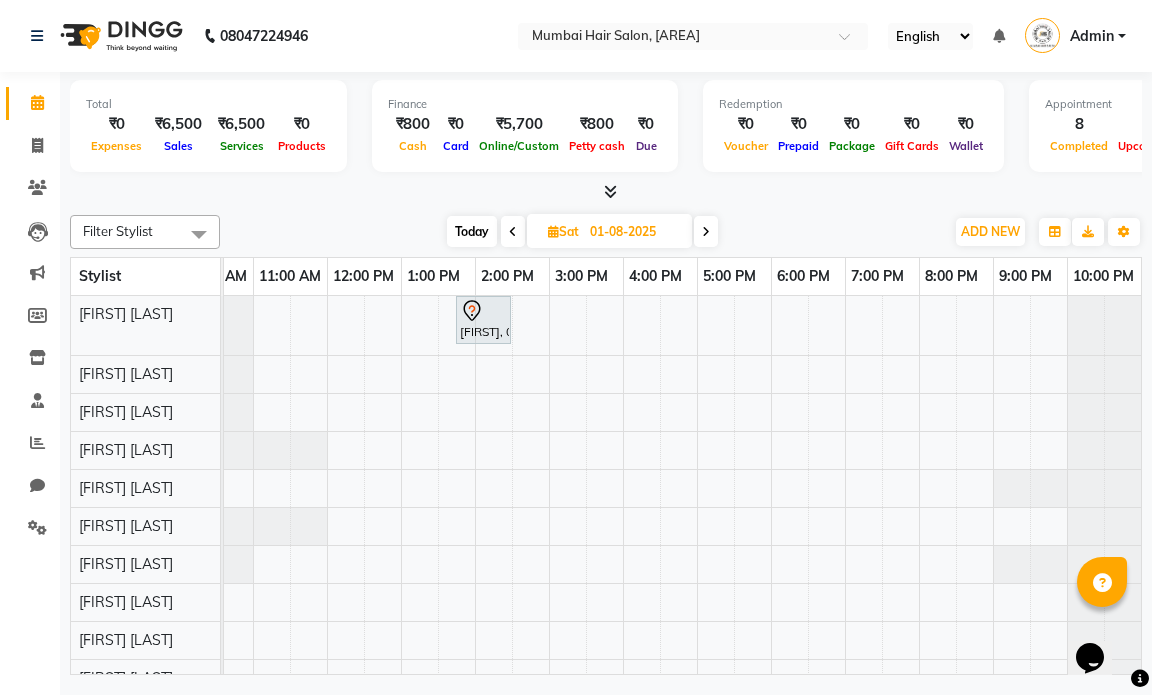 scroll, scrollTop: 0, scrollLeft: 119, axis: horizontal 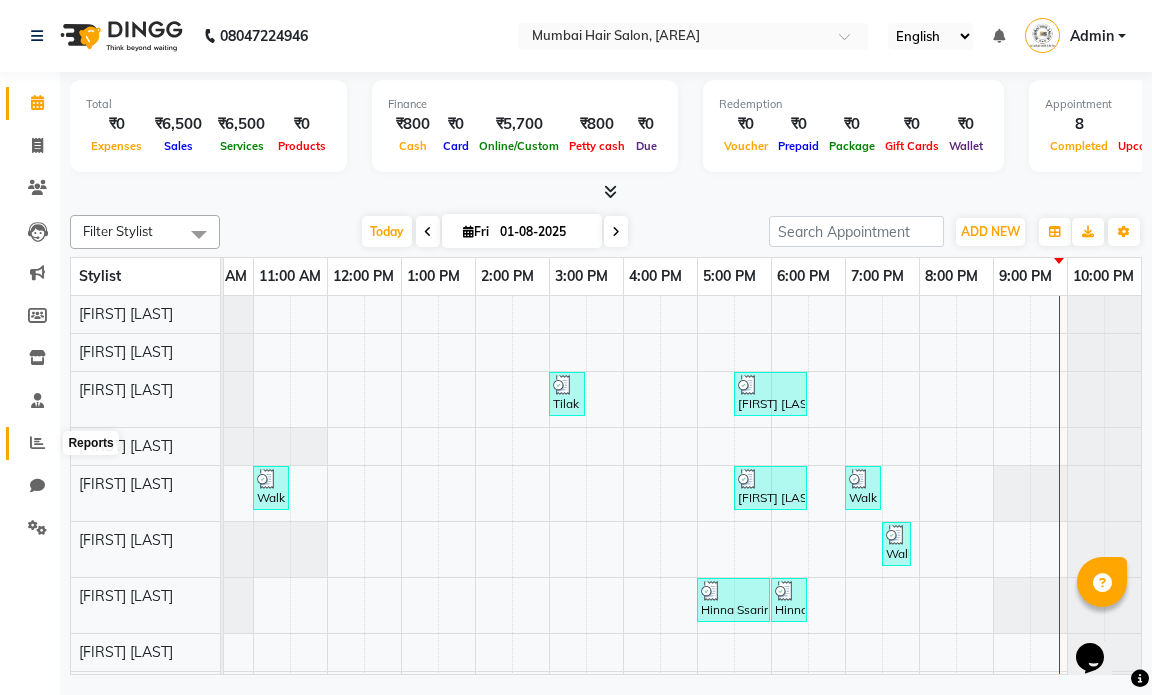 click 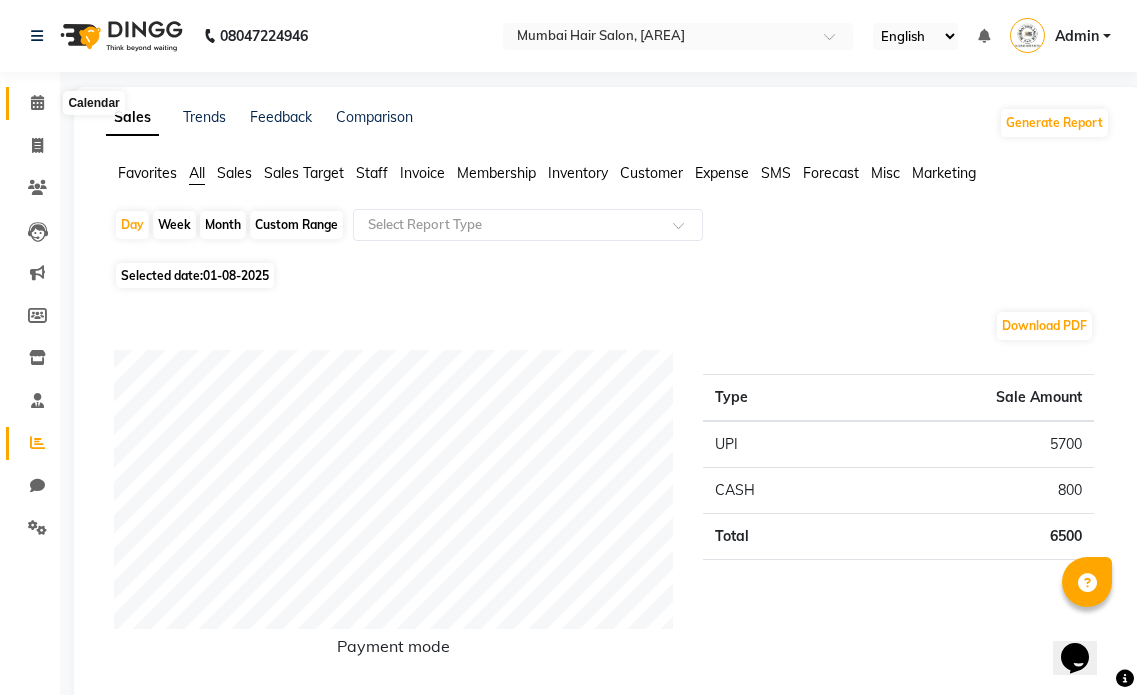 click 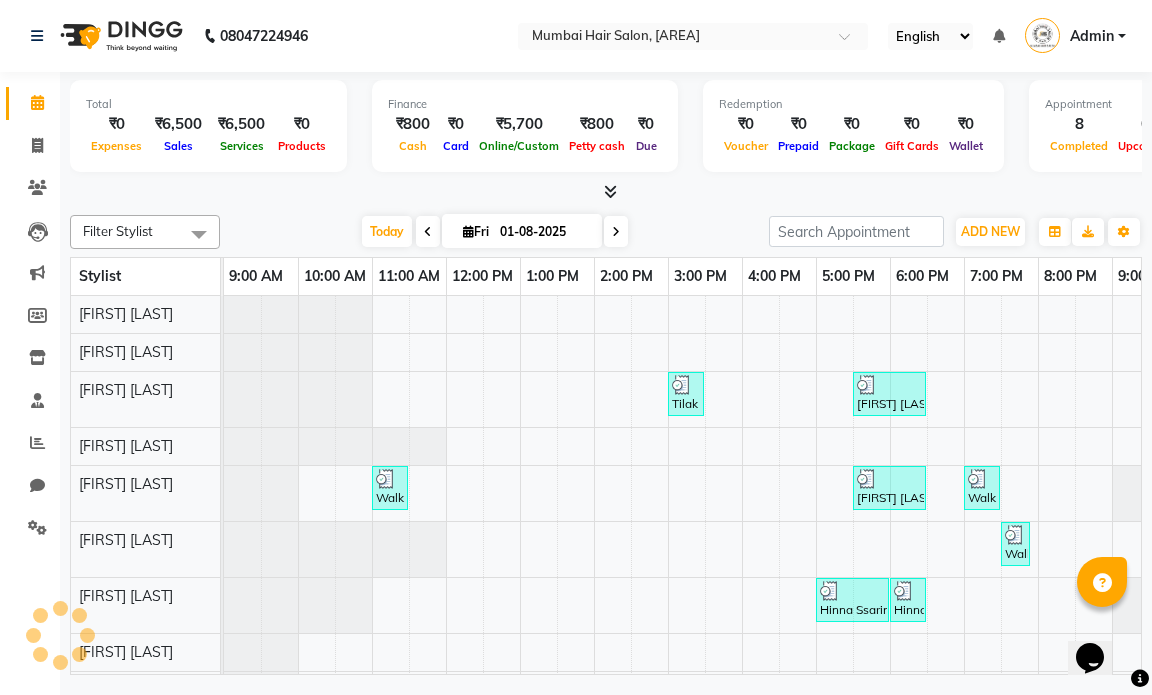 scroll, scrollTop: 0, scrollLeft: 0, axis: both 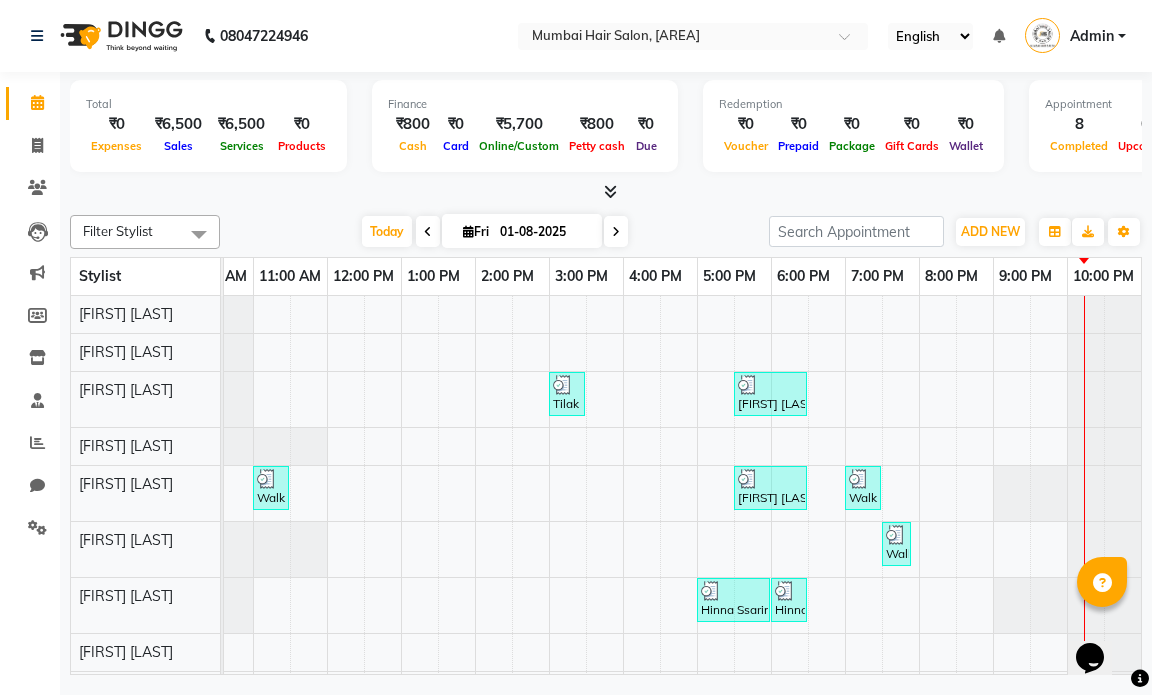 drag, startPoint x: 936, startPoint y: 666, endPoint x: 6, endPoint y: 8, distance: 1139.2383 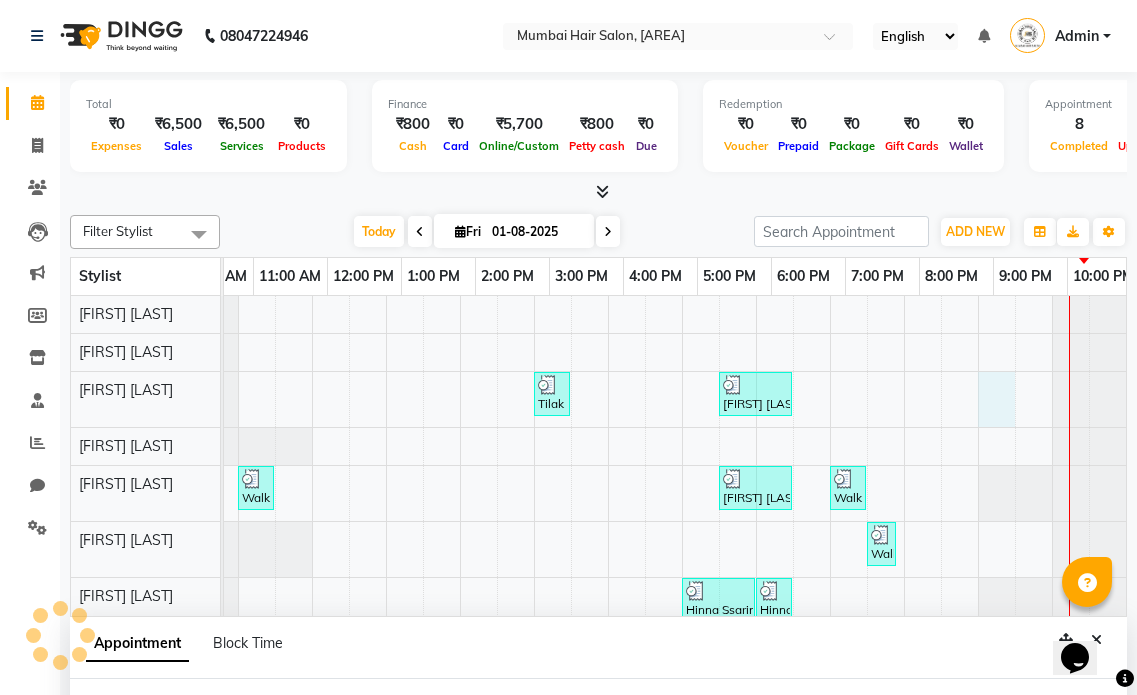 select on "66012" 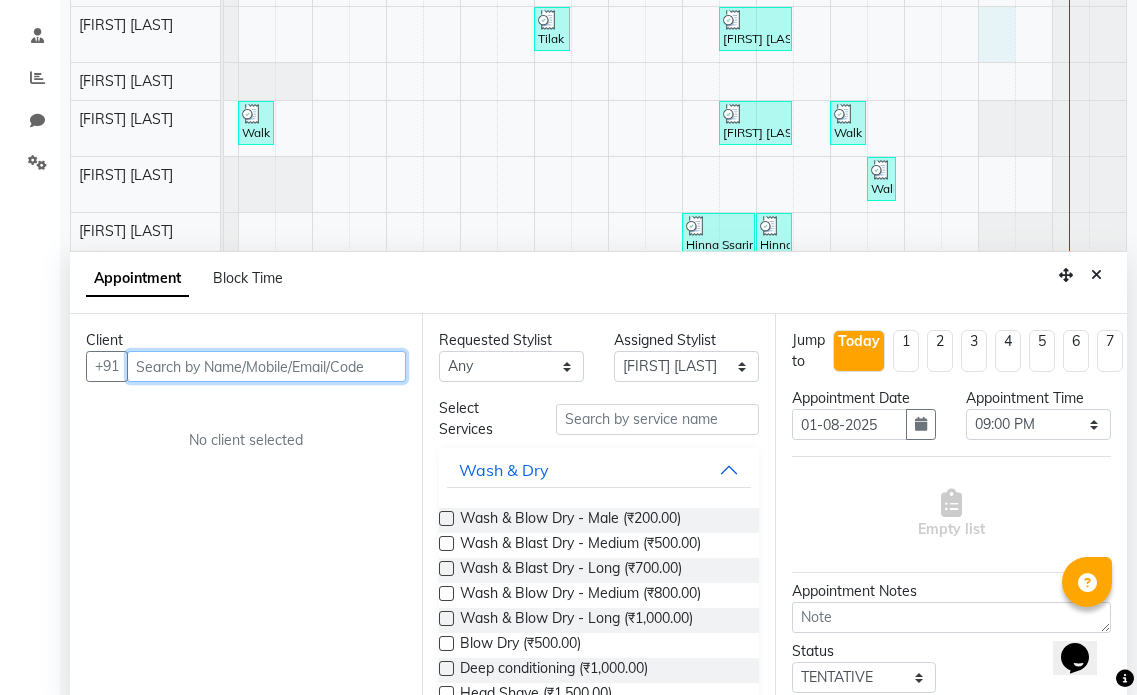 scroll, scrollTop: 377, scrollLeft: 0, axis: vertical 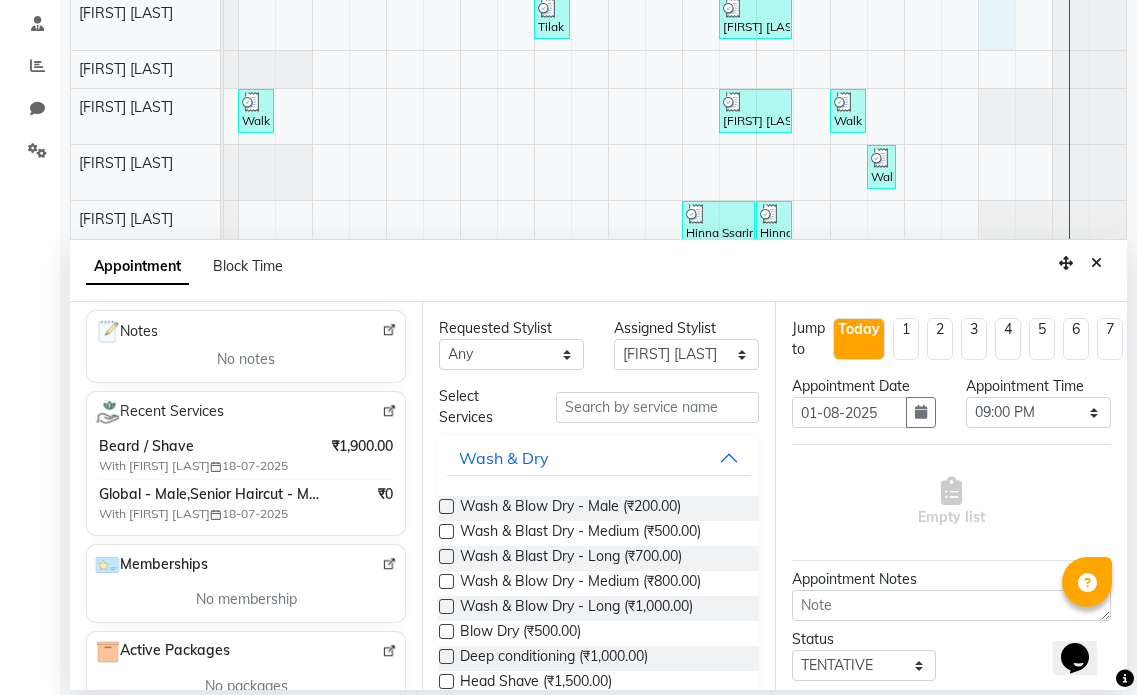 type on "[PHONE]" 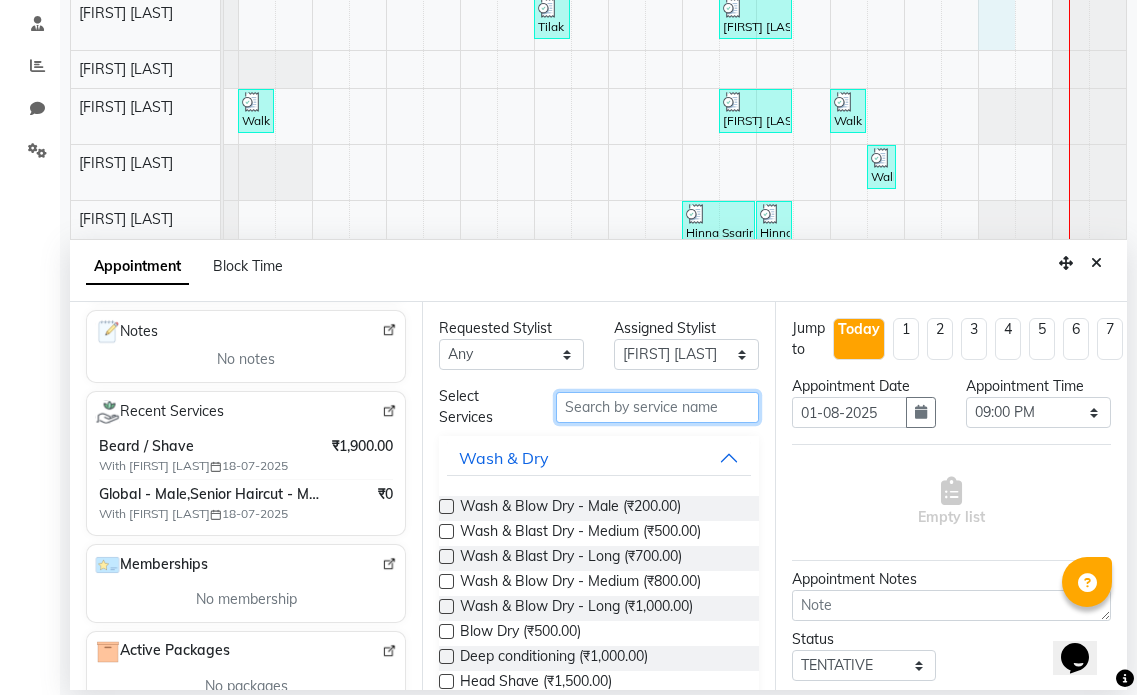 click at bounding box center [657, 407] 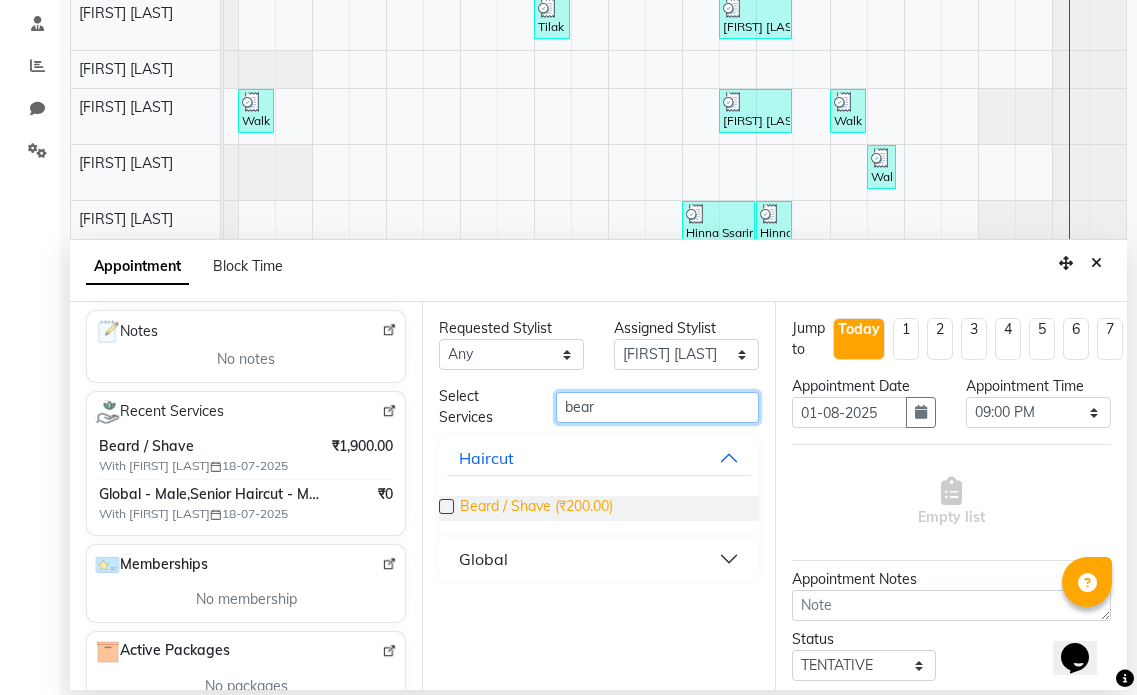 type on "bear" 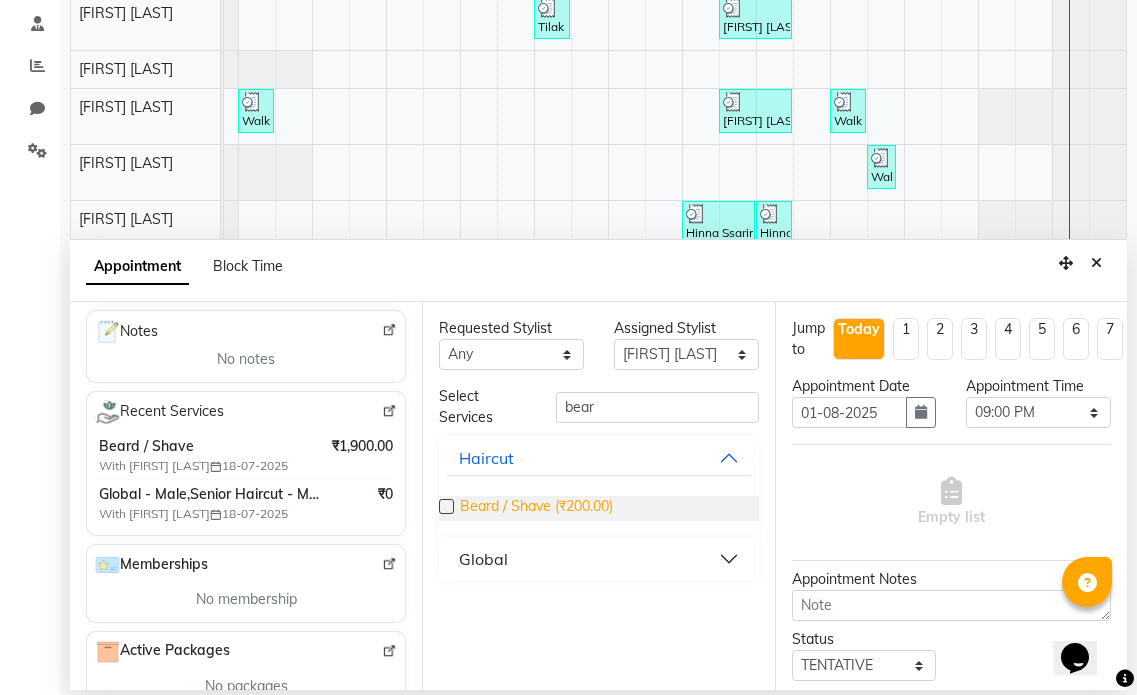 click on "Beard / Shave (₹200.00)" at bounding box center (536, 508) 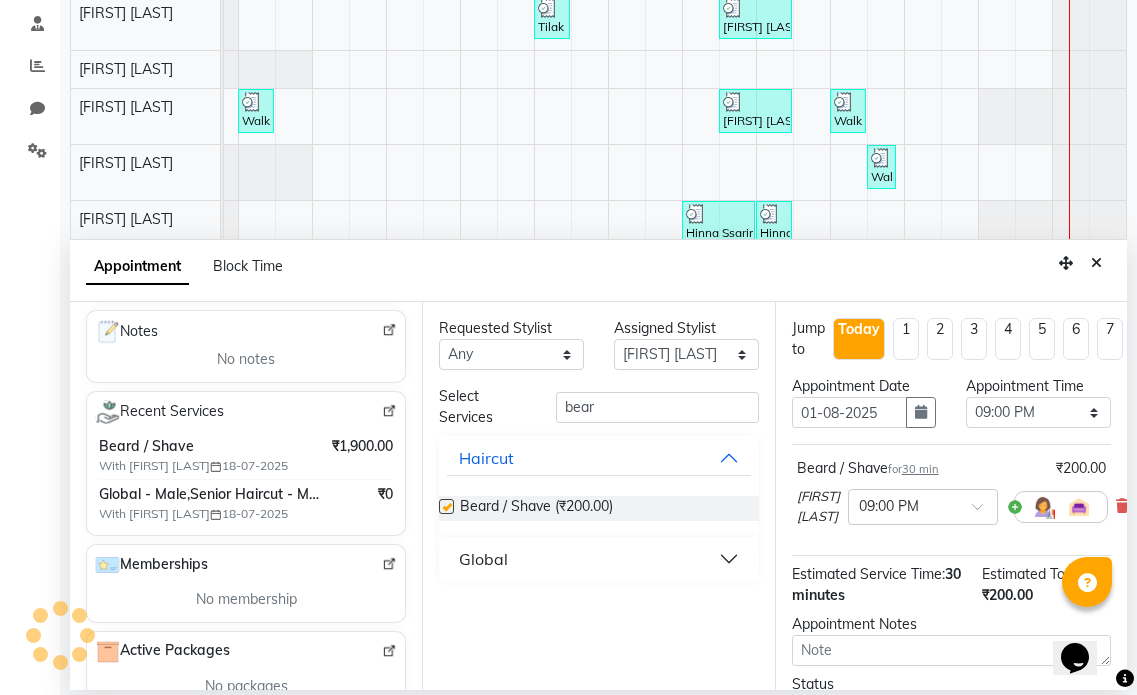 checkbox on "false" 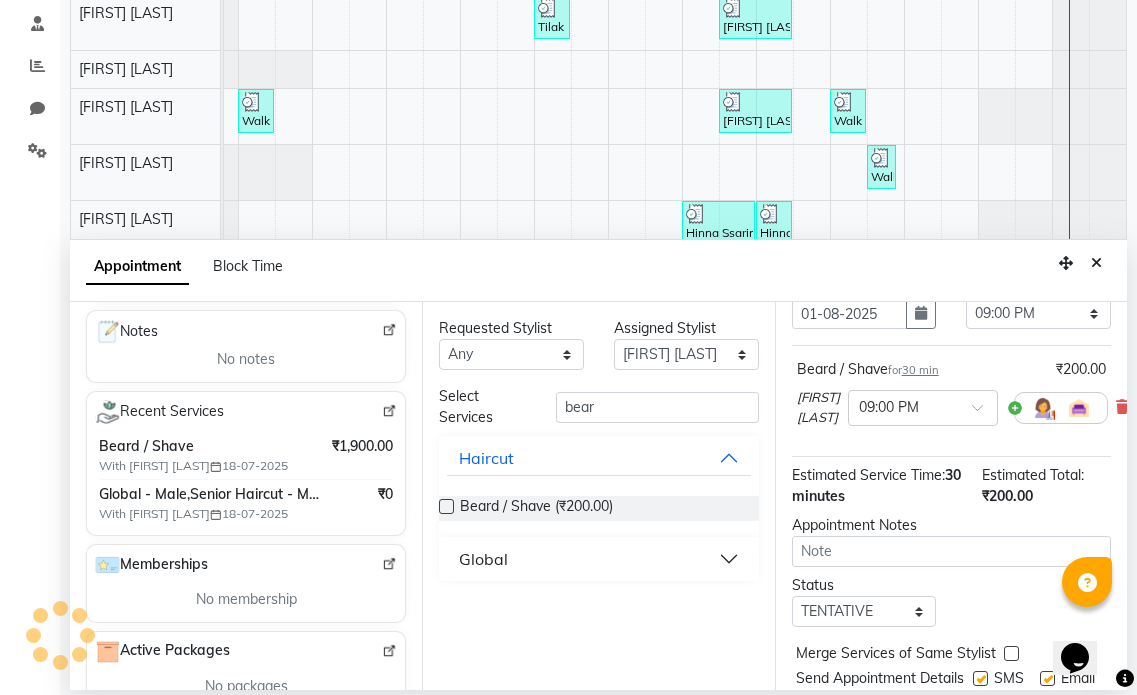 scroll, scrollTop: 194, scrollLeft: 0, axis: vertical 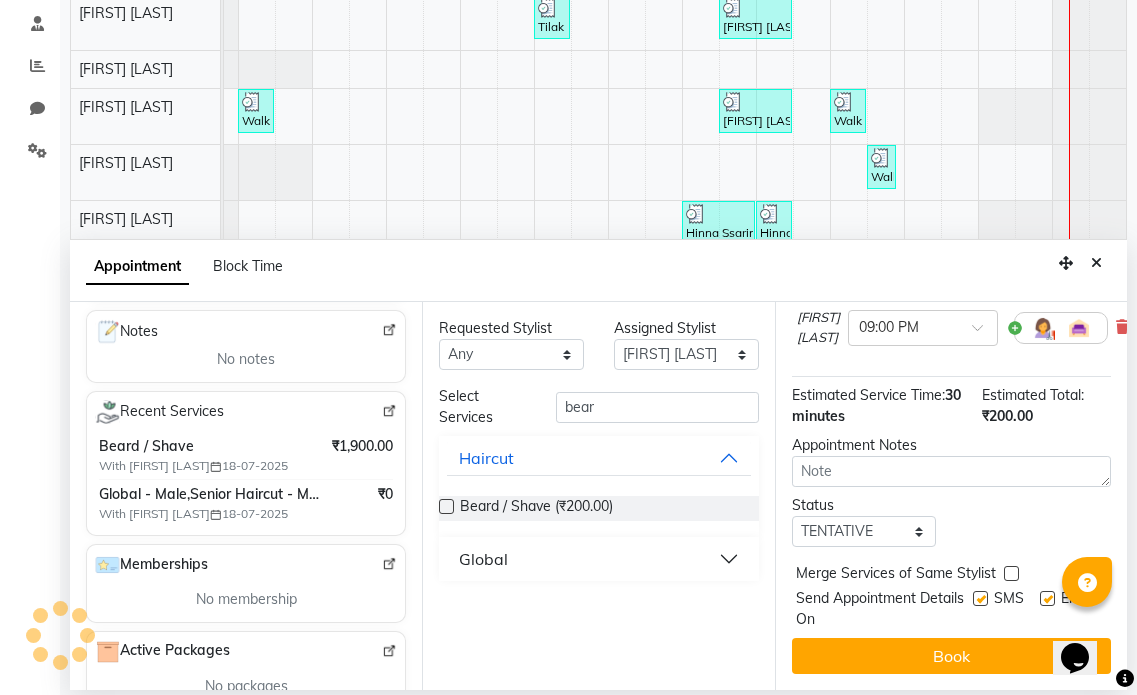click at bounding box center (1047, 598) 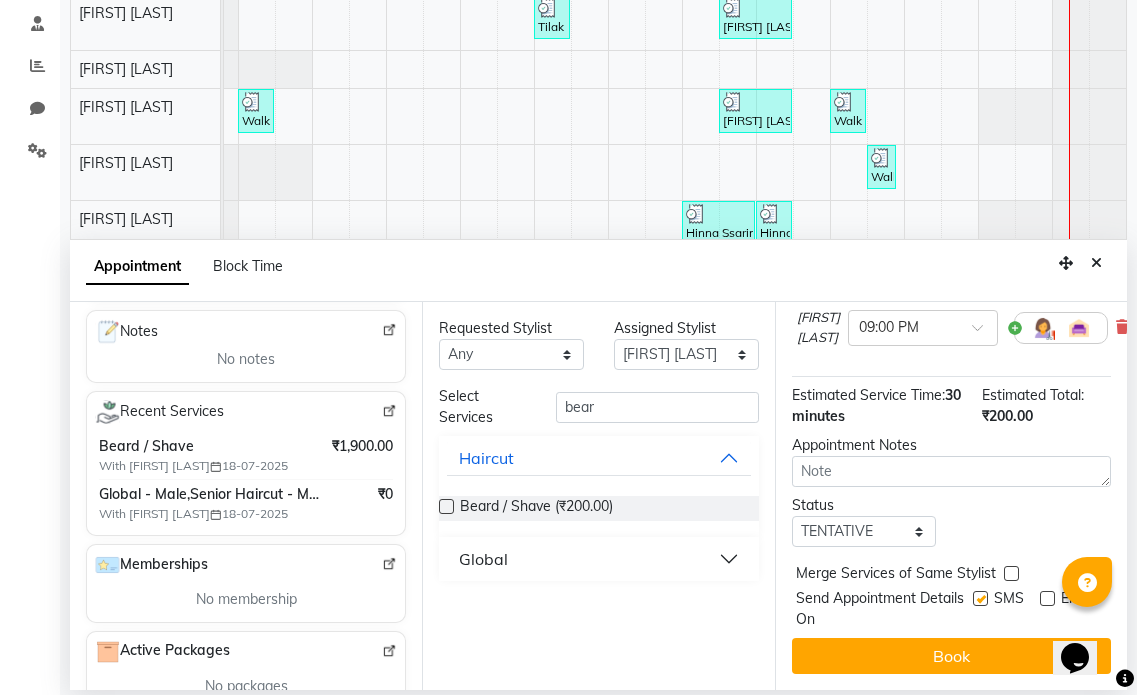 click at bounding box center (980, 598) 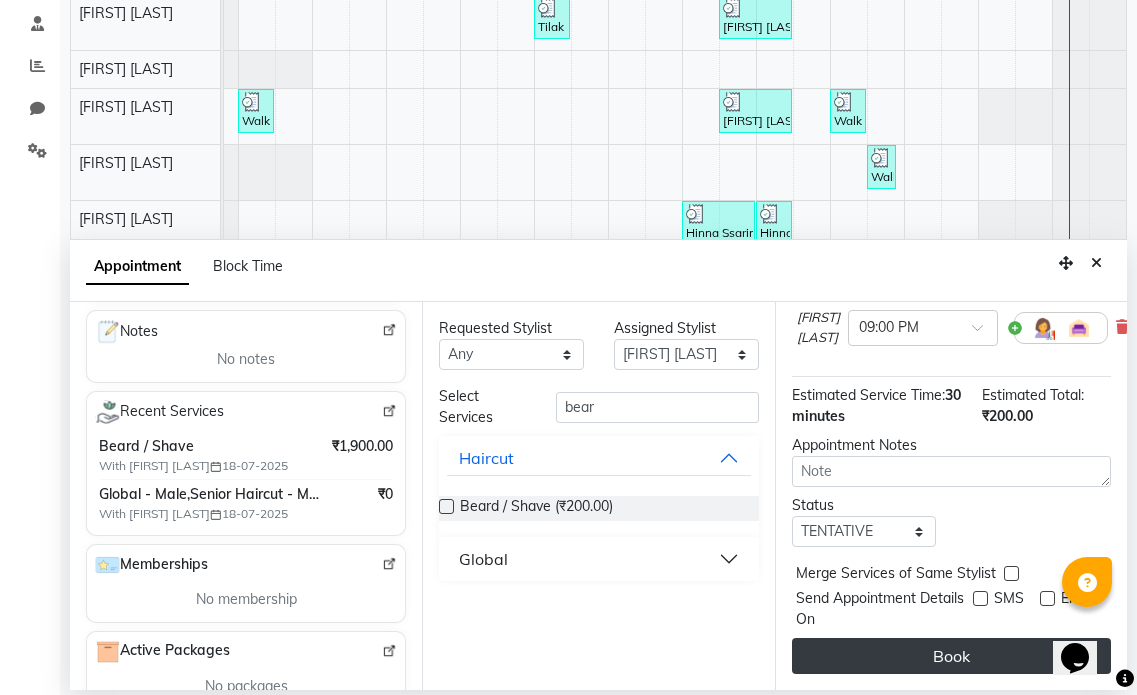 click on "Book" at bounding box center (951, 656) 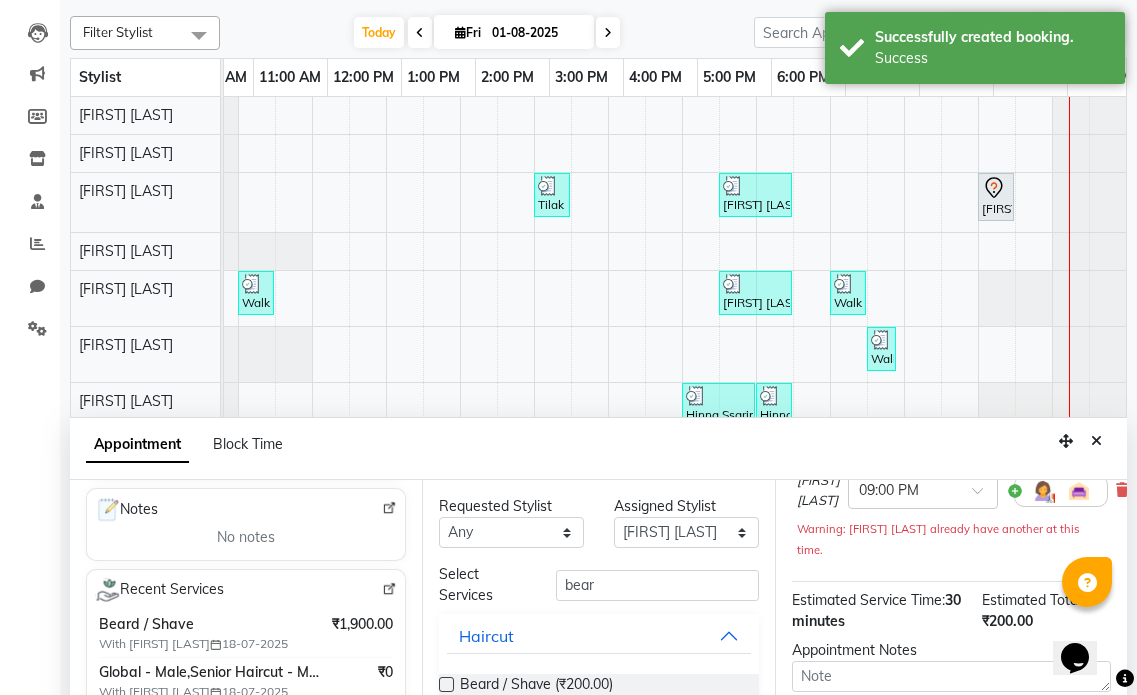 scroll, scrollTop: 200, scrollLeft: 0, axis: vertical 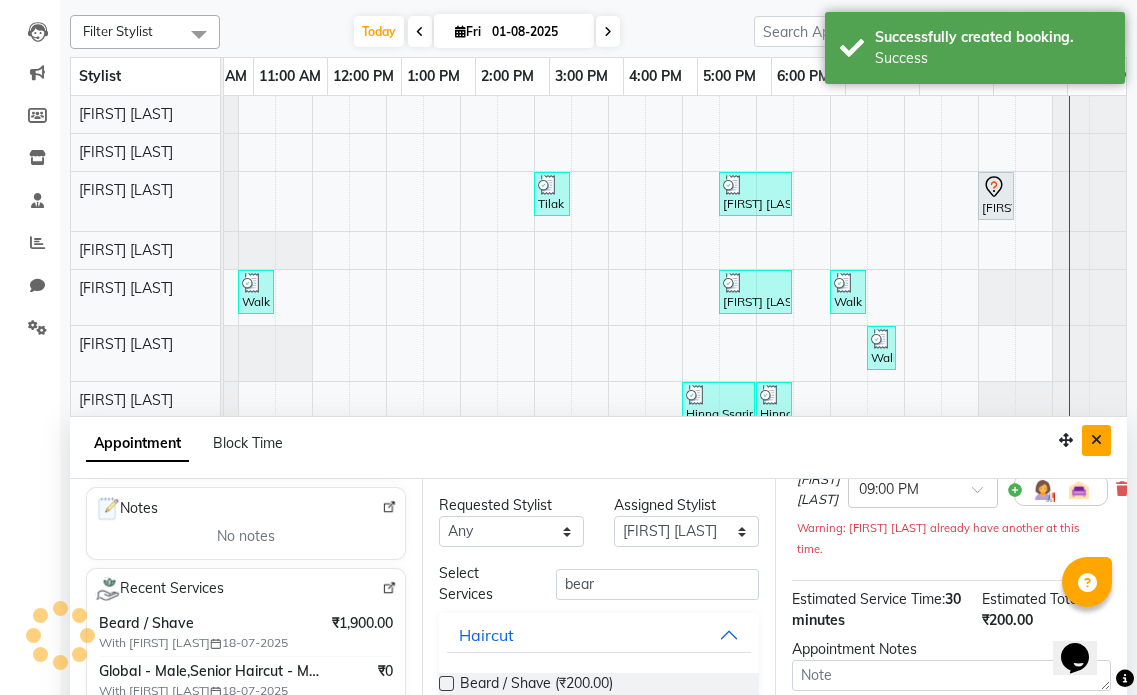 click at bounding box center (1096, 440) 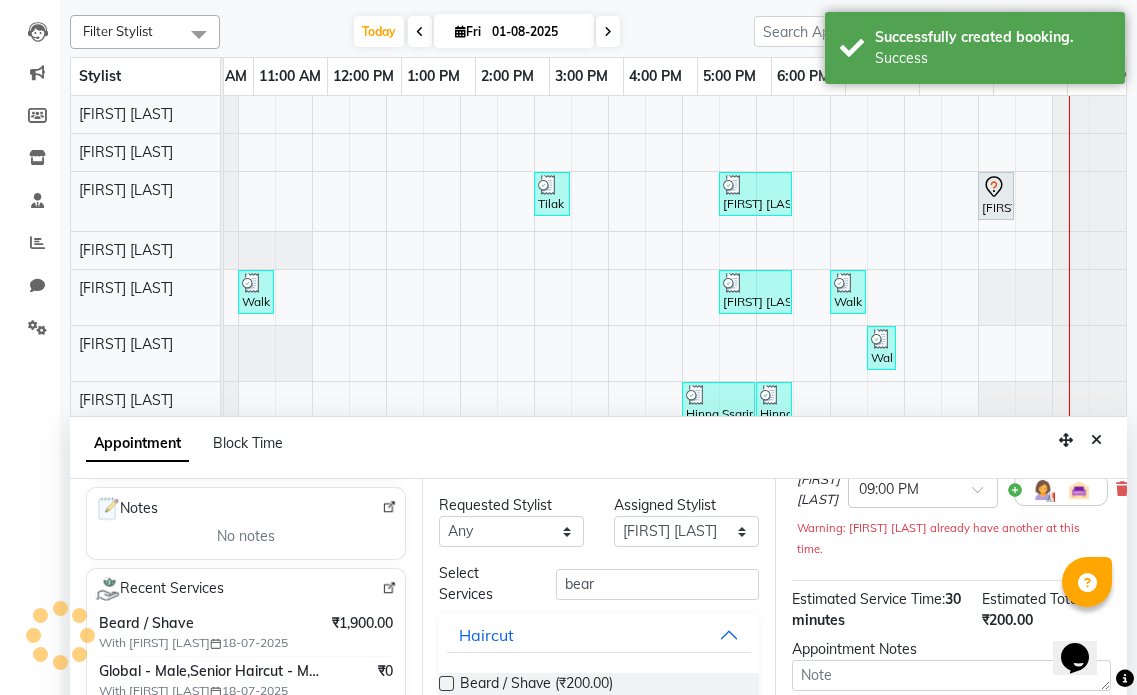 scroll, scrollTop: 0, scrollLeft: 0, axis: both 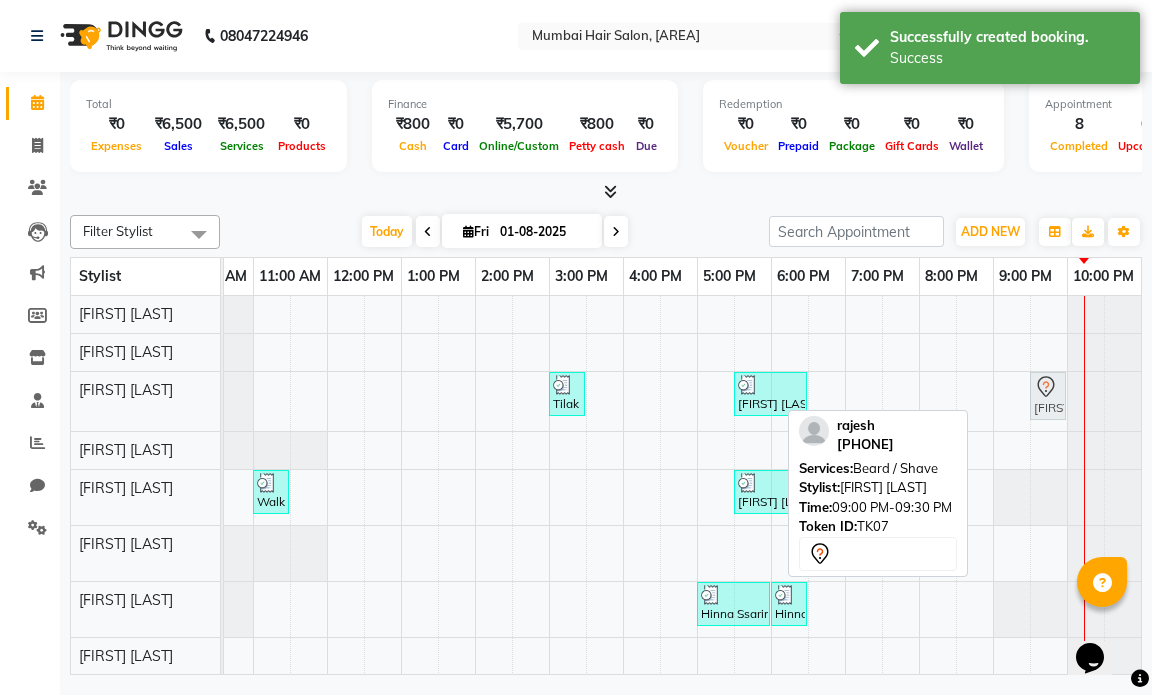 click on "Tilak Lakhani, TK03, 03:00 PM-03:30 PM, Beard / Shave     Bhagyashree Talukdar, TK04, 05:30 PM-06:30 PM, Loreal - Medium               rajesh, TK07, 09:00 PM-09:30 PM, Beard / Shave             rajesh, TK07, 09:00 PM-09:30 PM, Beard / Shave" at bounding box center (105, 401) 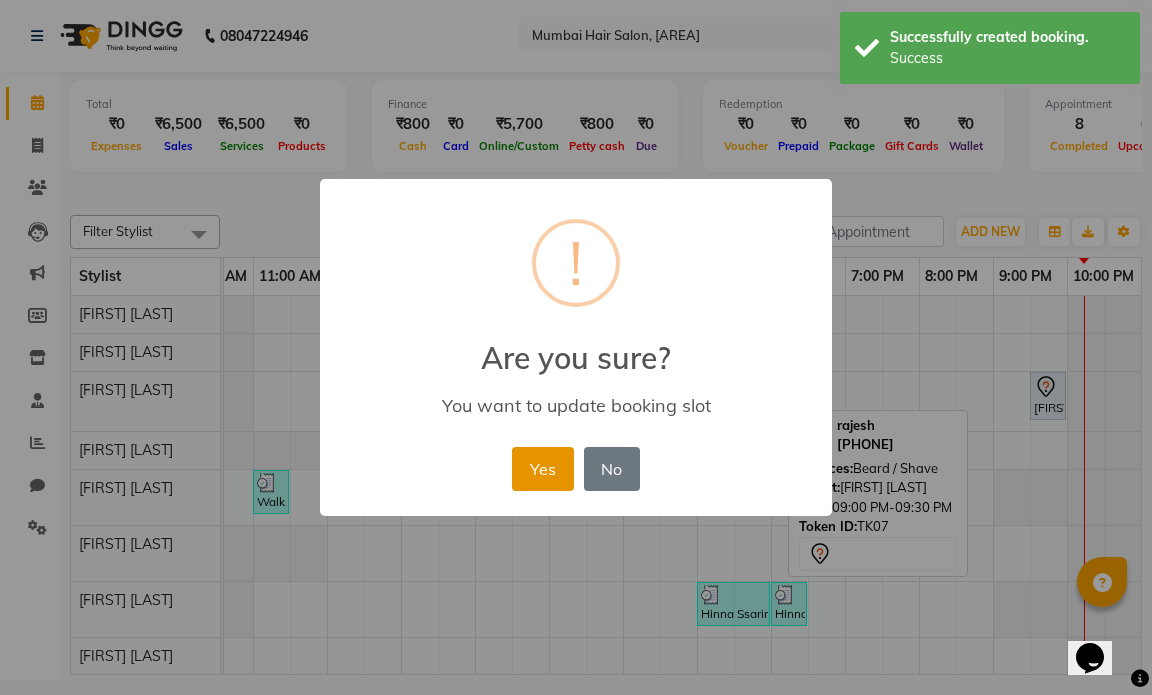 click on "Yes" at bounding box center [542, 469] 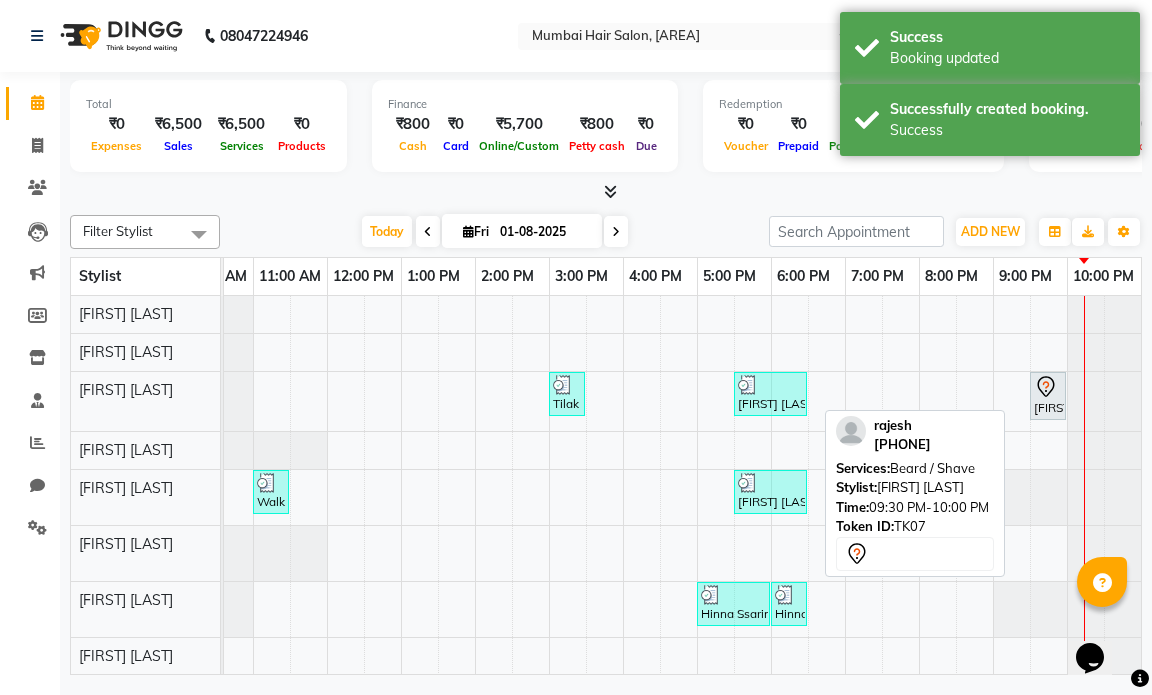 click on "rajesh, TK07, 09:30 PM-10:00 PM, Beard / Shave" at bounding box center (1048, 396) 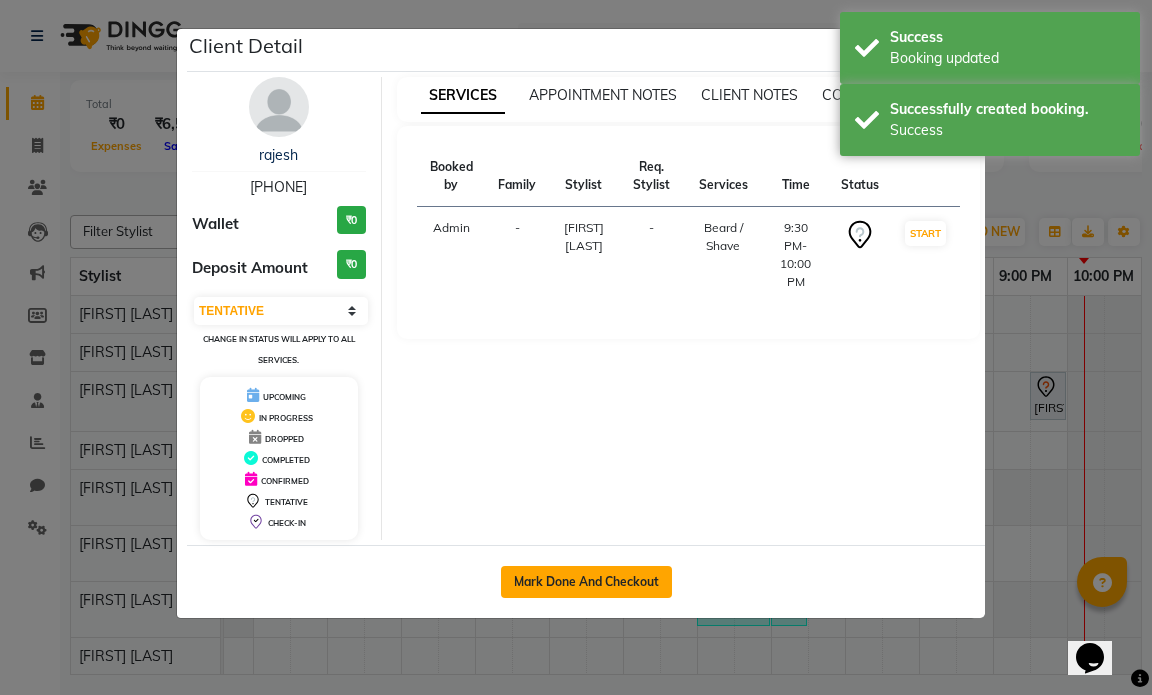 drag, startPoint x: 539, startPoint y: 573, endPoint x: 497, endPoint y: 471, distance: 110.308655 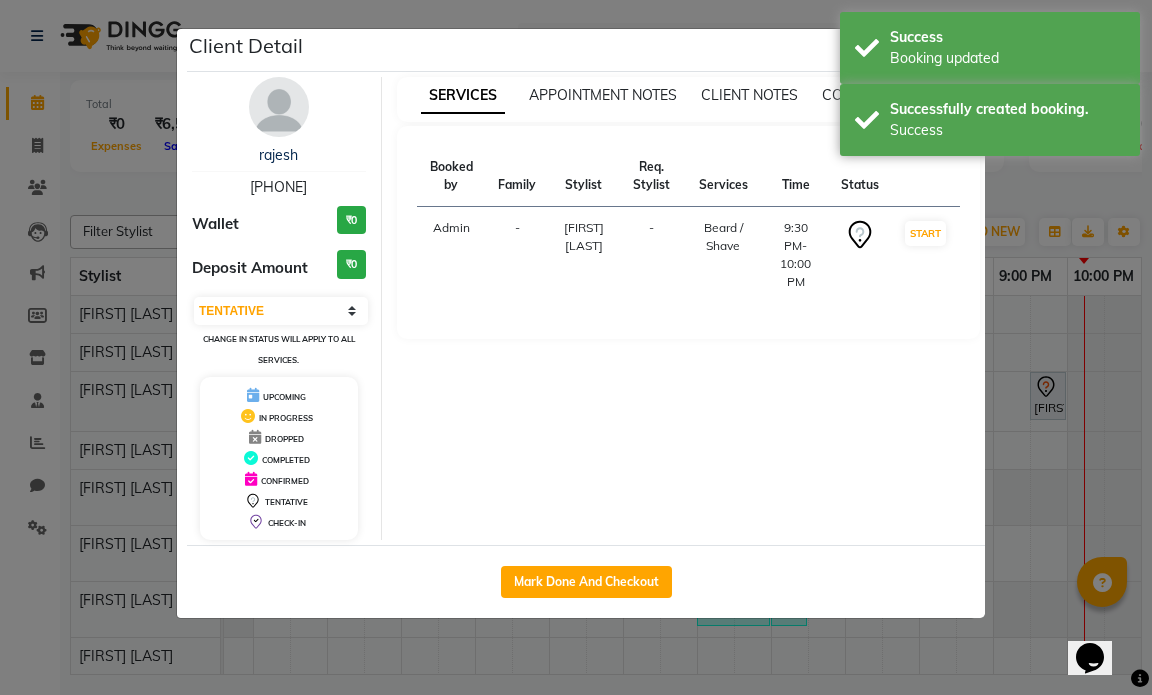 click on "Mark Done And Checkout" 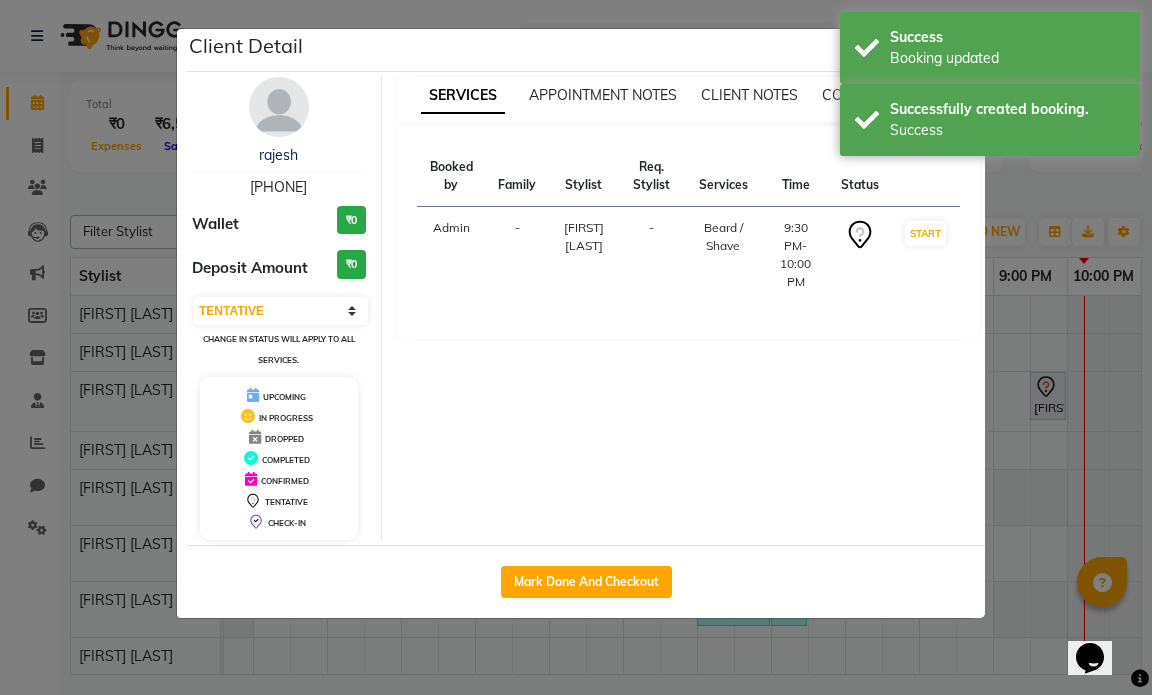 select on "service" 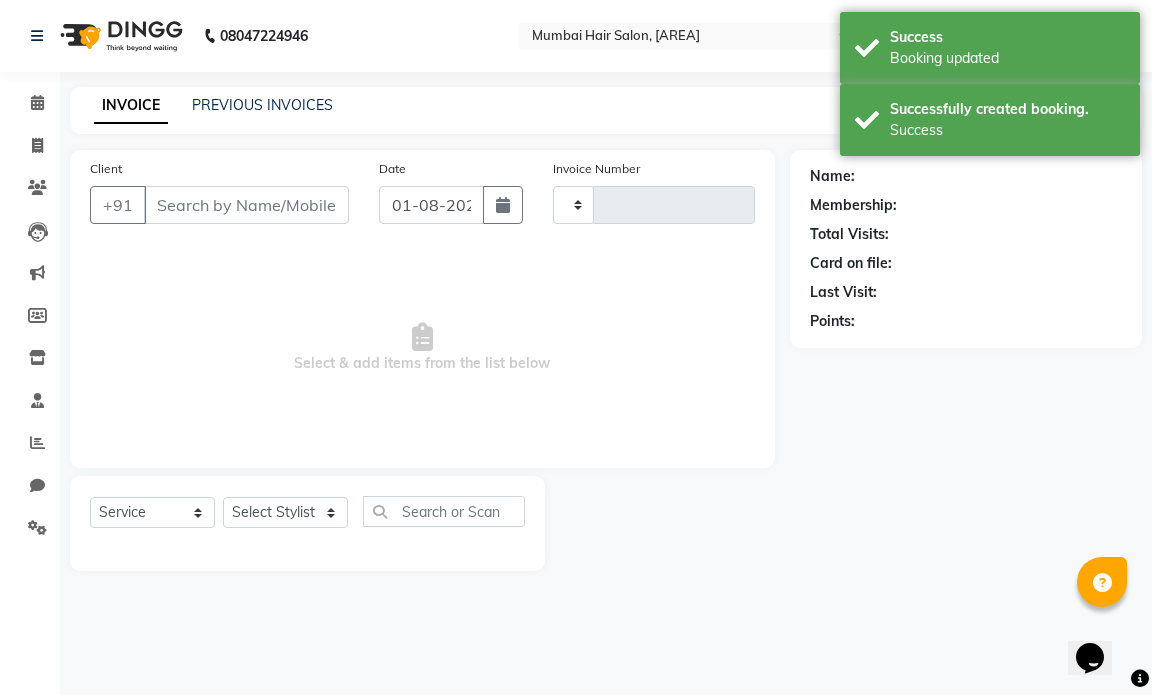 type on "0994" 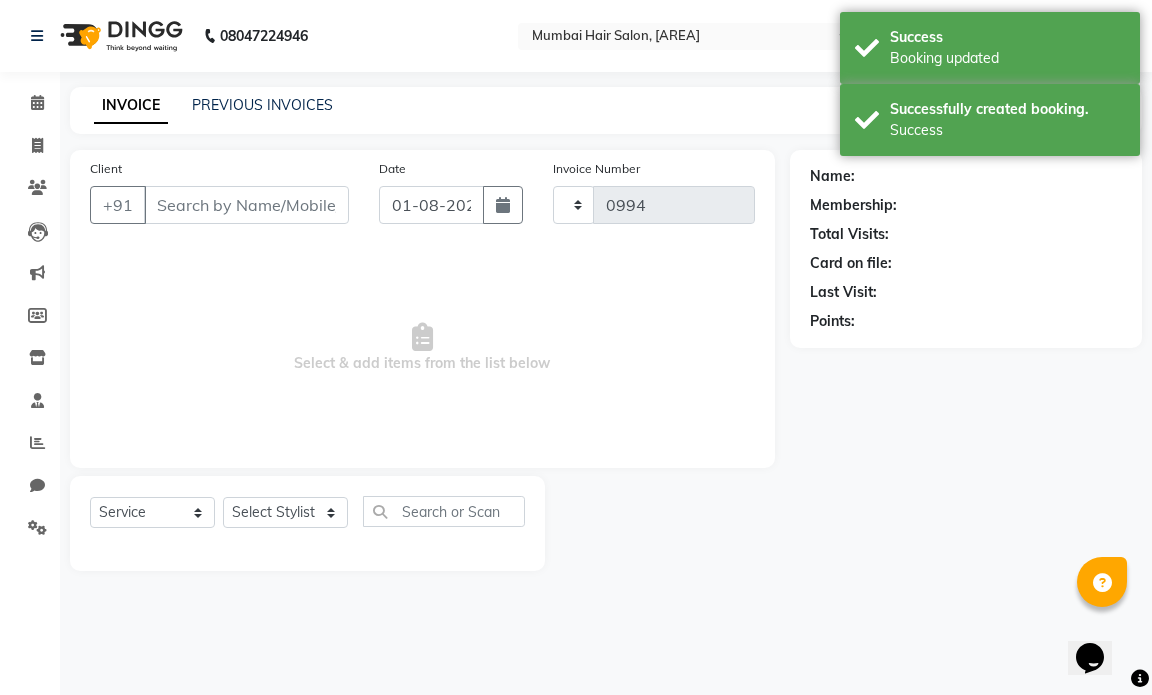 select on "7487" 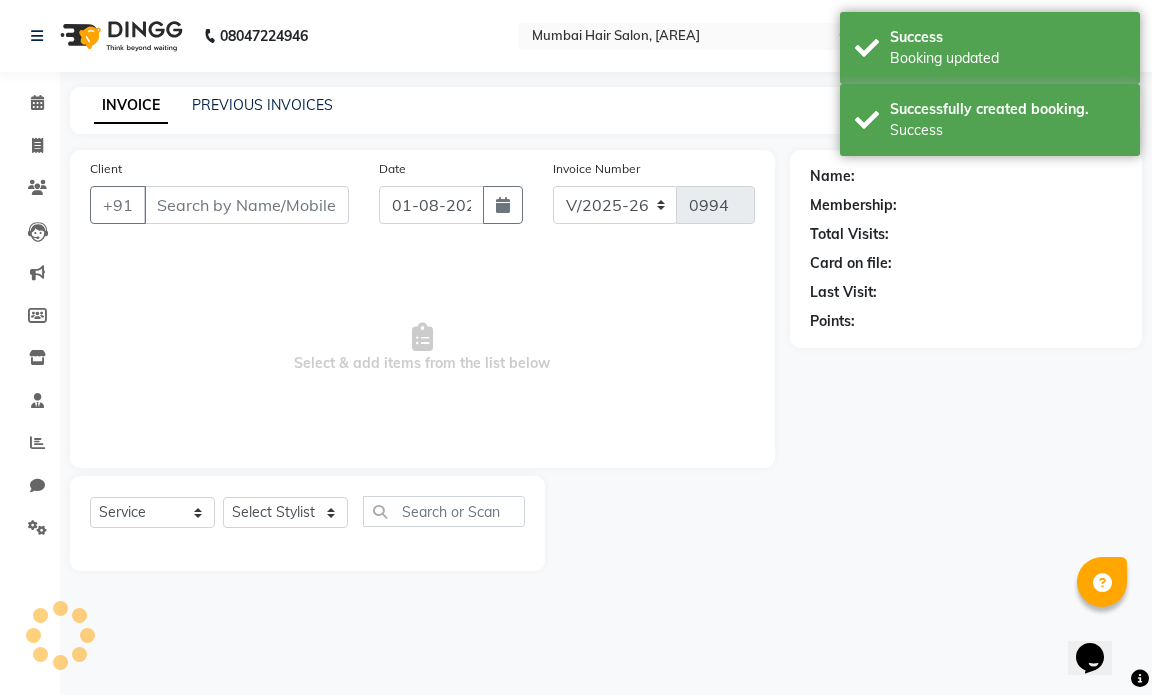 type on "[PHONE]" 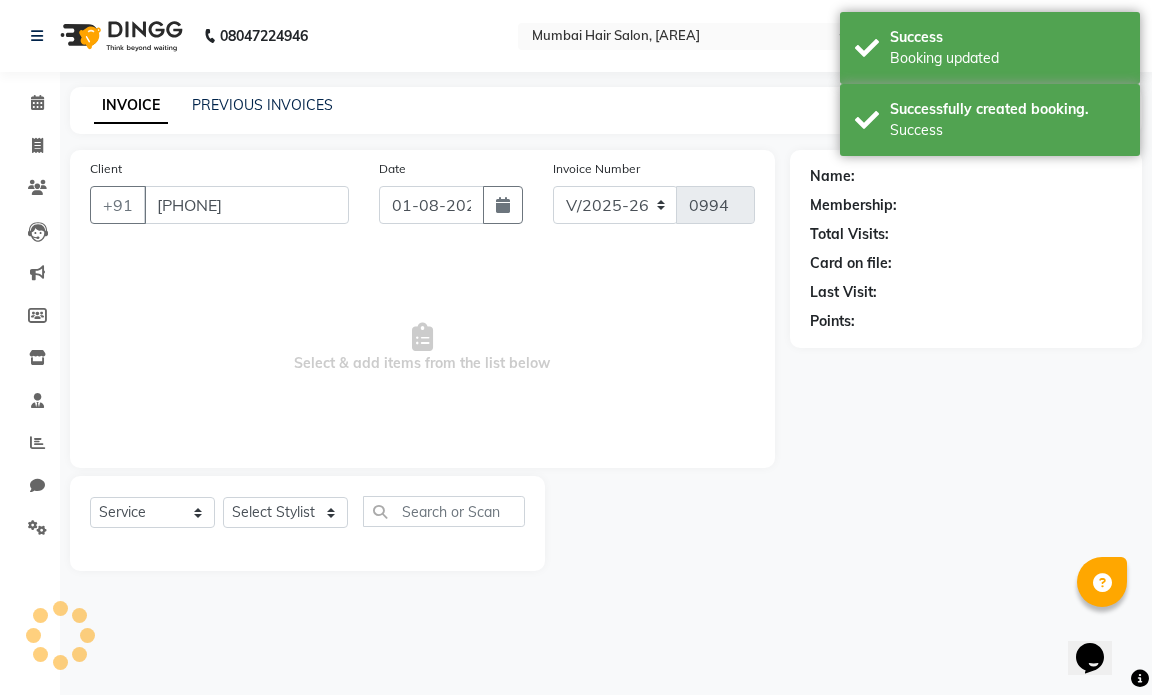 select on "66012" 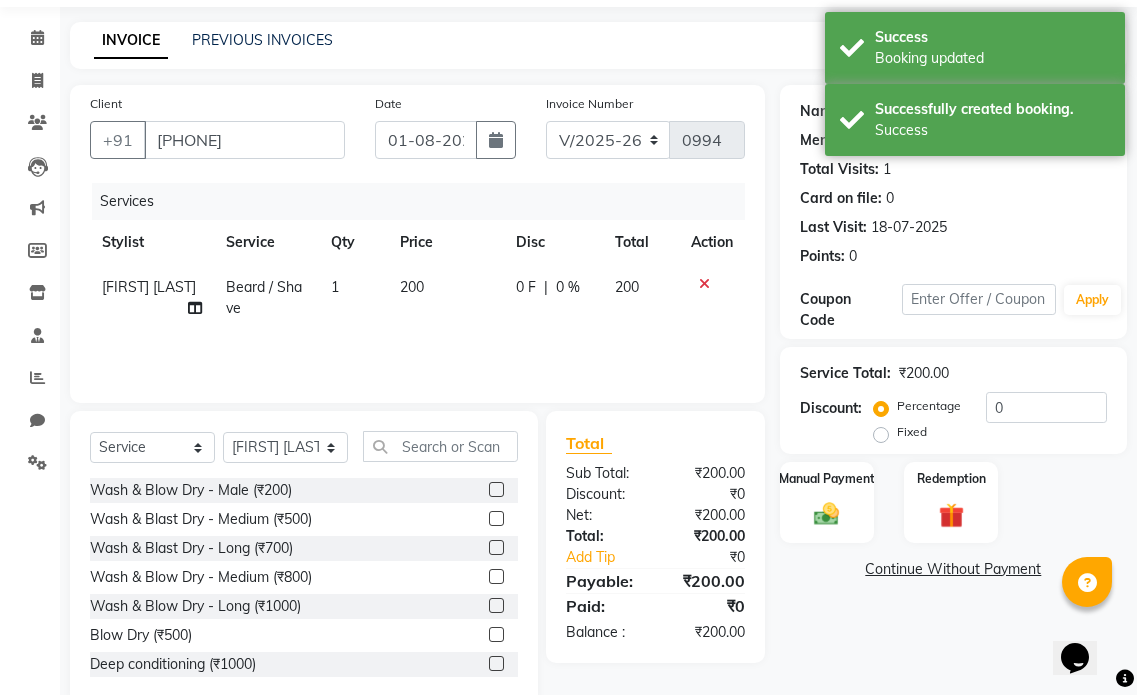 scroll, scrollTop: 106, scrollLeft: 0, axis: vertical 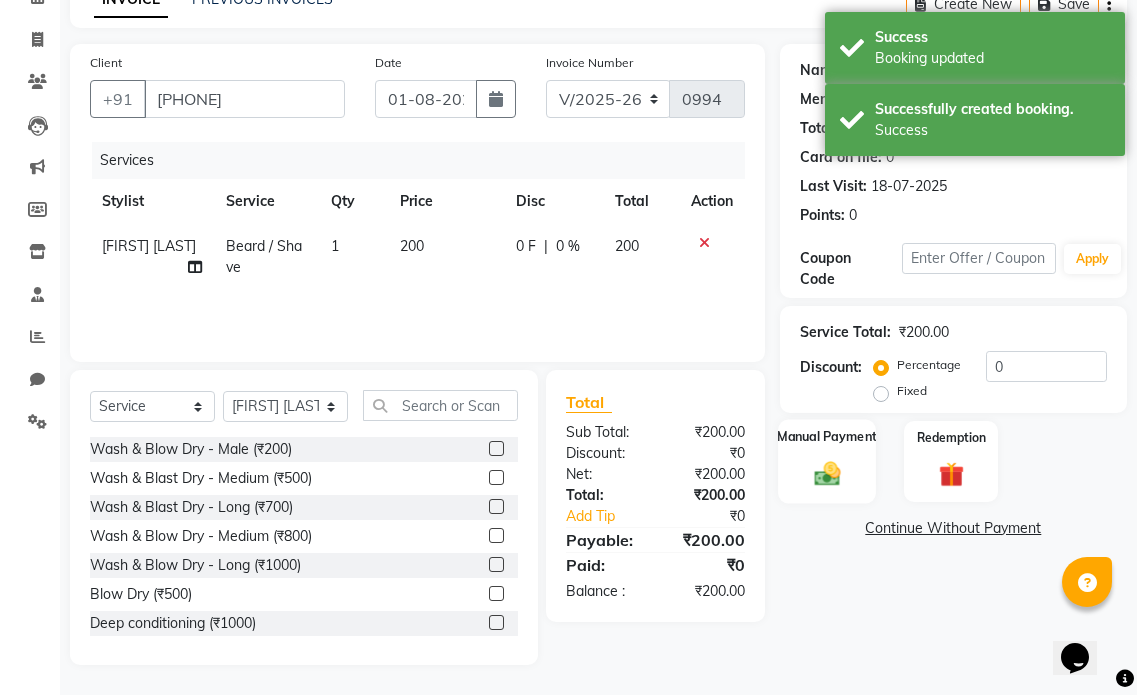 click 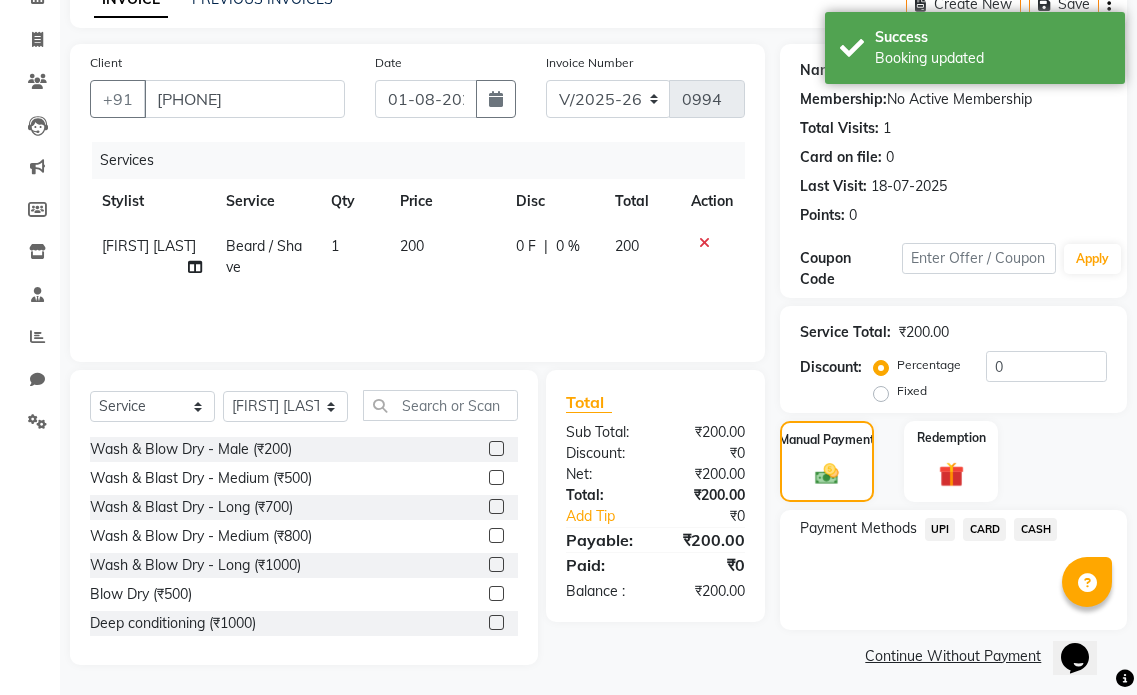 click on "Payment Methods  UPI   CARD   CASH" 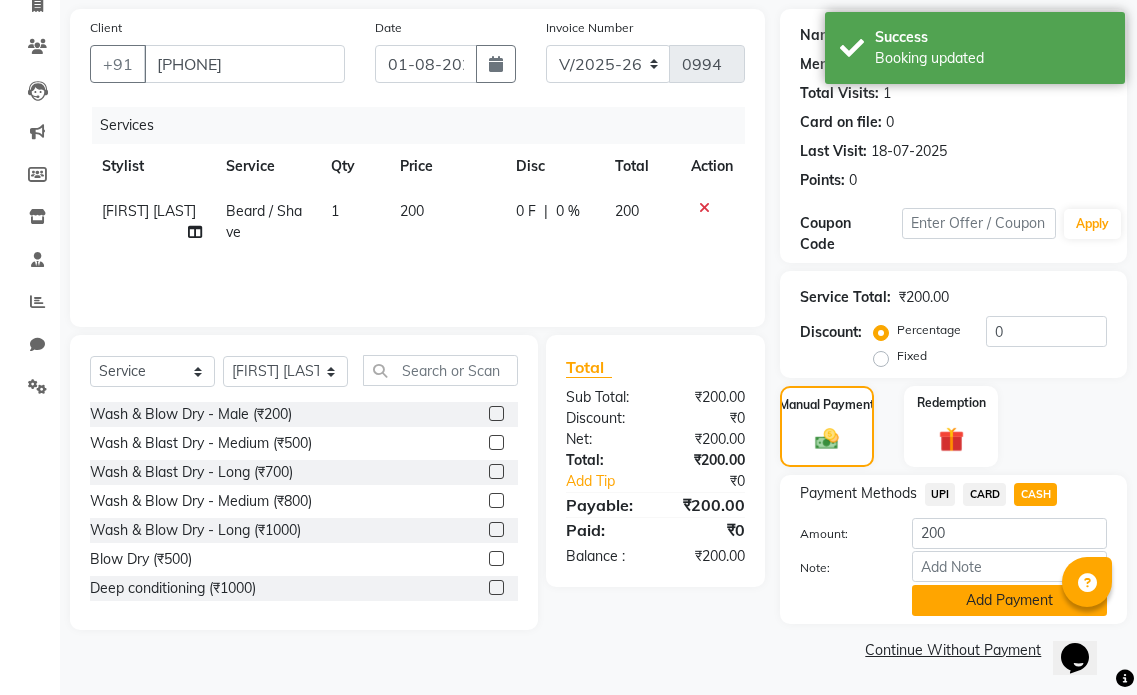 click on "Add Payment" 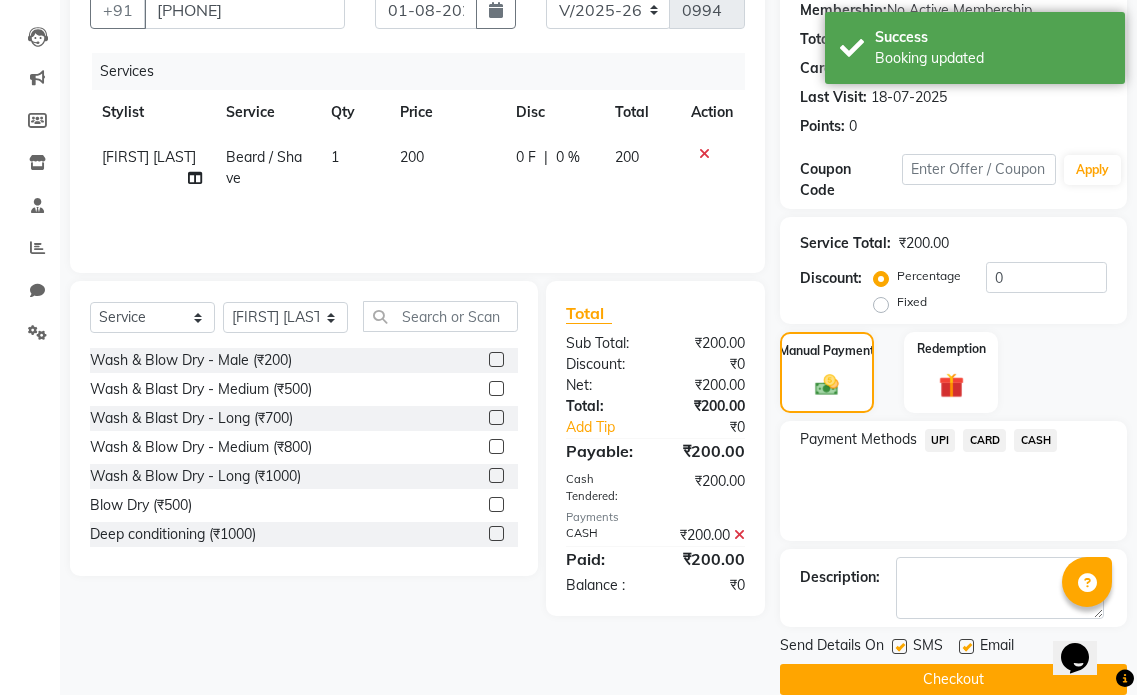 scroll, scrollTop: 225, scrollLeft: 0, axis: vertical 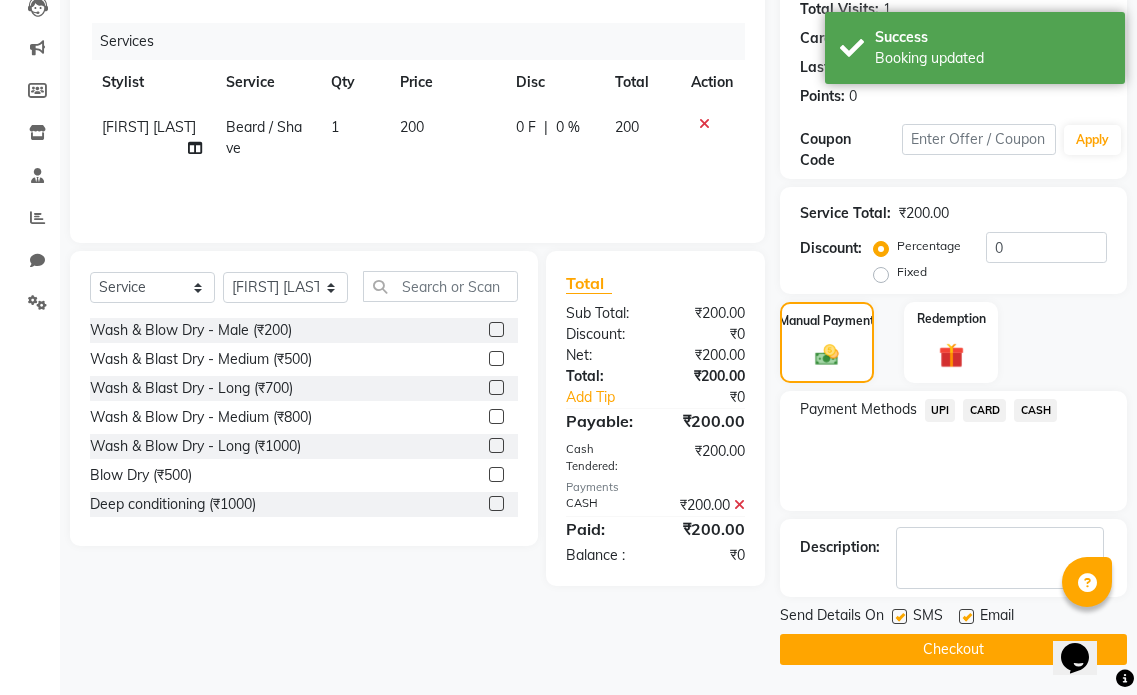 click 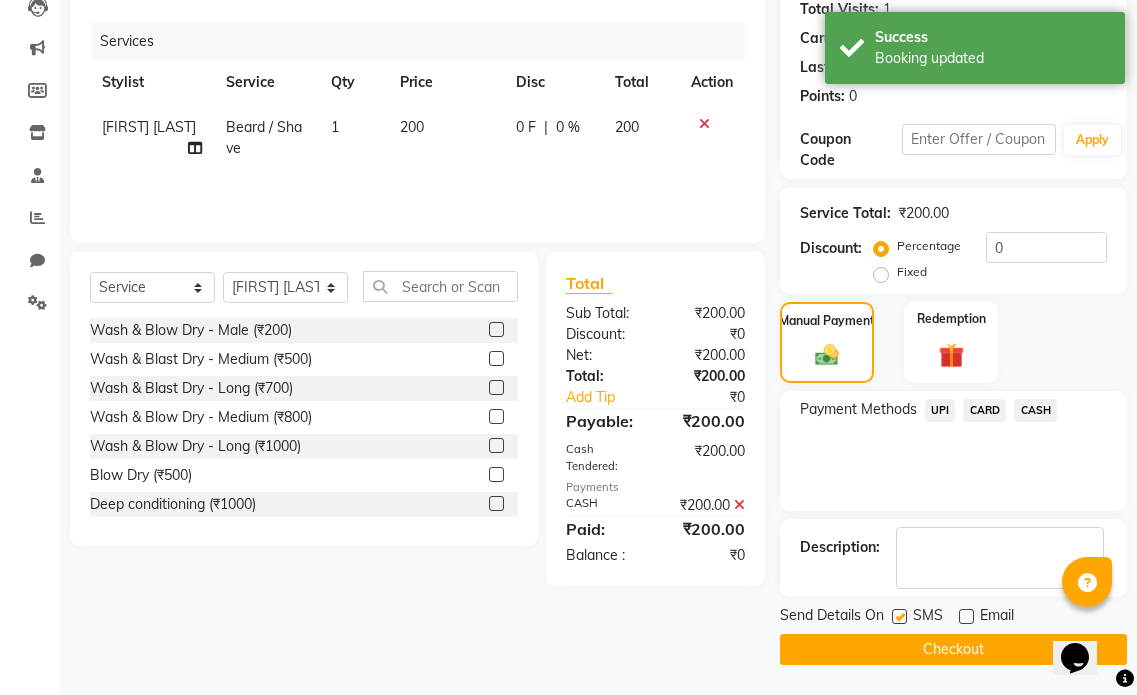 click 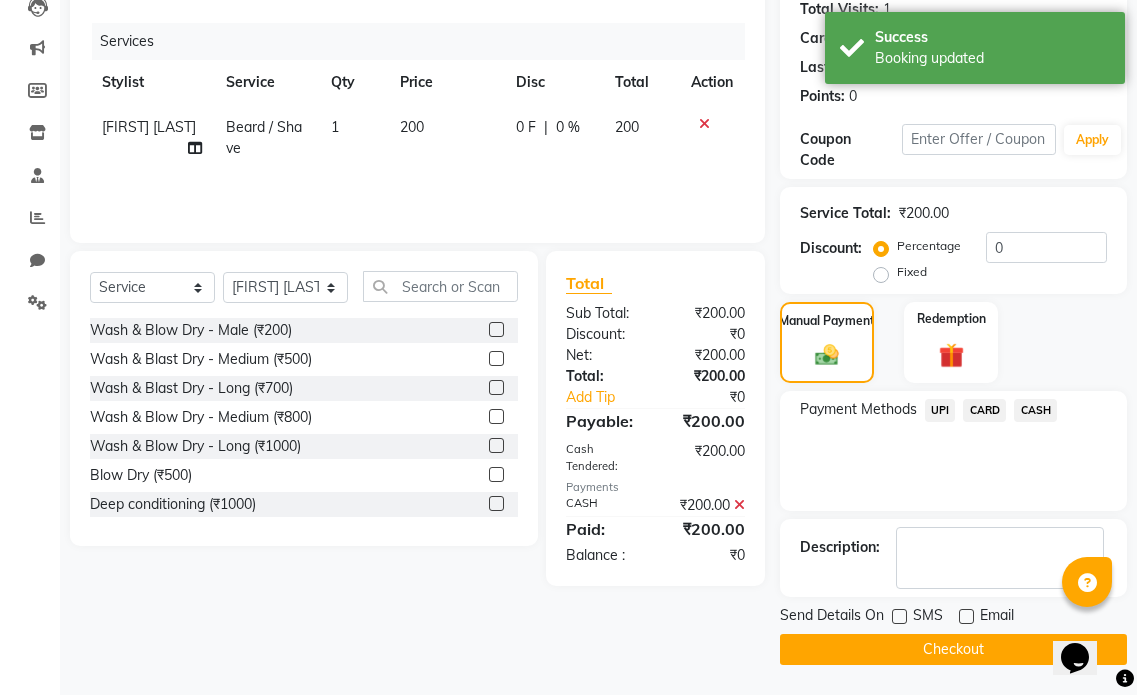 click on "Checkout" 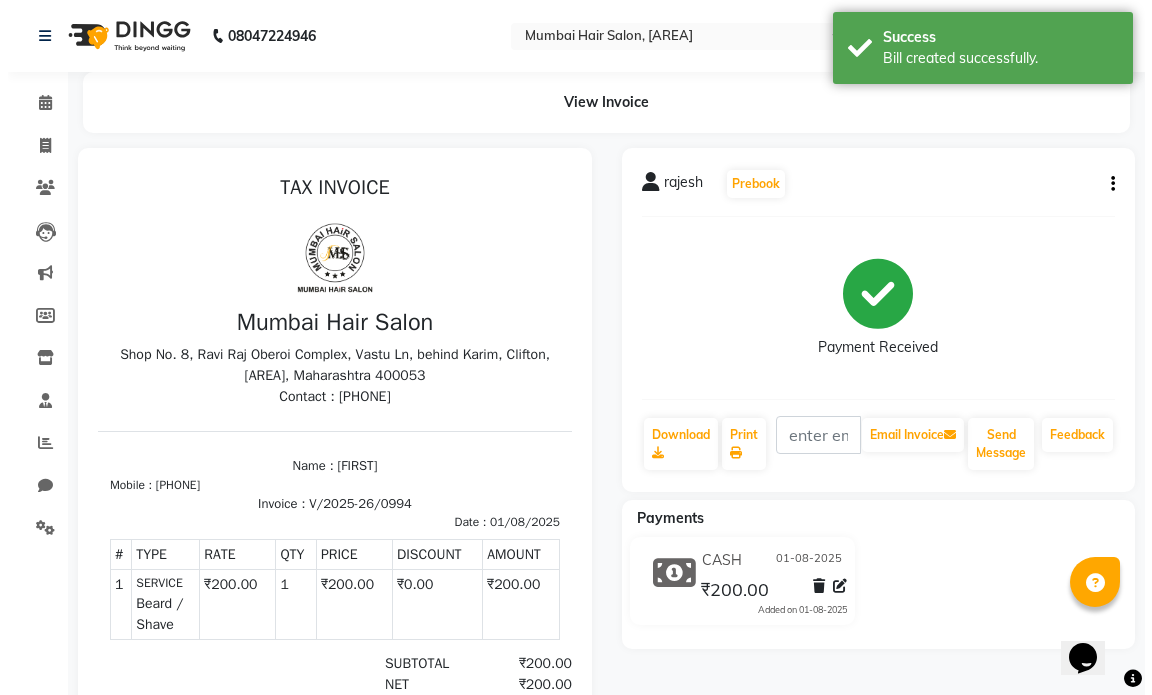 scroll, scrollTop: 0, scrollLeft: 0, axis: both 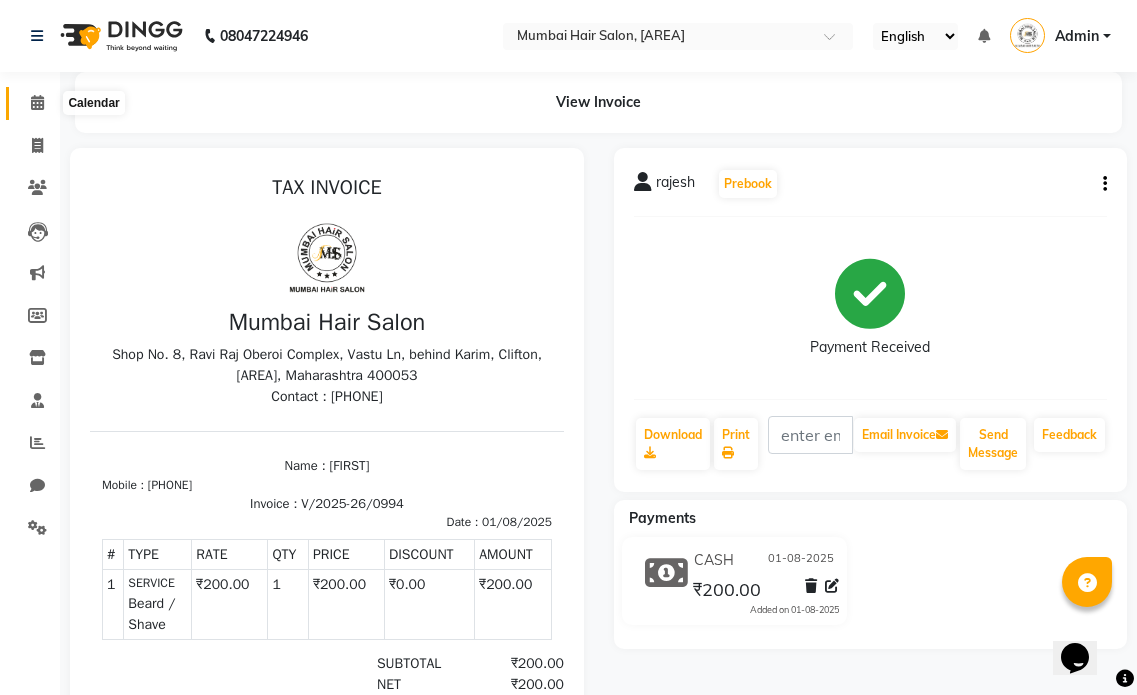 click 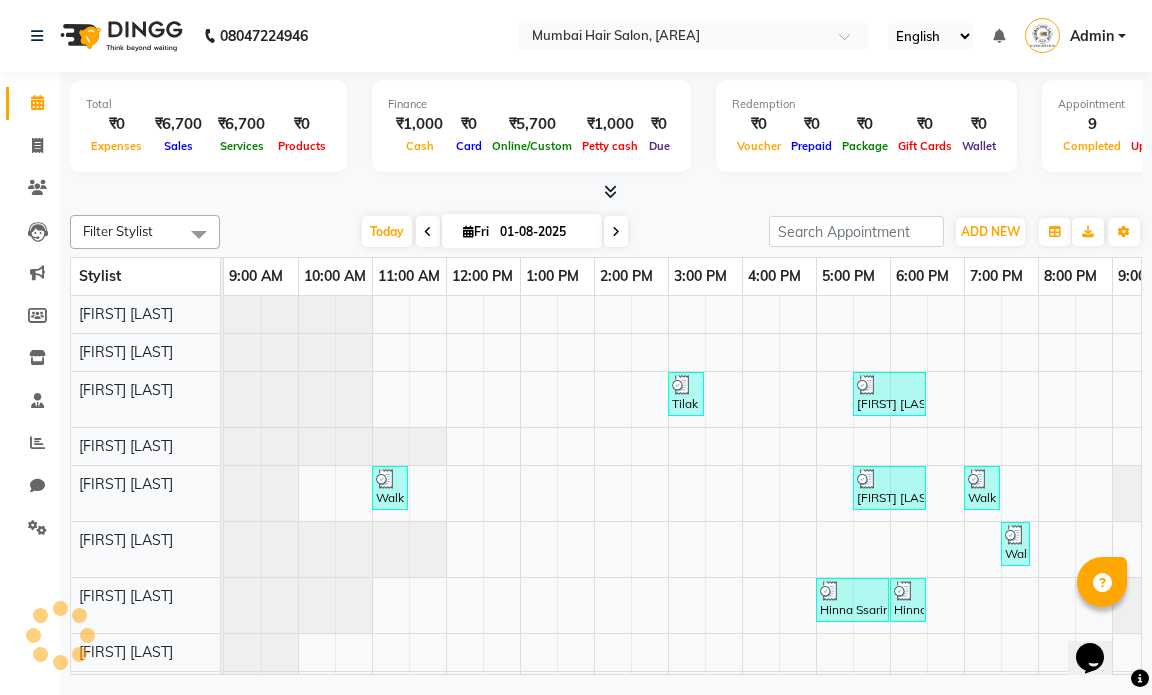 scroll, scrollTop: 0, scrollLeft: 0, axis: both 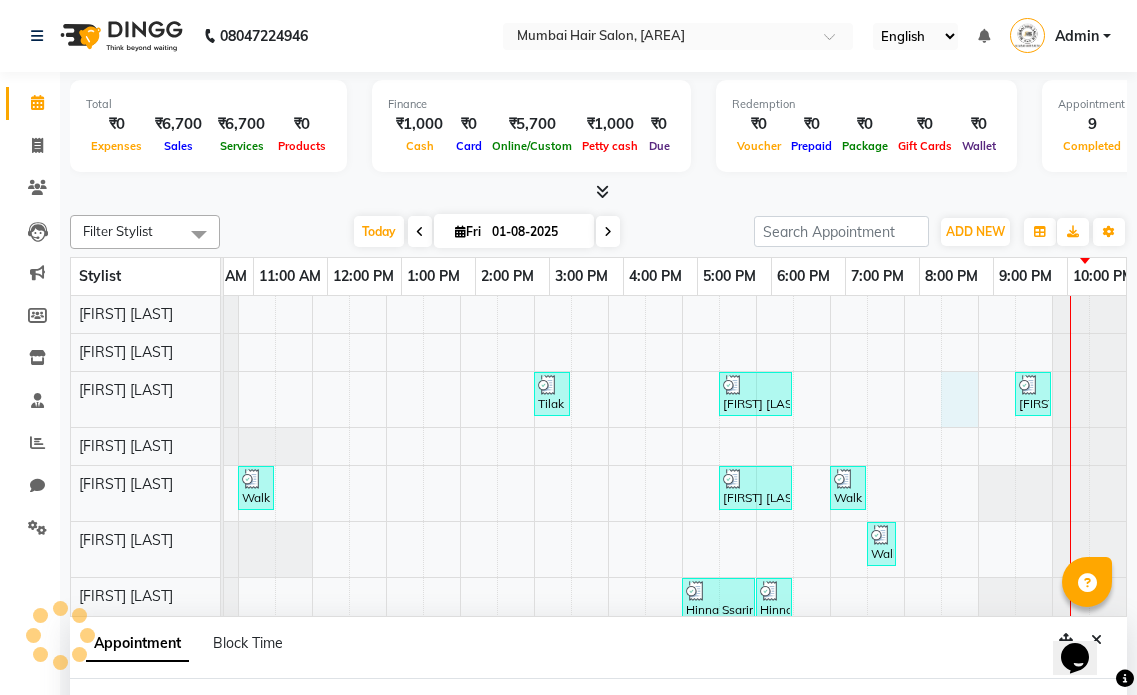 select on "66012" 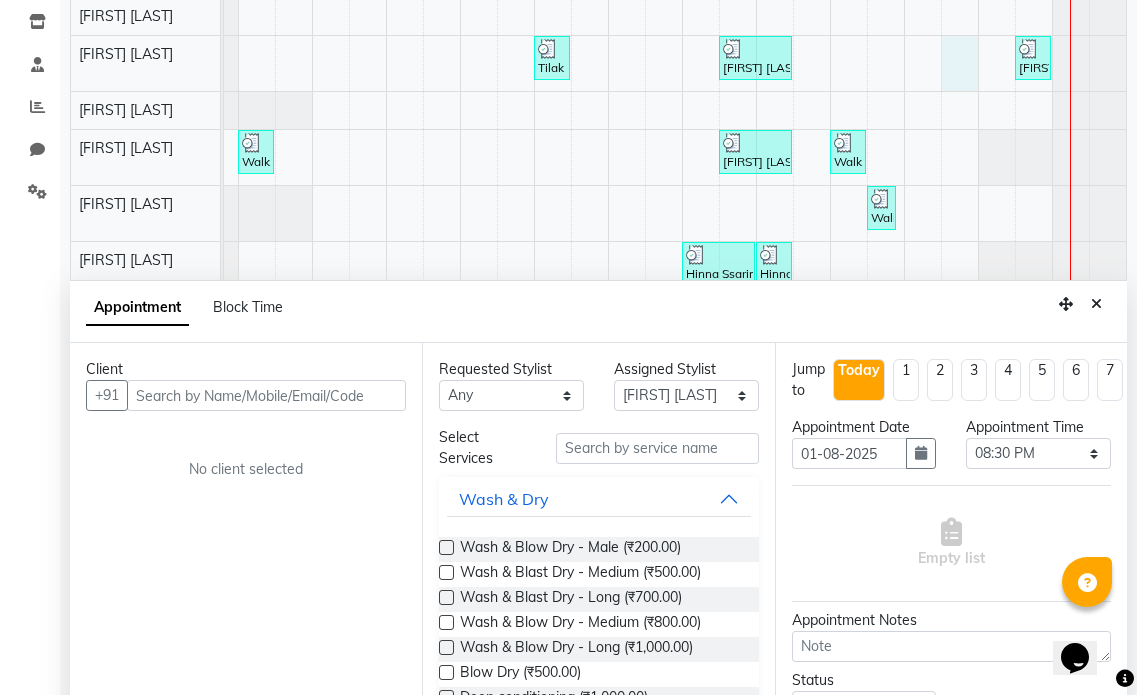 scroll, scrollTop: 377, scrollLeft: 0, axis: vertical 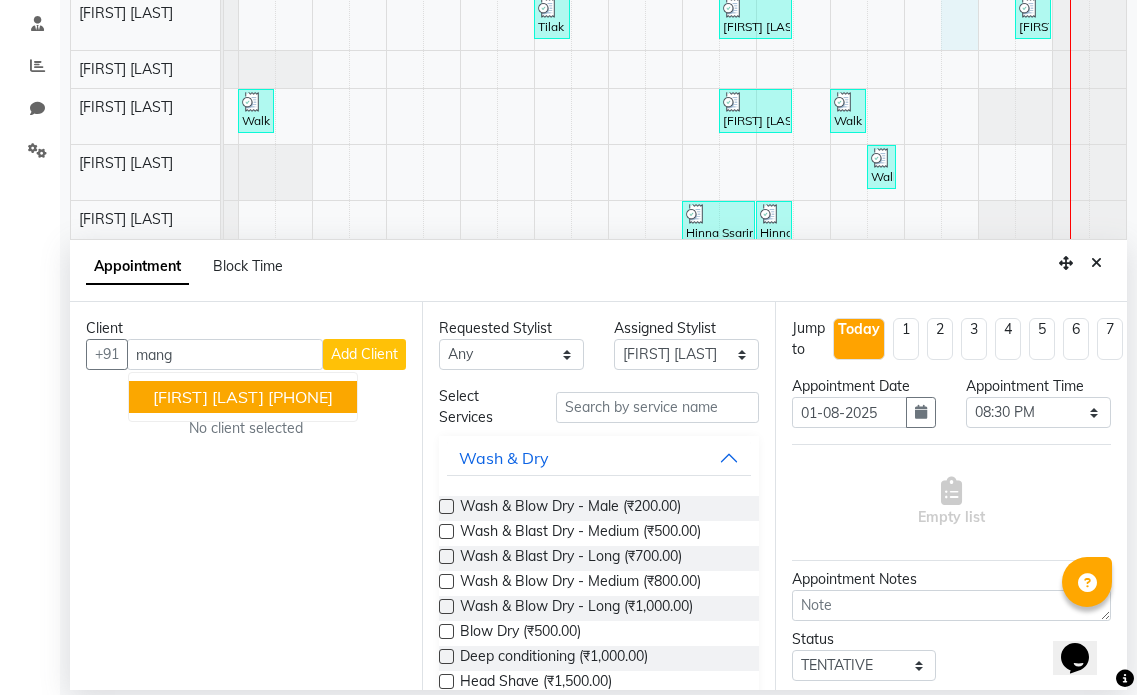 click on "Mangesh Choudhary" at bounding box center (208, 397) 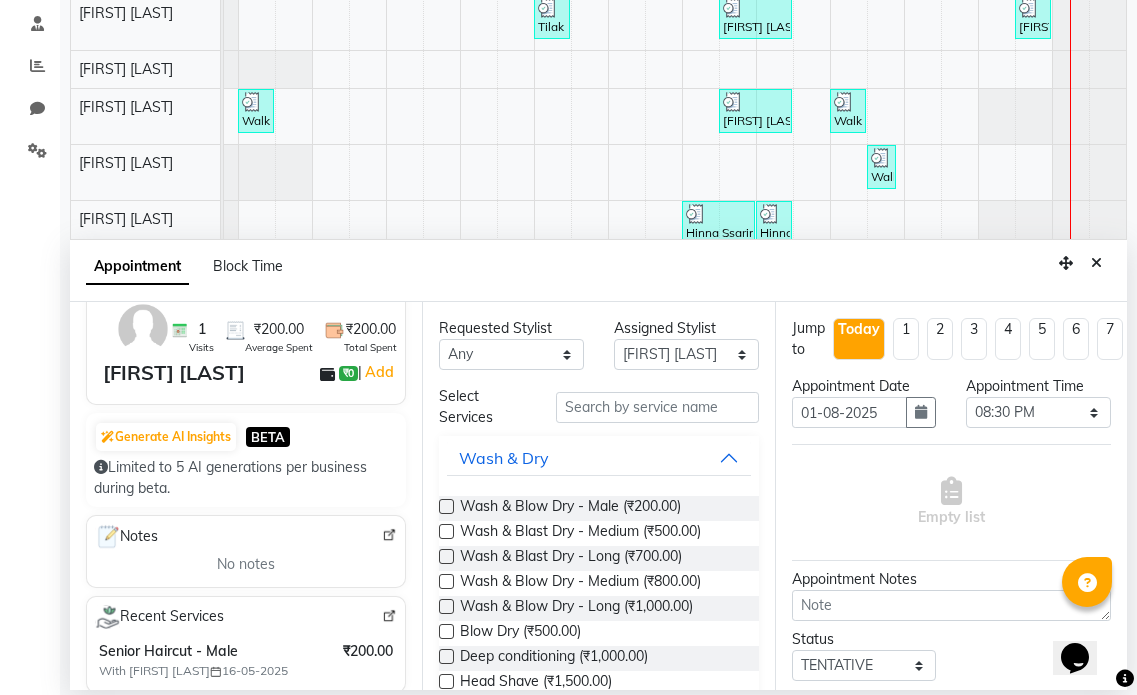 scroll, scrollTop: 300, scrollLeft: 0, axis: vertical 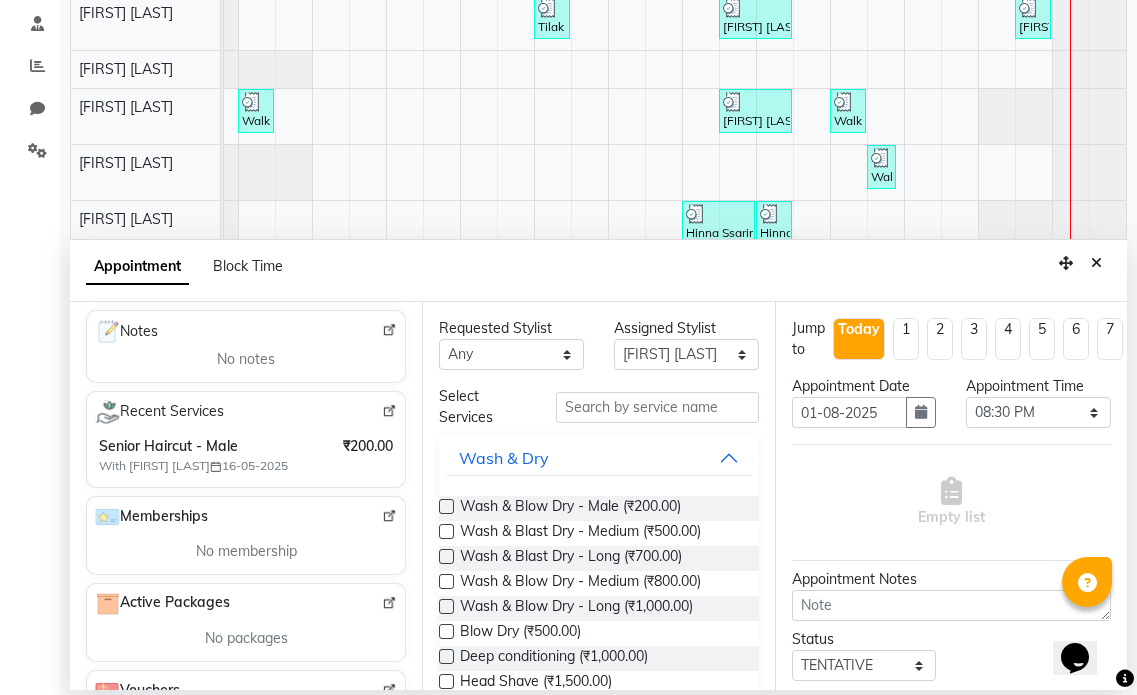 type on "[PHONE]" 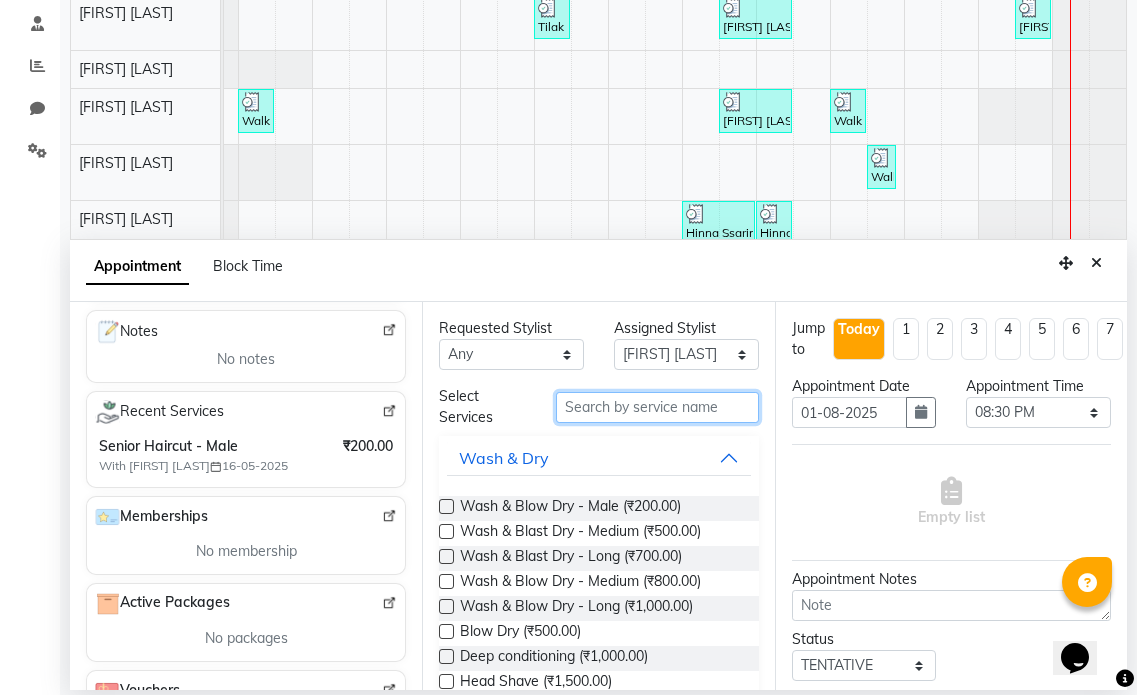 click at bounding box center (657, 407) 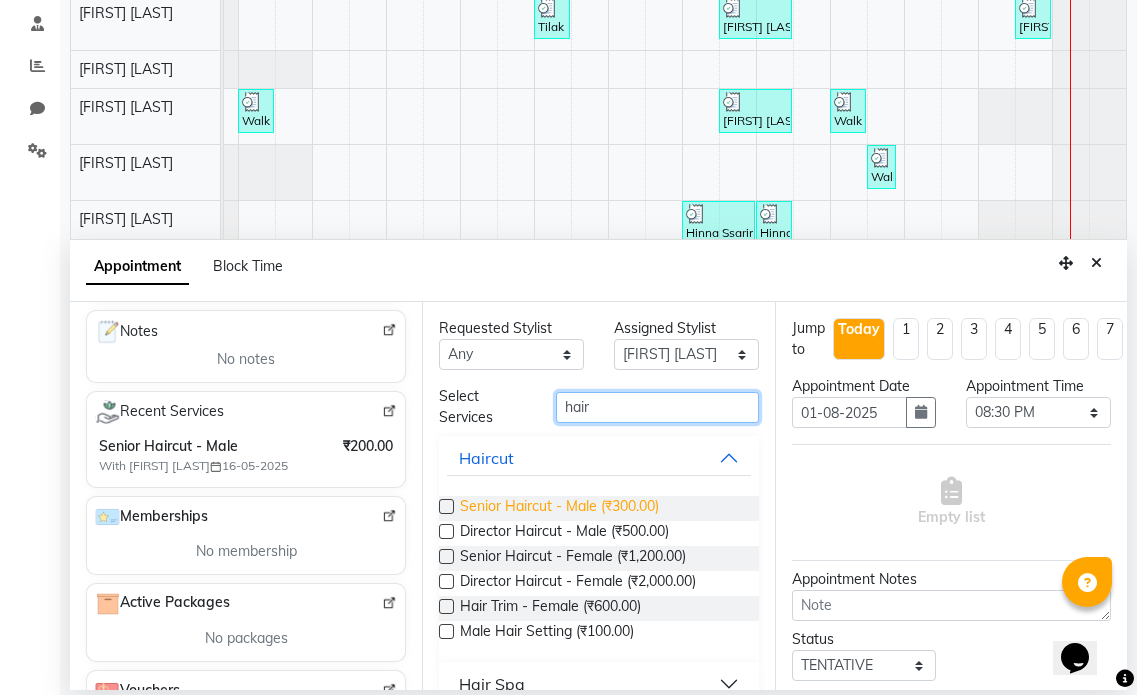type on "hair" 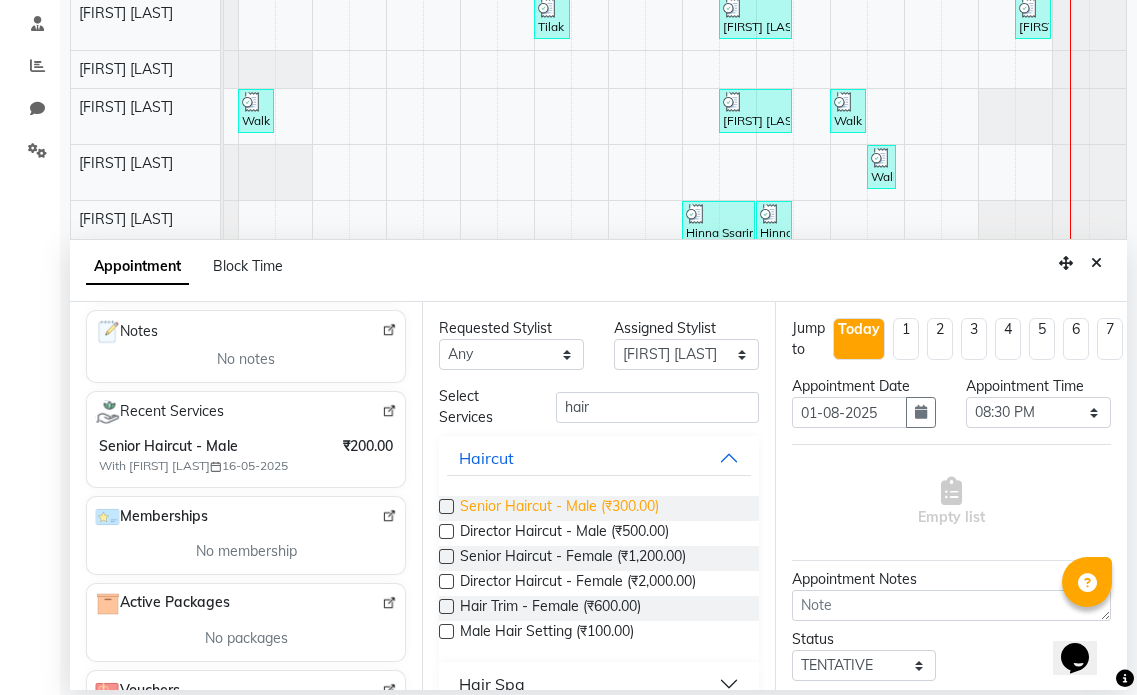 click on "Senior Haircut - Male (₹300.00)" at bounding box center (559, 508) 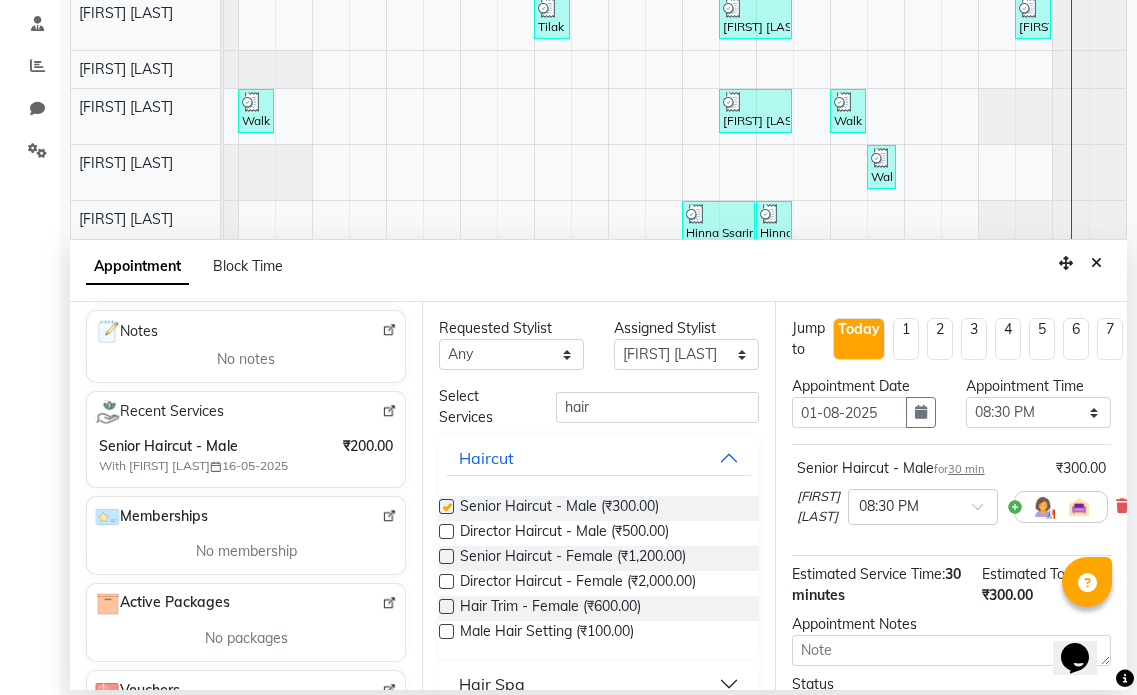 checkbox on "false" 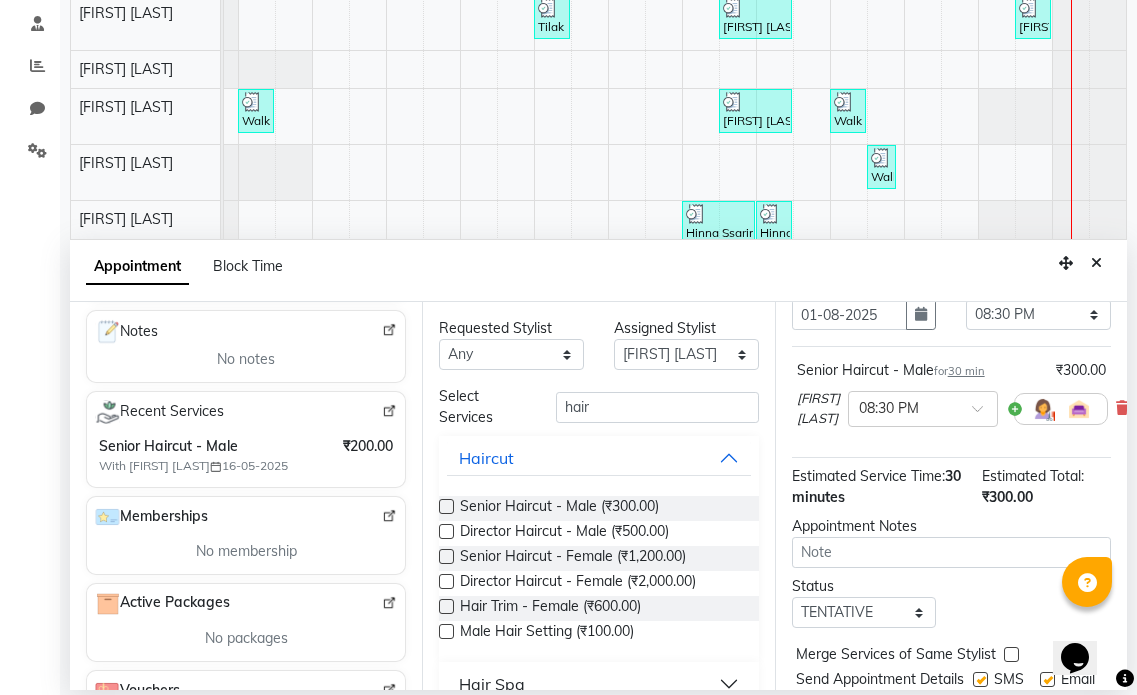 scroll, scrollTop: 194, scrollLeft: 0, axis: vertical 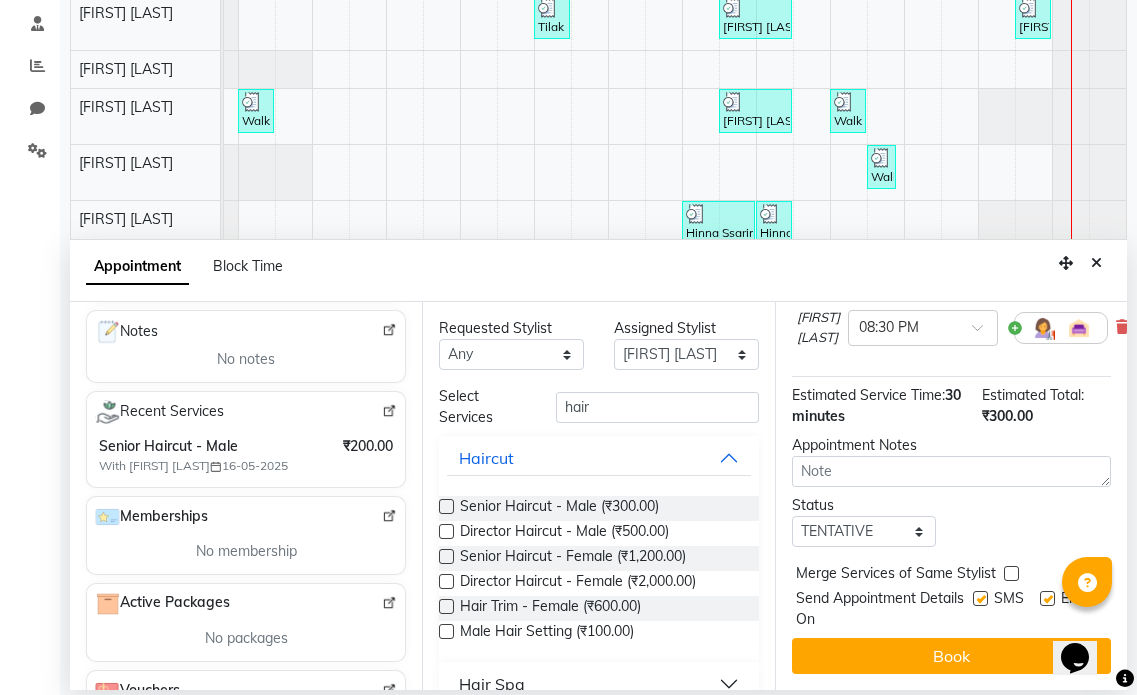 click at bounding box center [1047, 598] 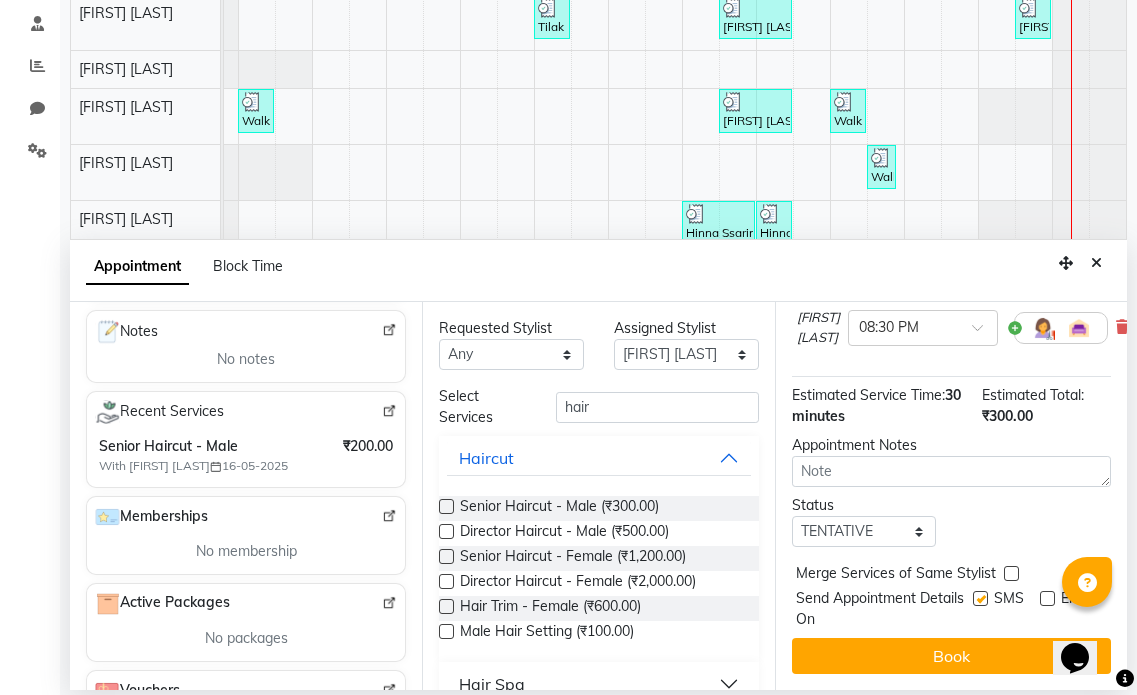 click at bounding box center (980, 598) 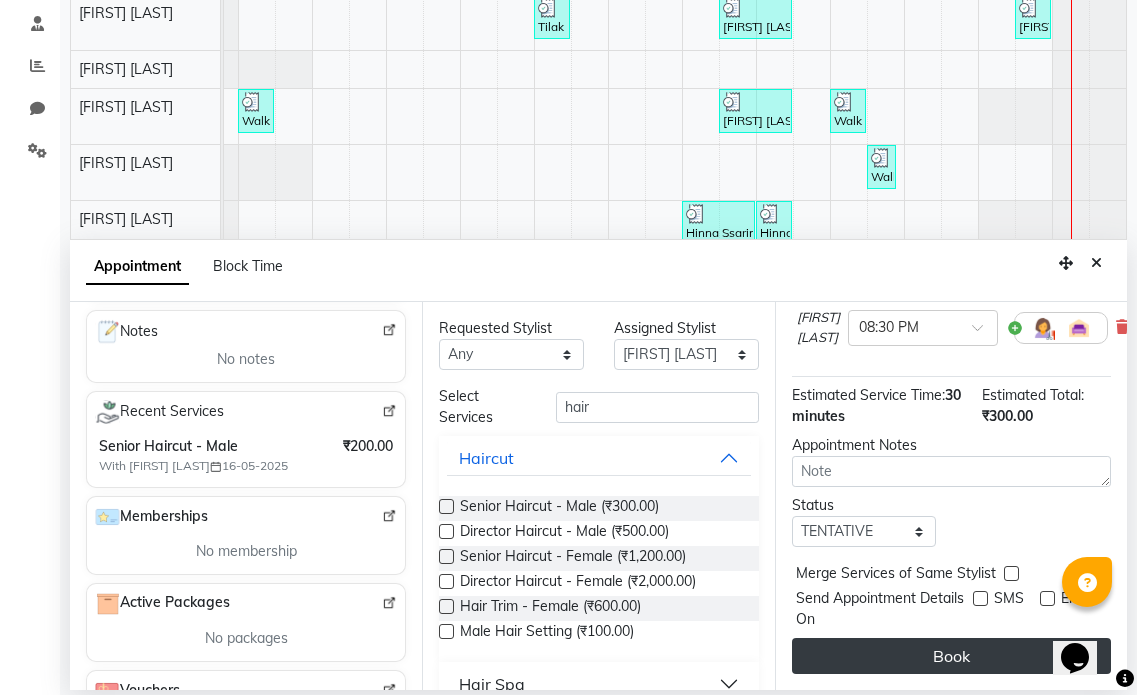click on "Book" at bounding box center [951, 656] 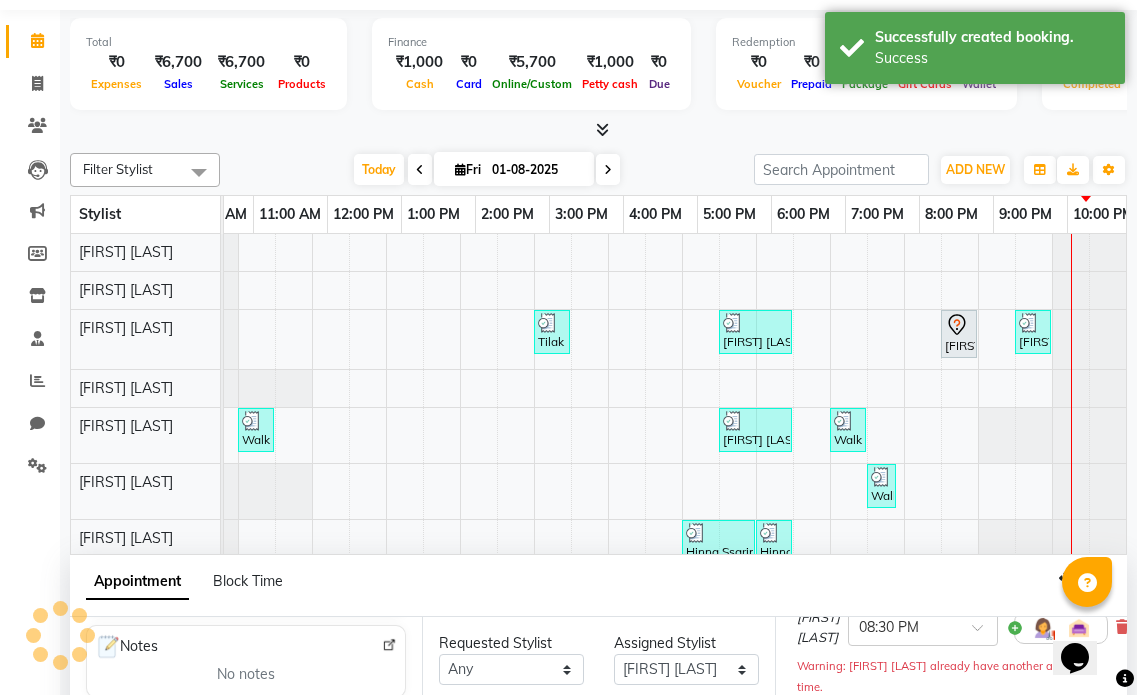 scroll, scrollTop: 0, scrollLeft: 0, axis: both 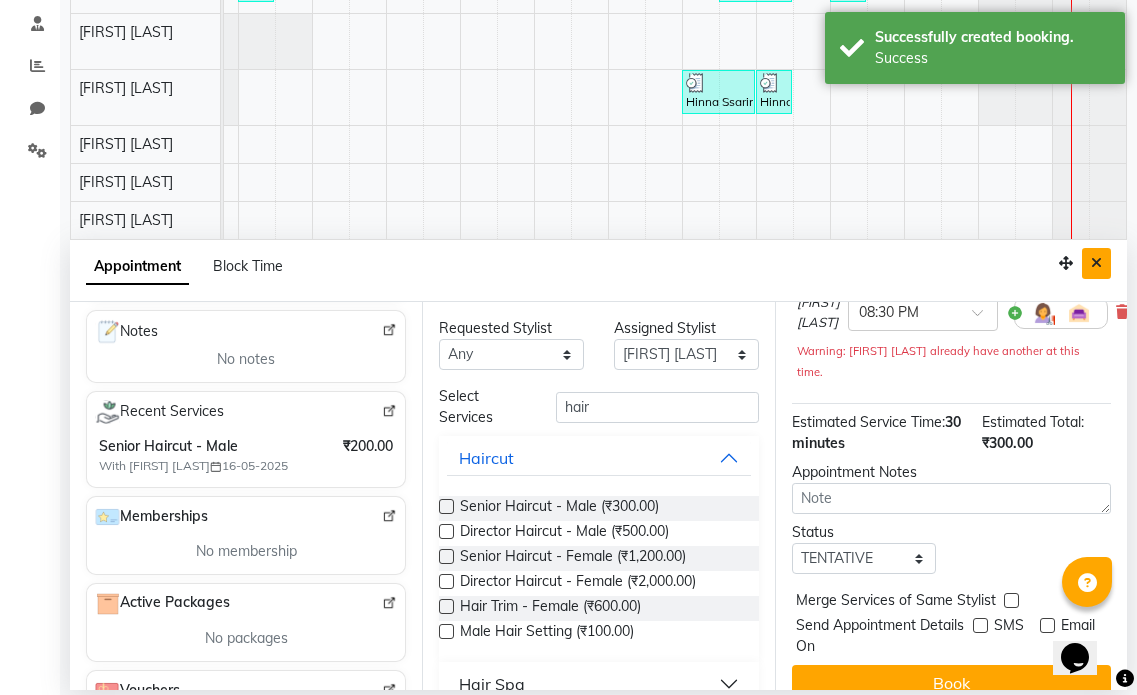 click at bounding box center [1096, 263] 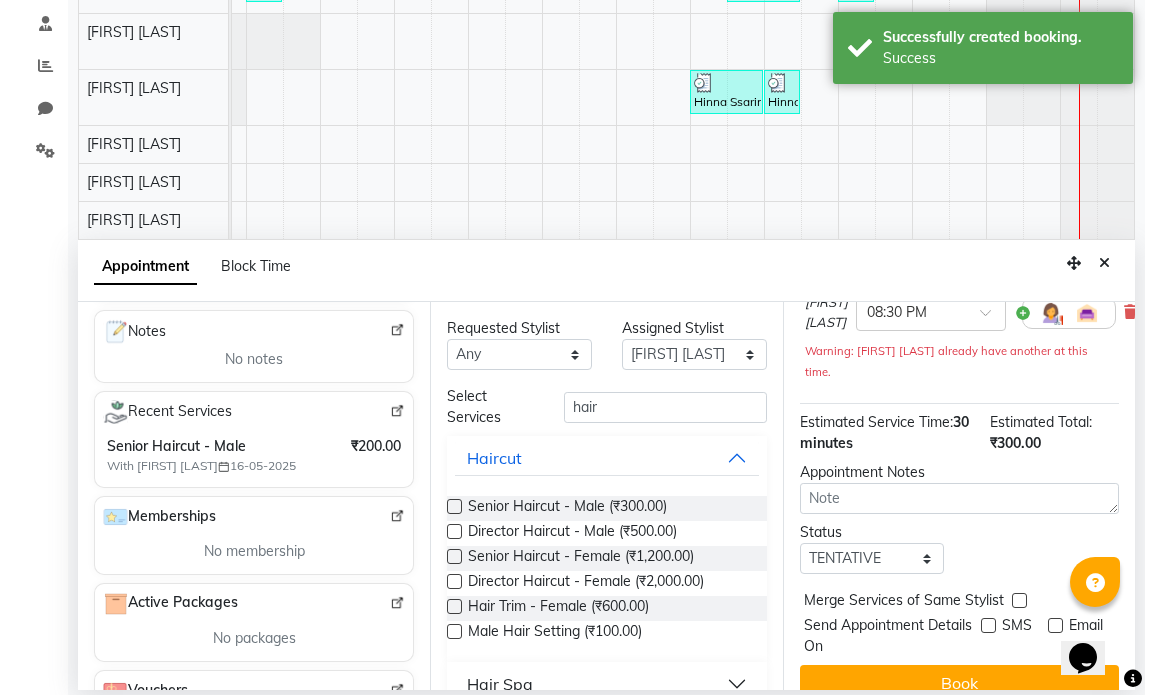 scroll, scrollTop: 0, scrollLeft: 0, axis: both 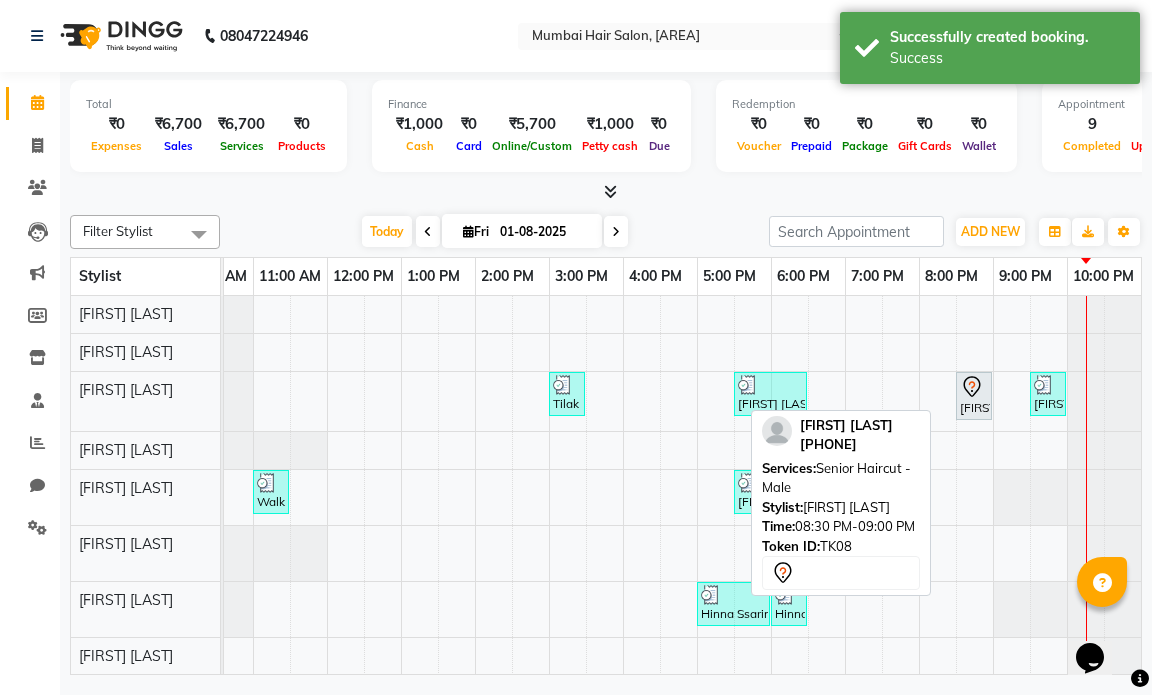 click 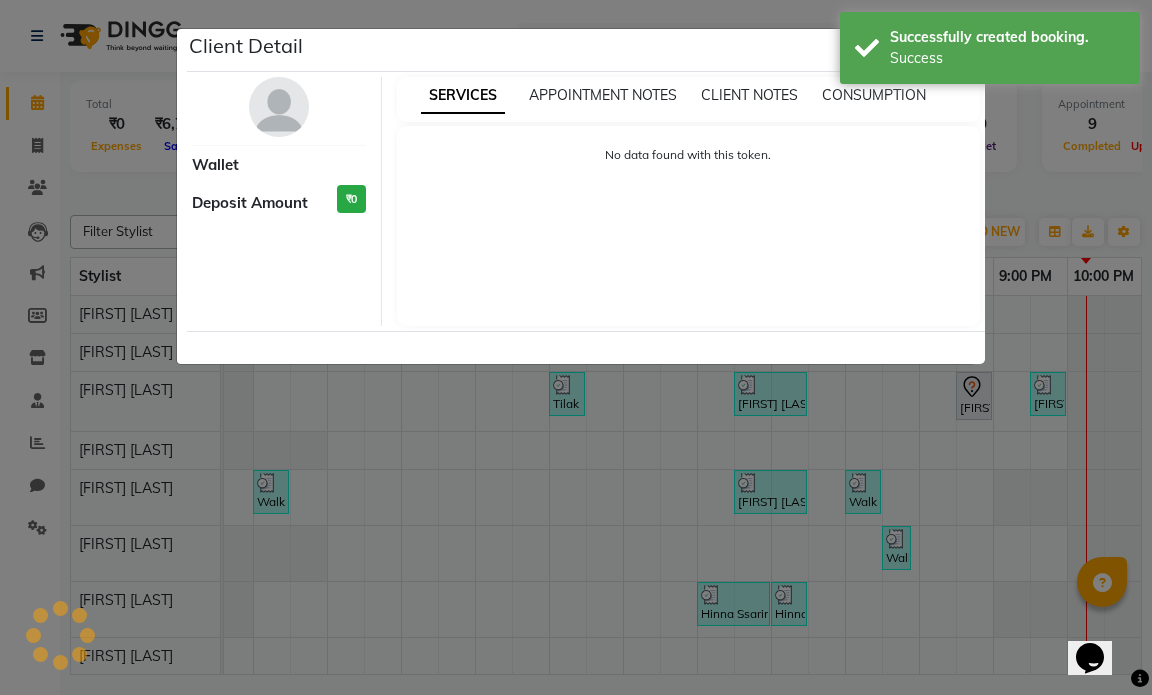 select on "7" 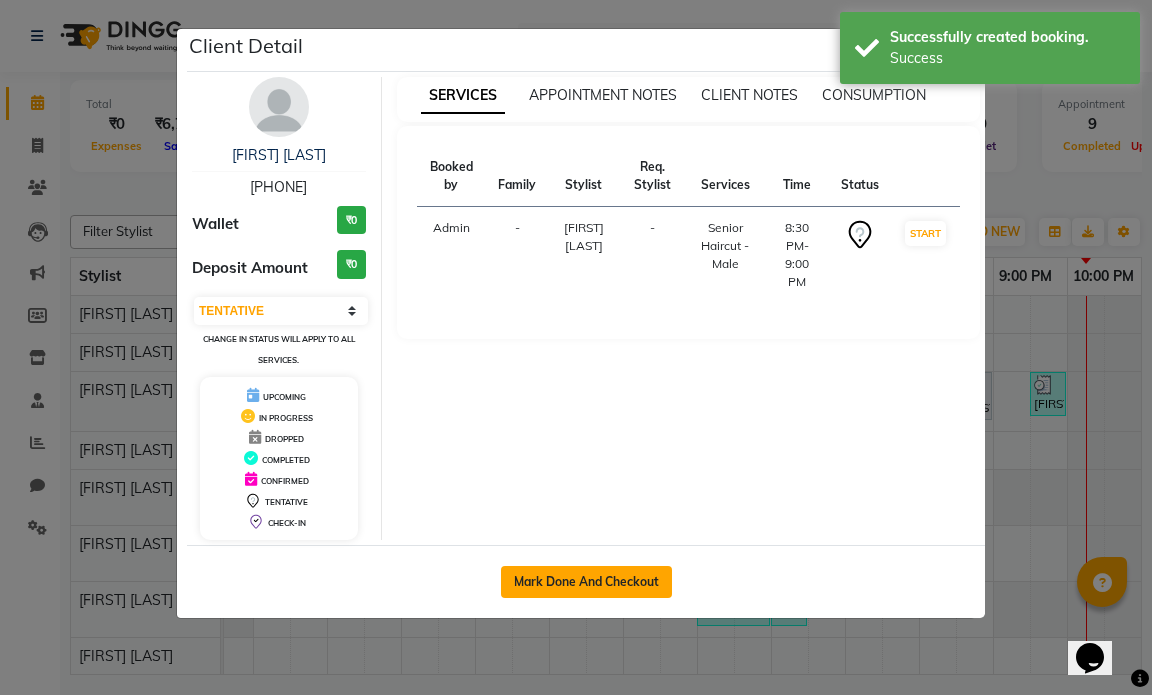 click on "Mark Done And Checkout" 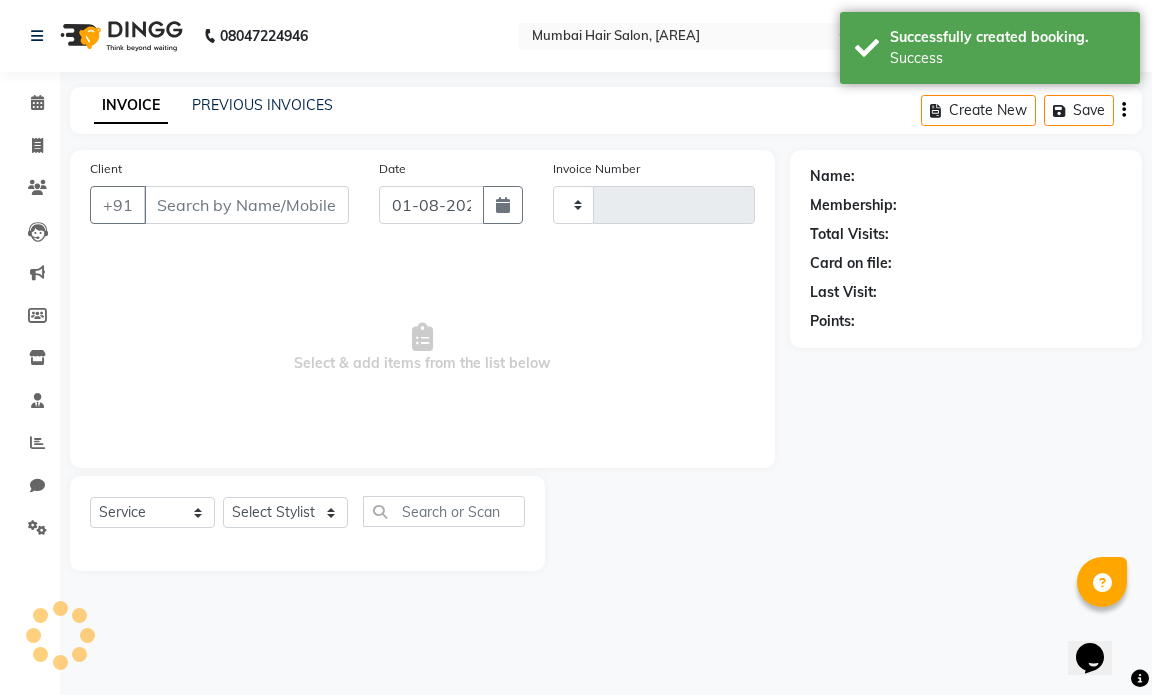 type on "0995" 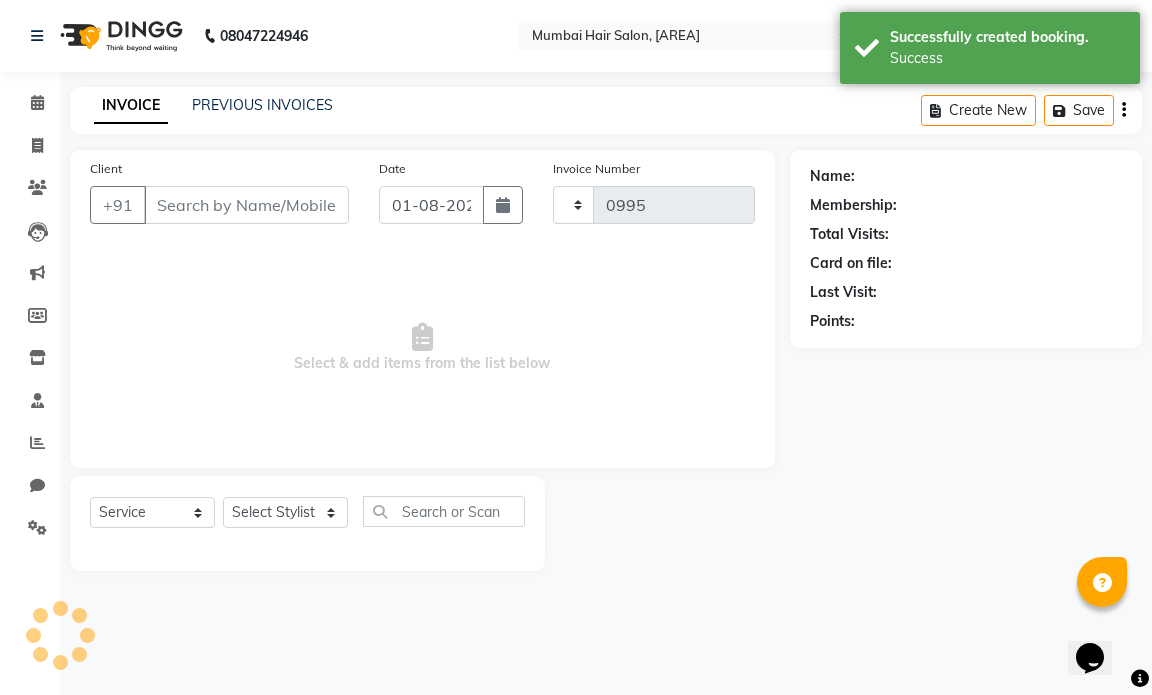 select on "7487" 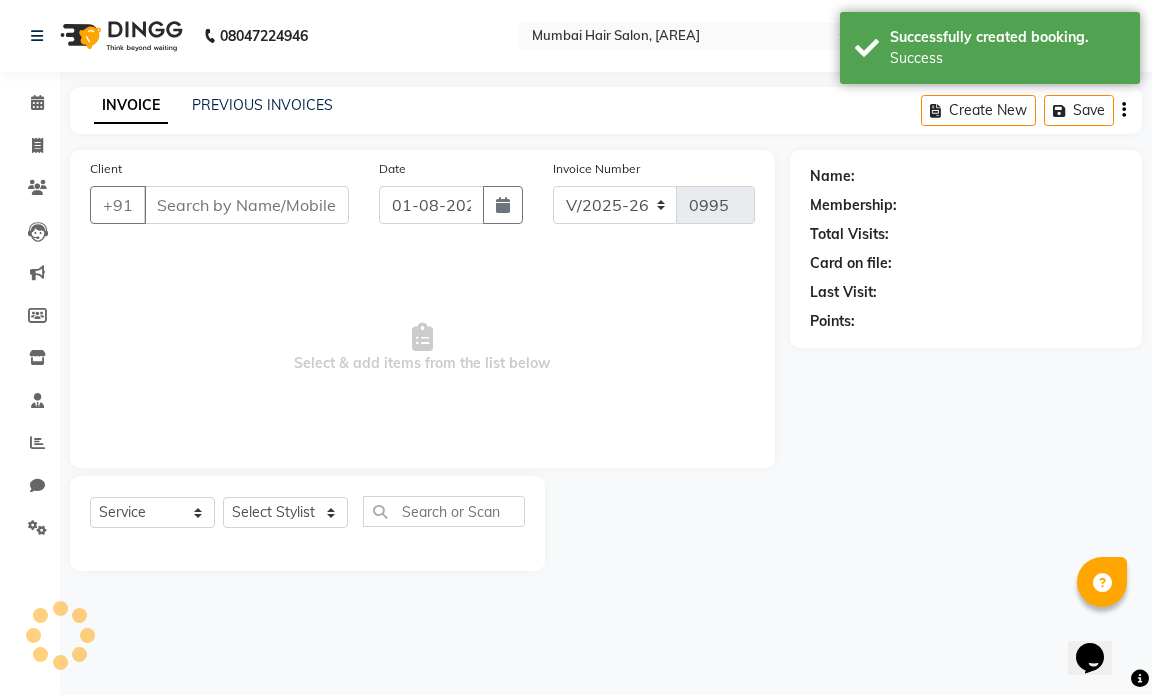type on "[PHONE]" 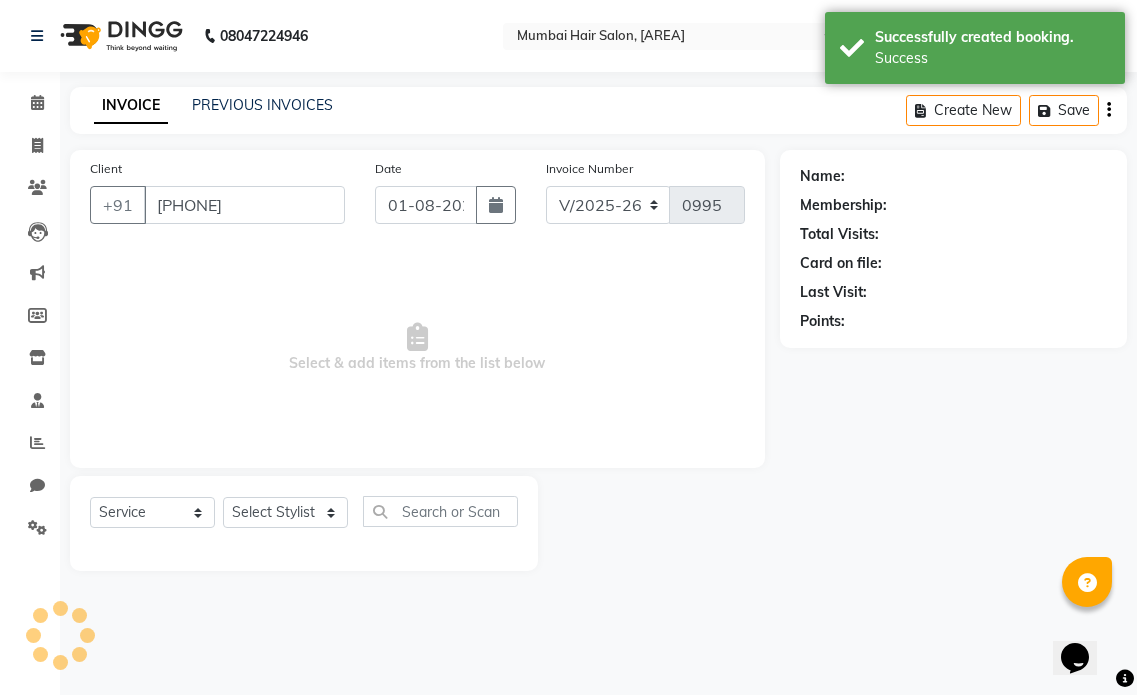 select on "66012" 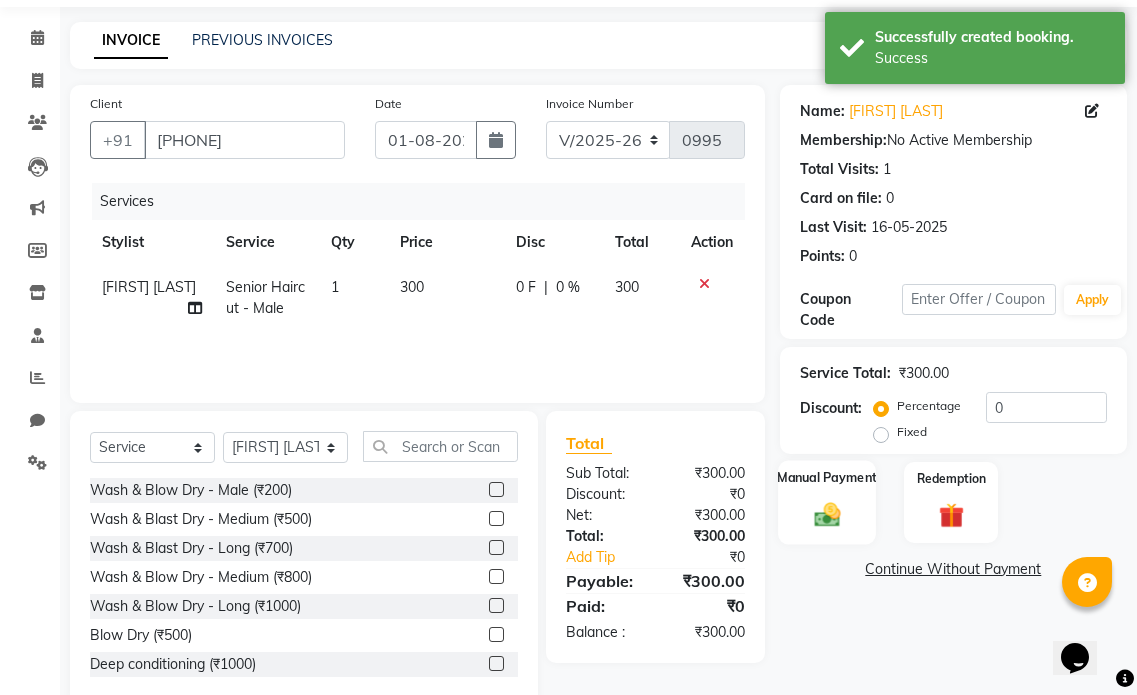 scroll, scrollTop: 100, scrollLeft: 0, axis: vertical 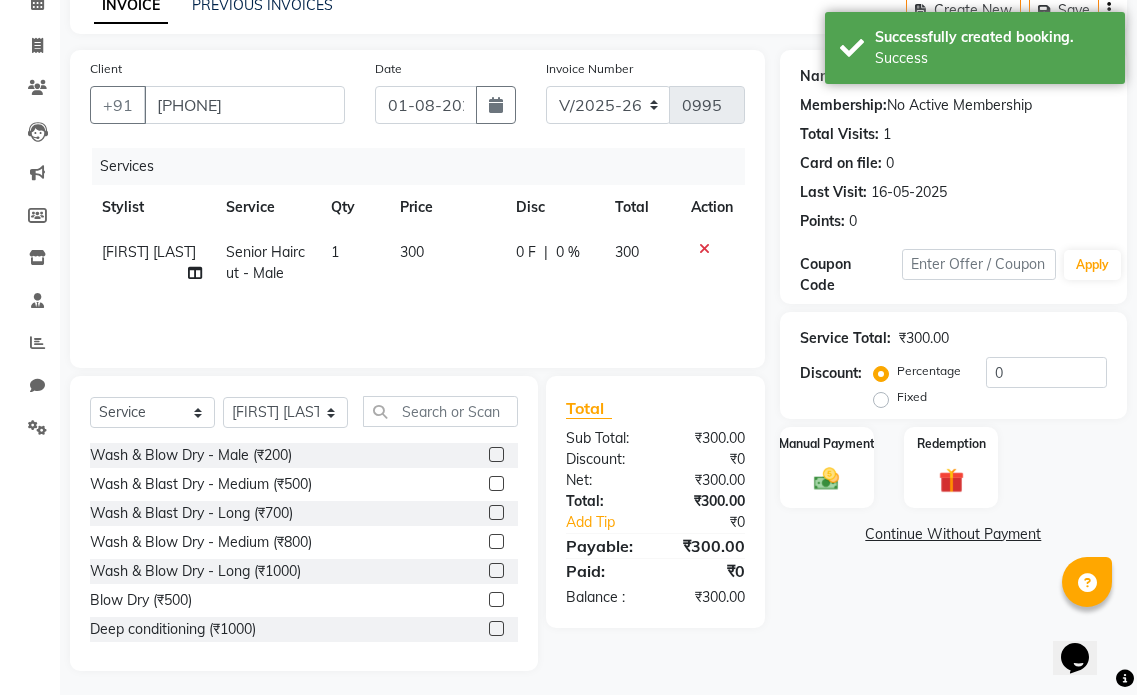 click on "300" 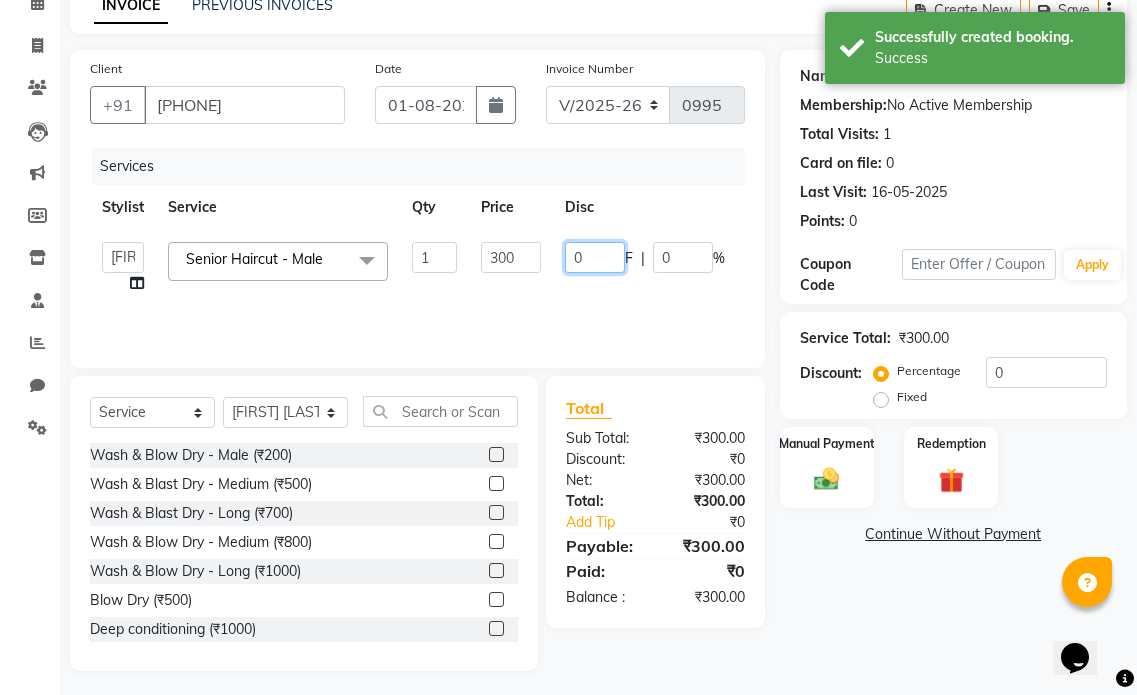 drag, startPoint x: 588, startPoint y: 258, endPoint x: 560, endPoint y: 258, distance: 28 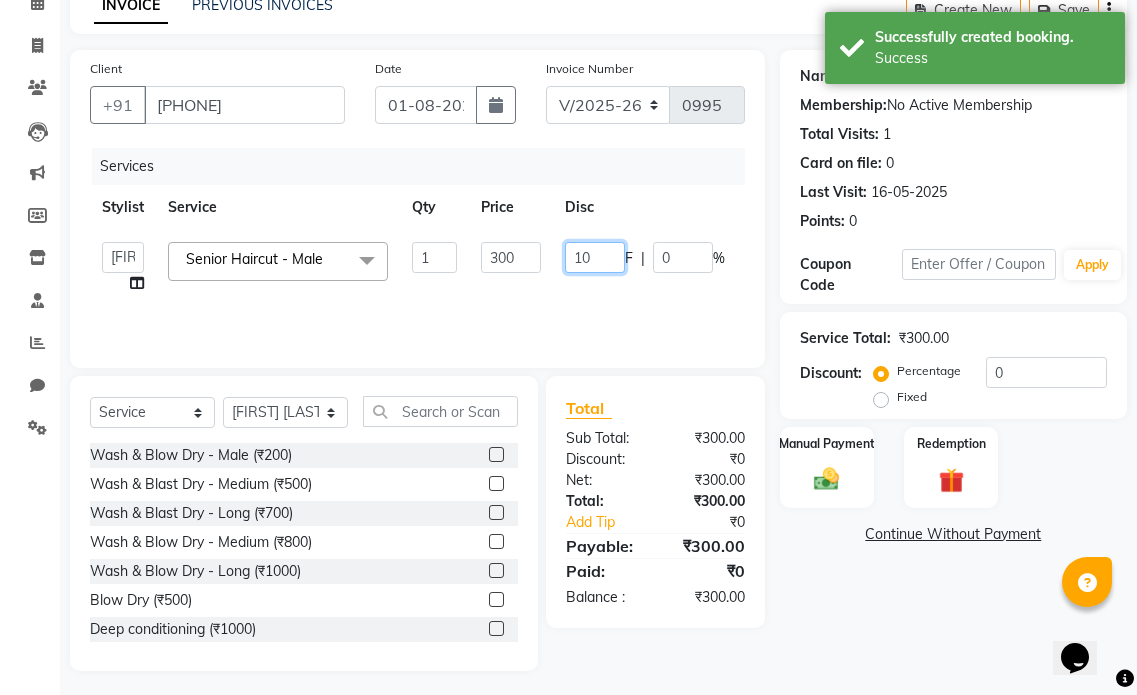 type on "100" 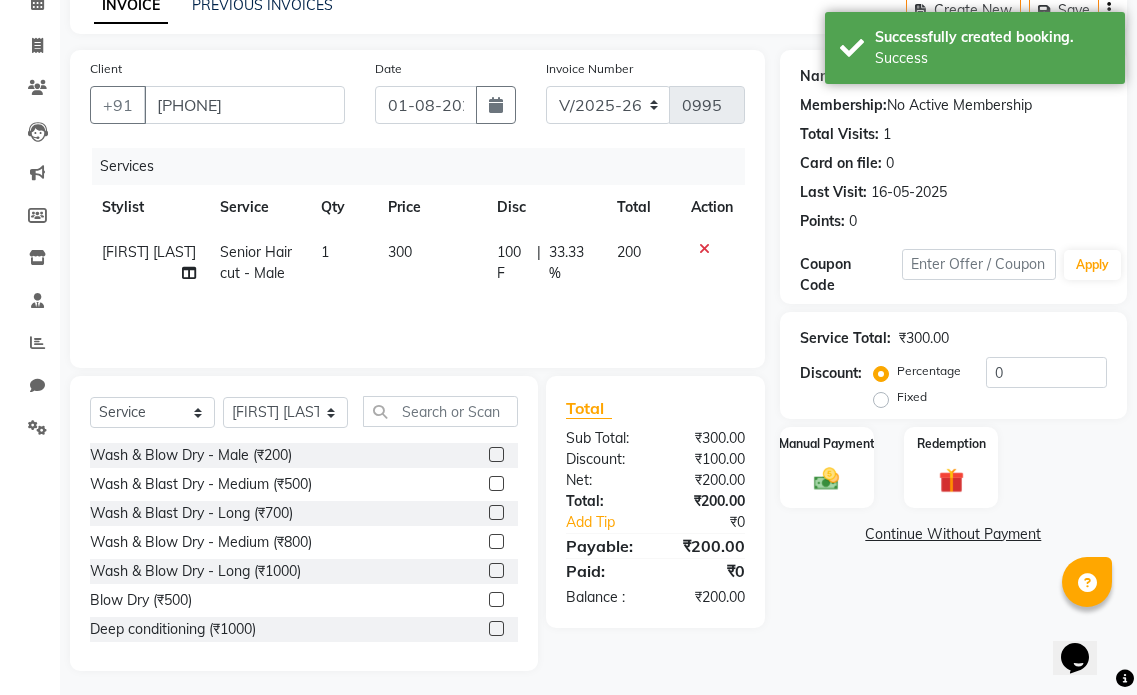 click on "100 F | 33.33 %" 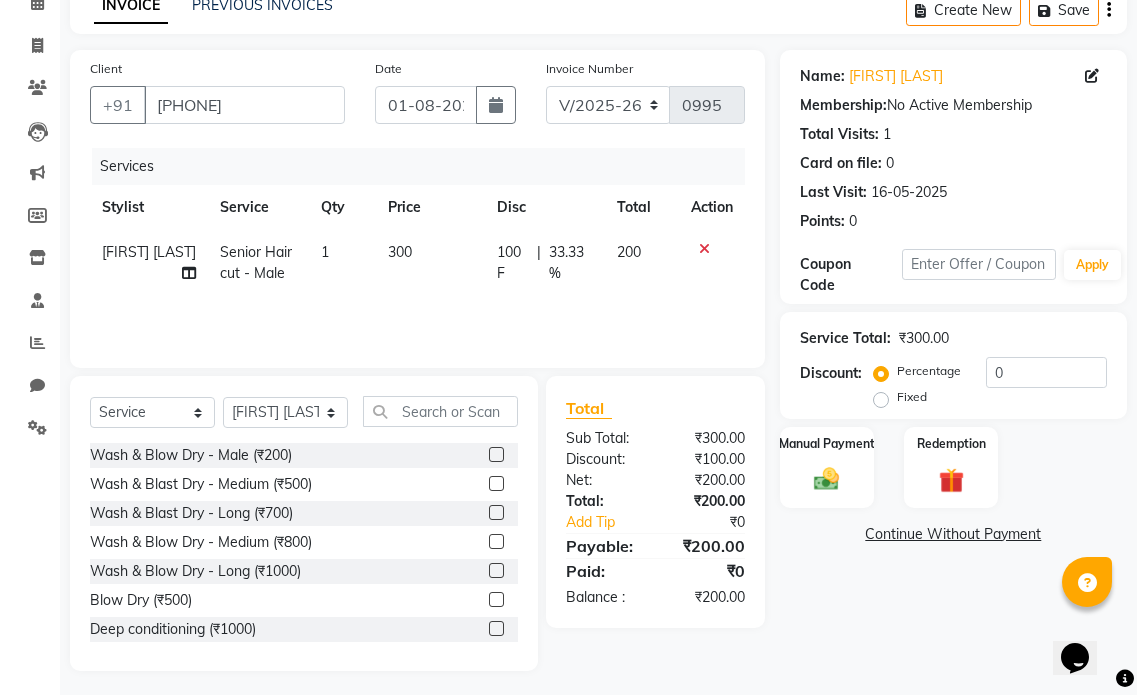 select on "66012" 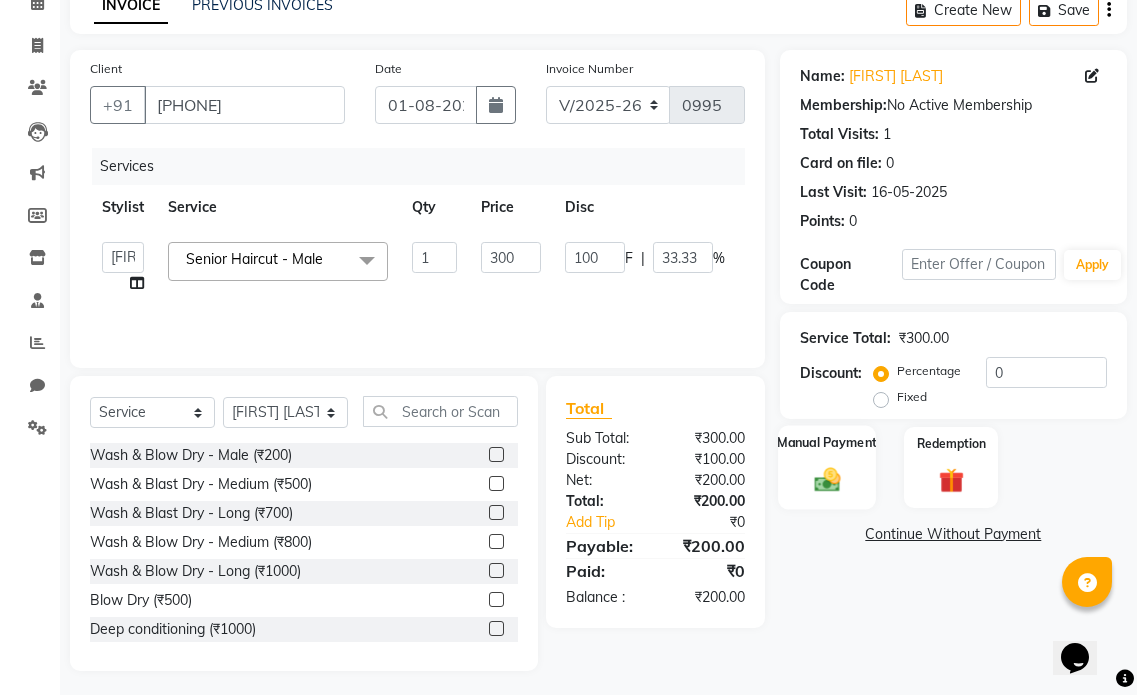 click 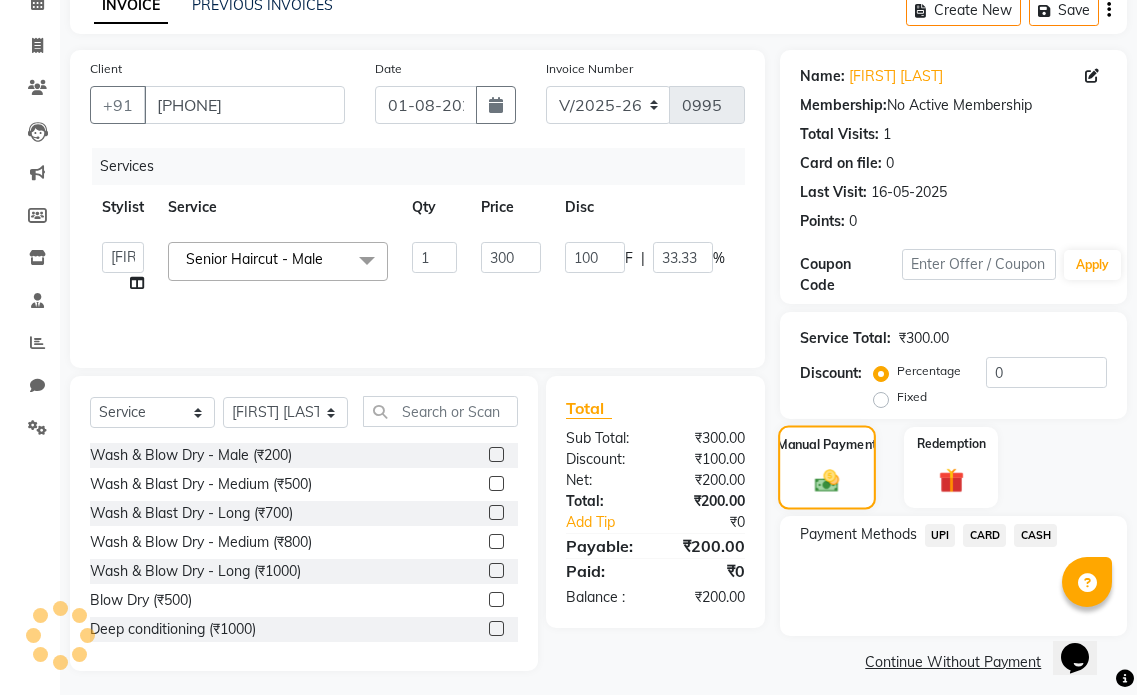 scroll, scrollTop: 112, scrollLeft: 0, axis: vertical 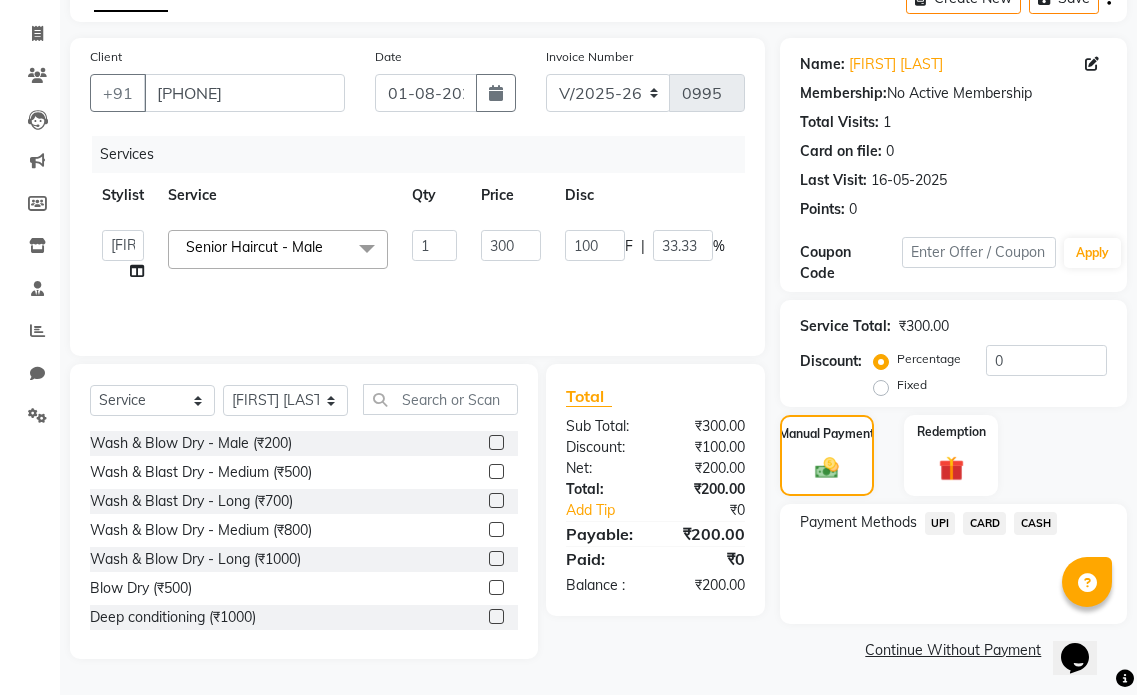 click on "CASH" 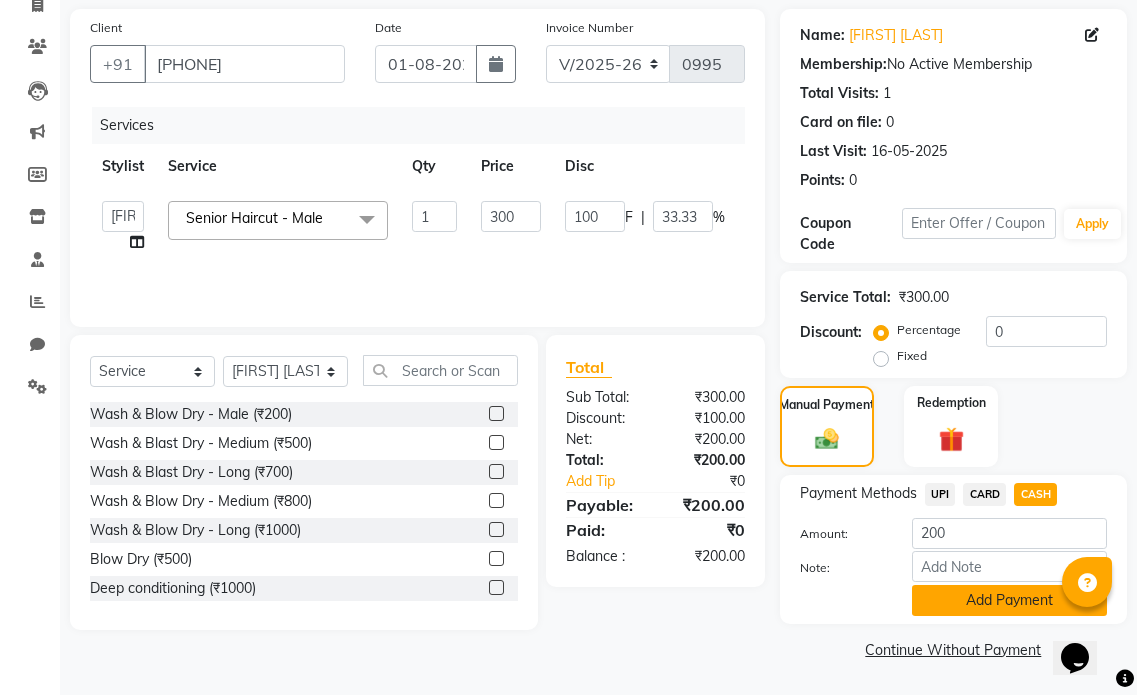 click on "Add Payment" 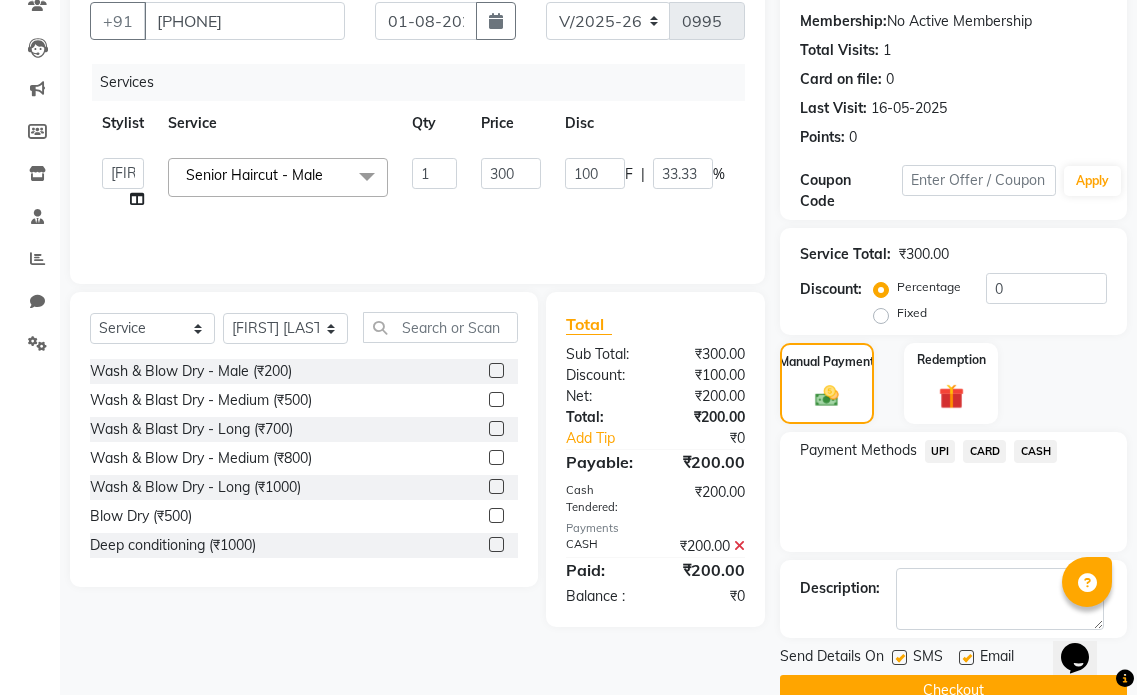 scroll, scrollTop: 225, scrollLeft: 0, axis: vertical 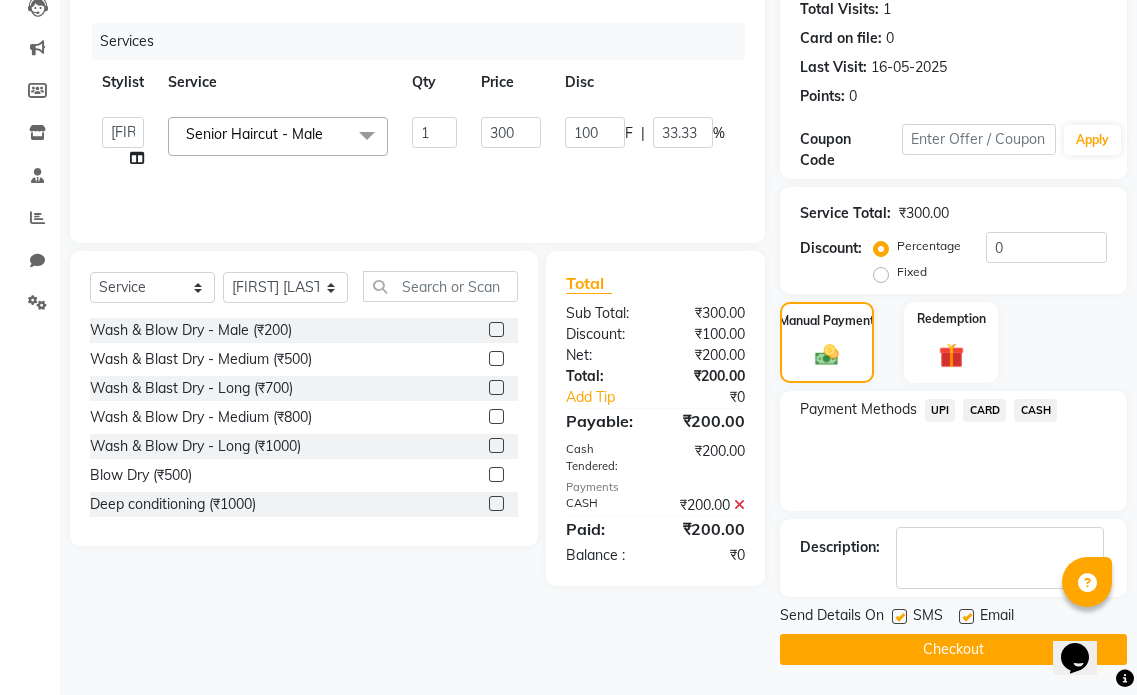 click 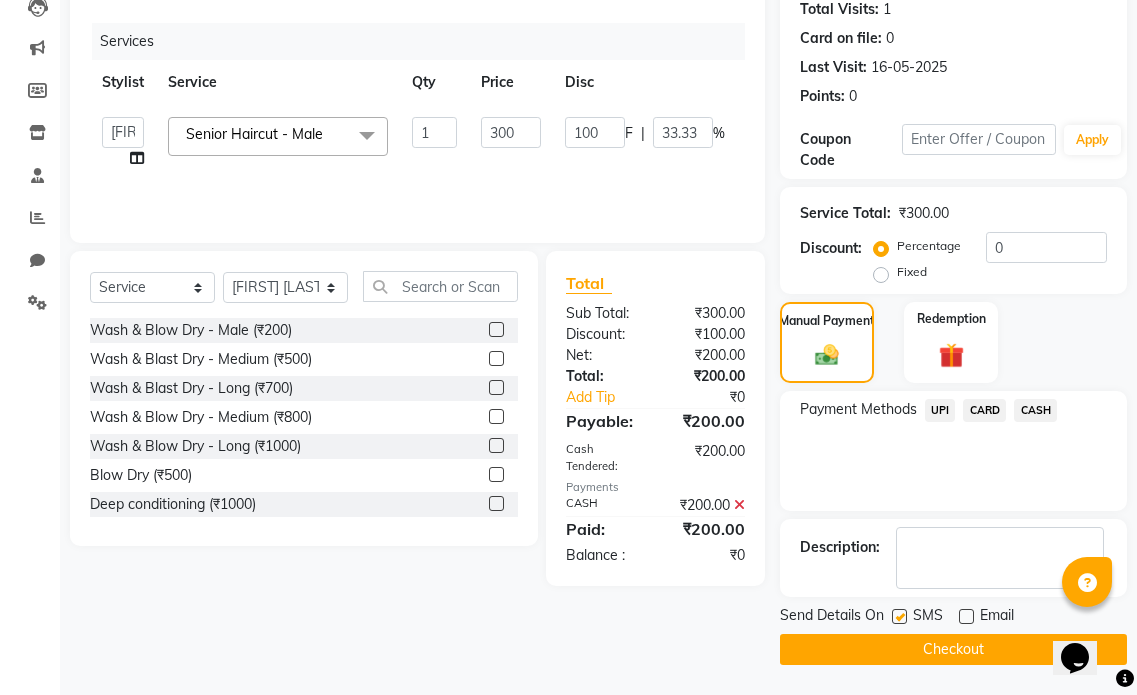 click on "Checkout" 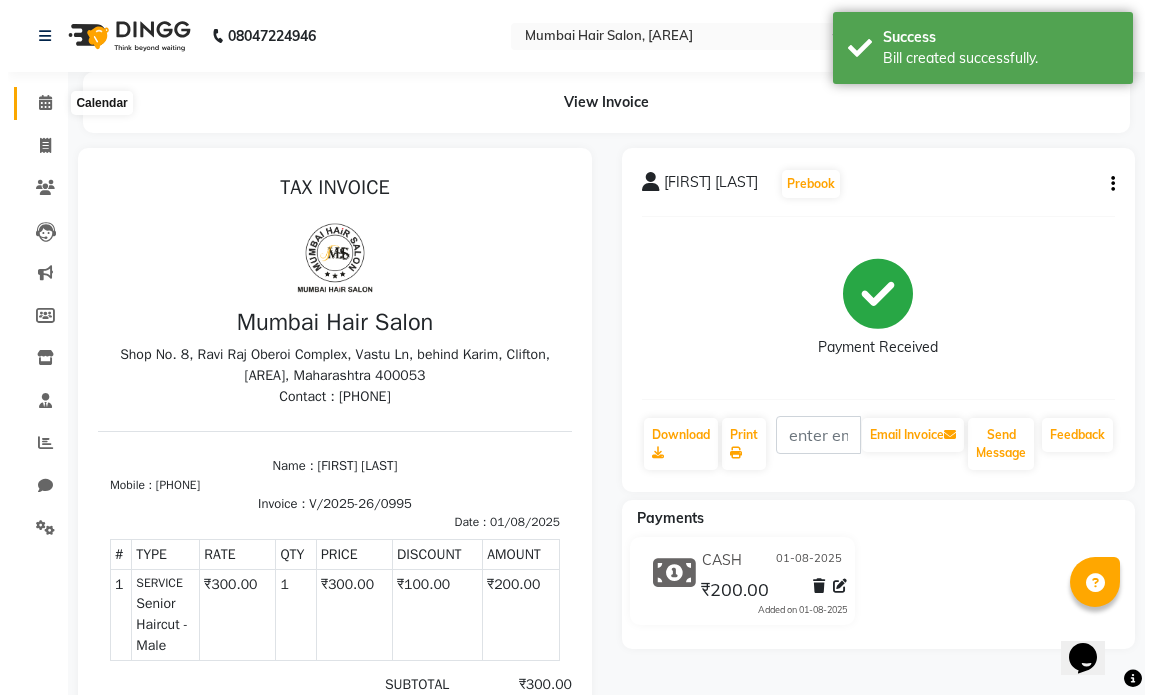 scroll, scrollTop: 0, scrollLeft: 0, axis: both 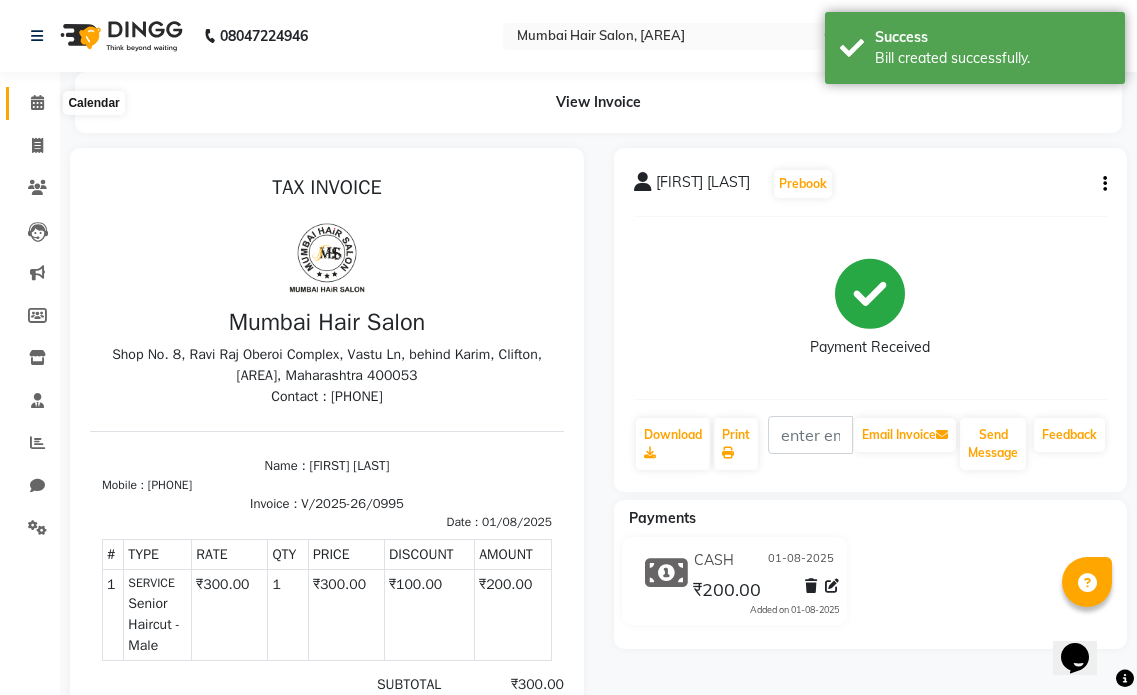 click 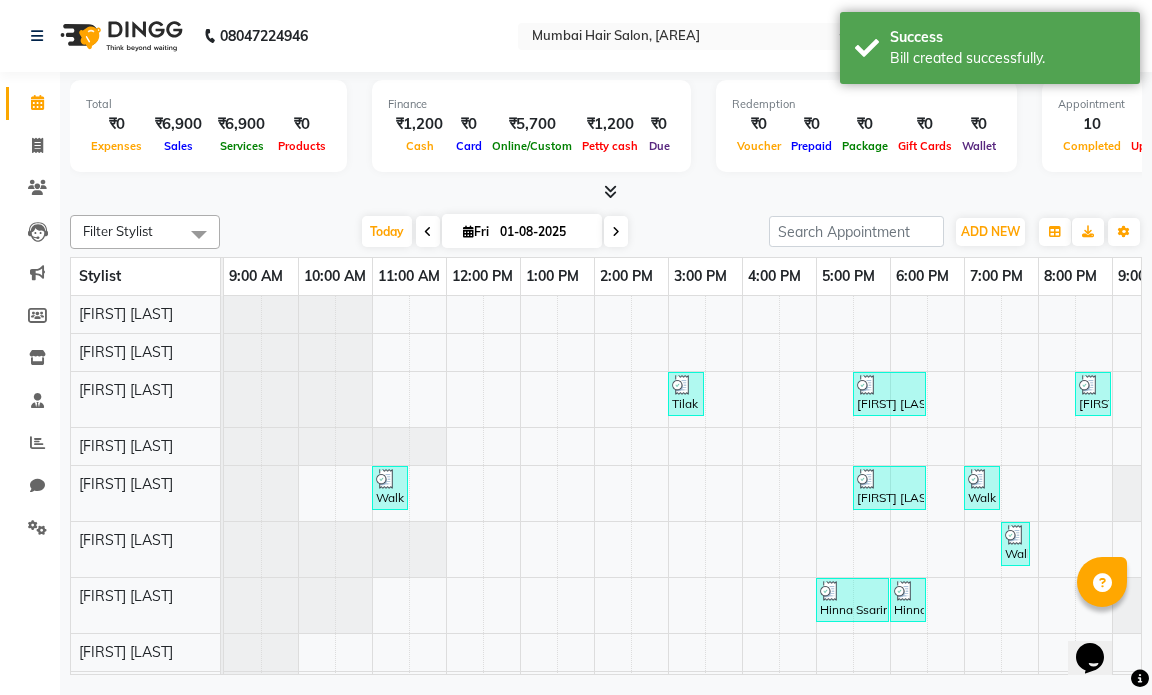 scroll, scrollTop: 0, scrollLeft: 134, axis: horizontal 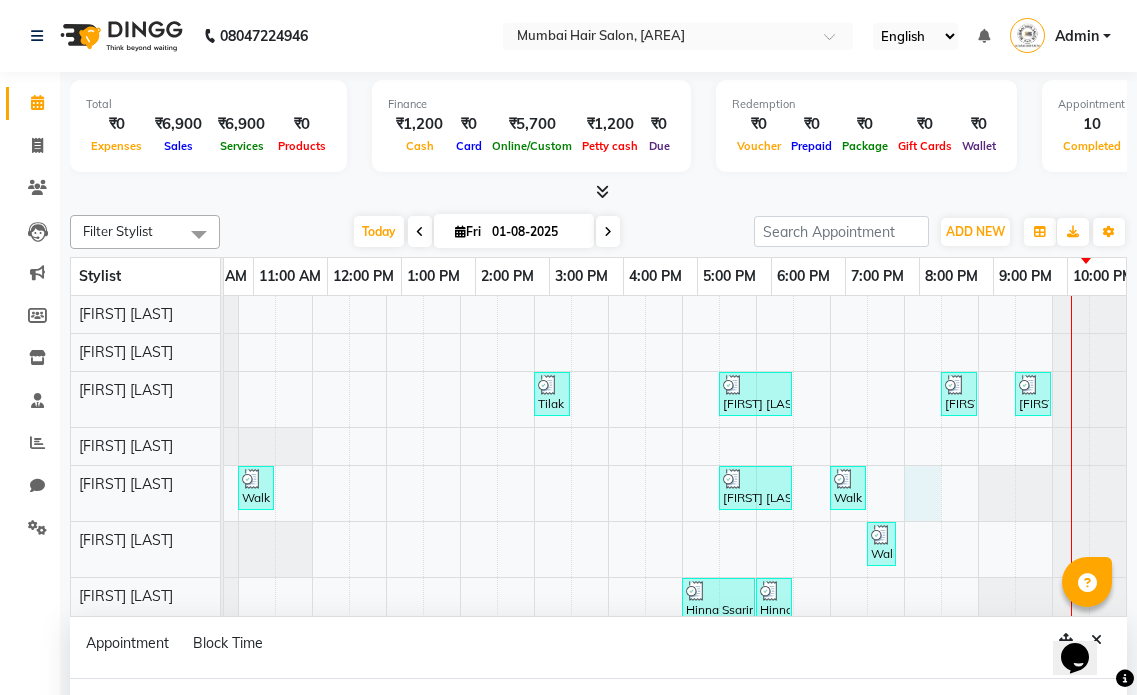select on "66016" 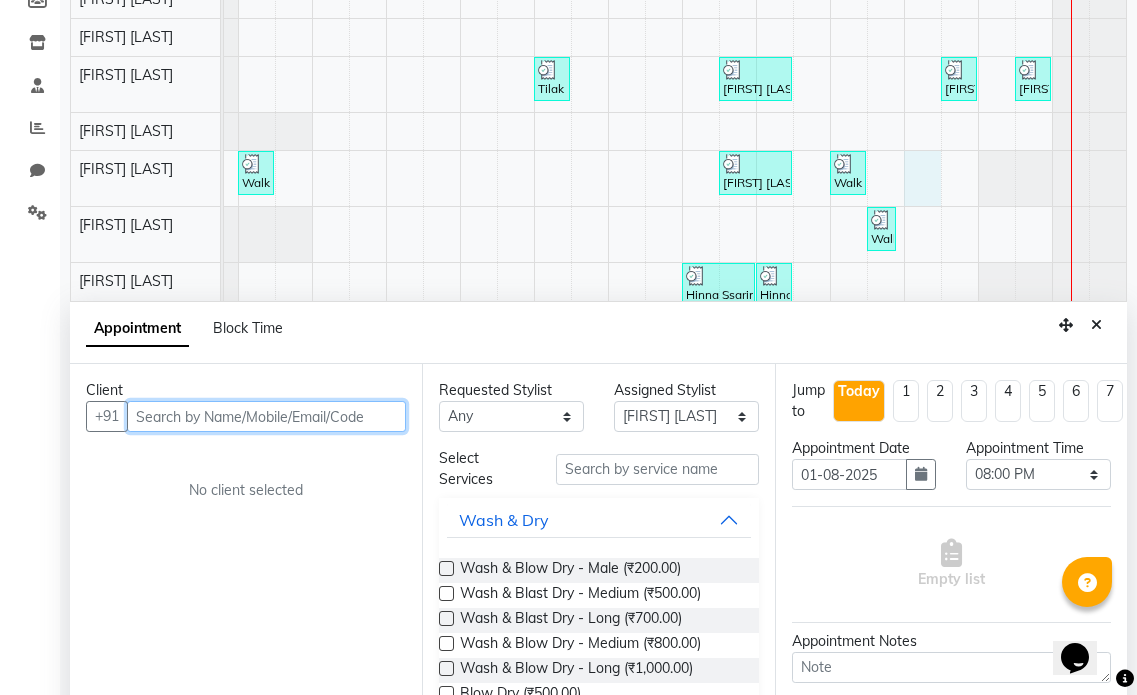 scroll, scrollTop: 377, scrollLeft: 0, axis: vertical 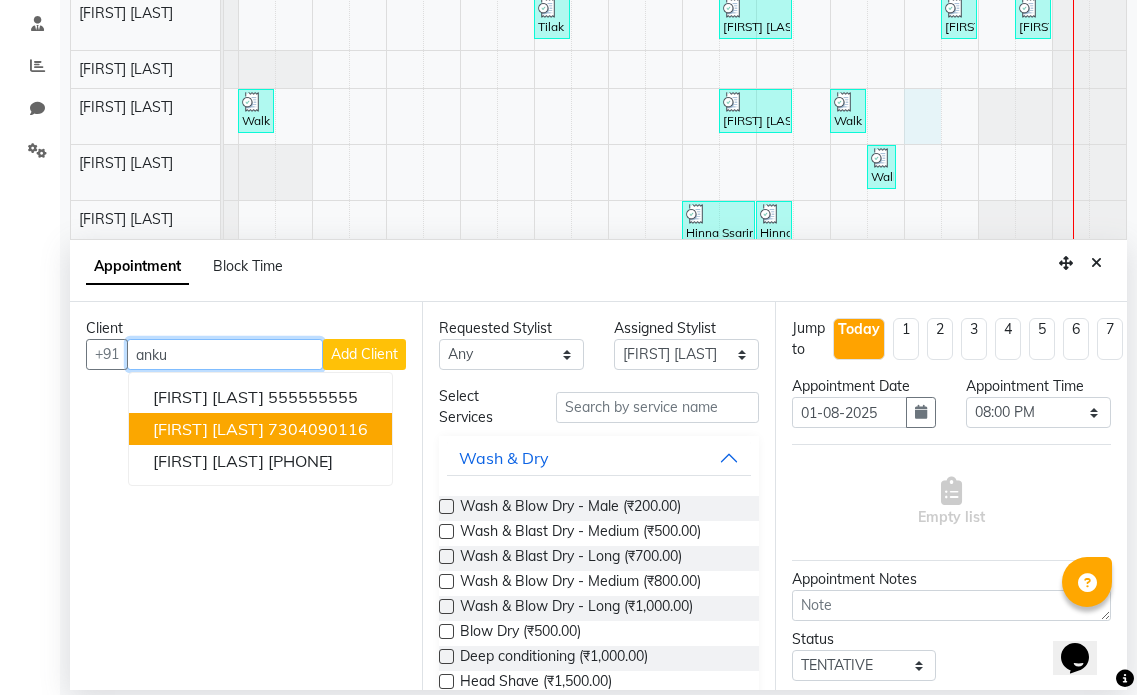 click on "7304090116" at bounding box center (318, 429) 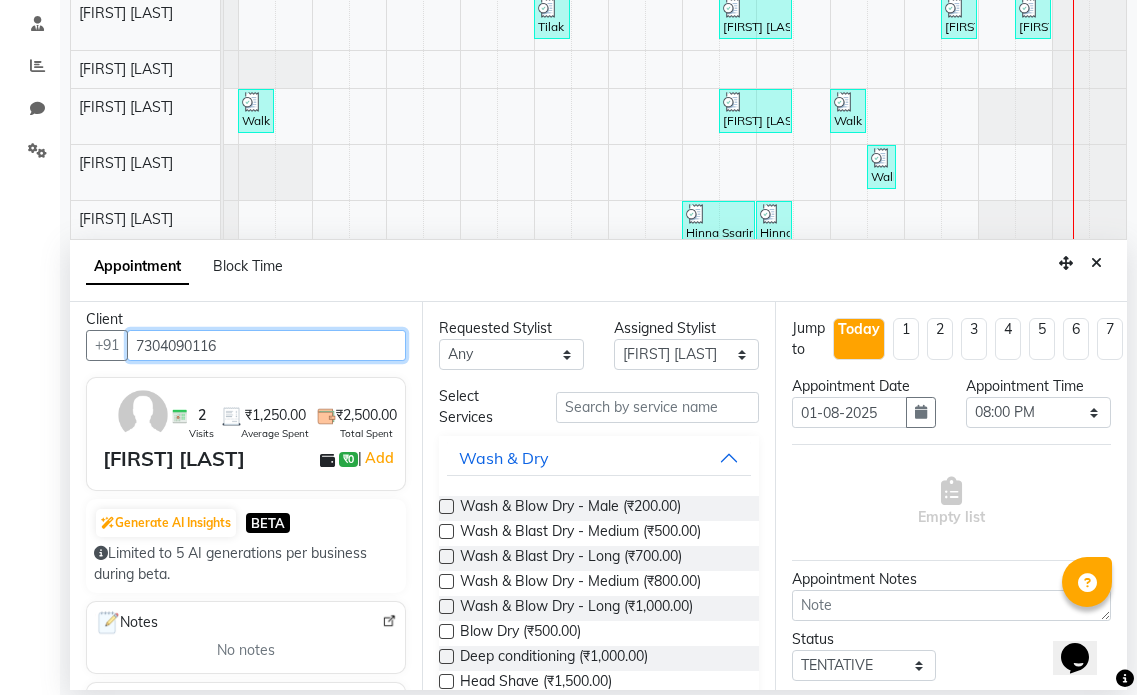 scroll, scrollTop: 0, scrollLeft: 0, axis: both 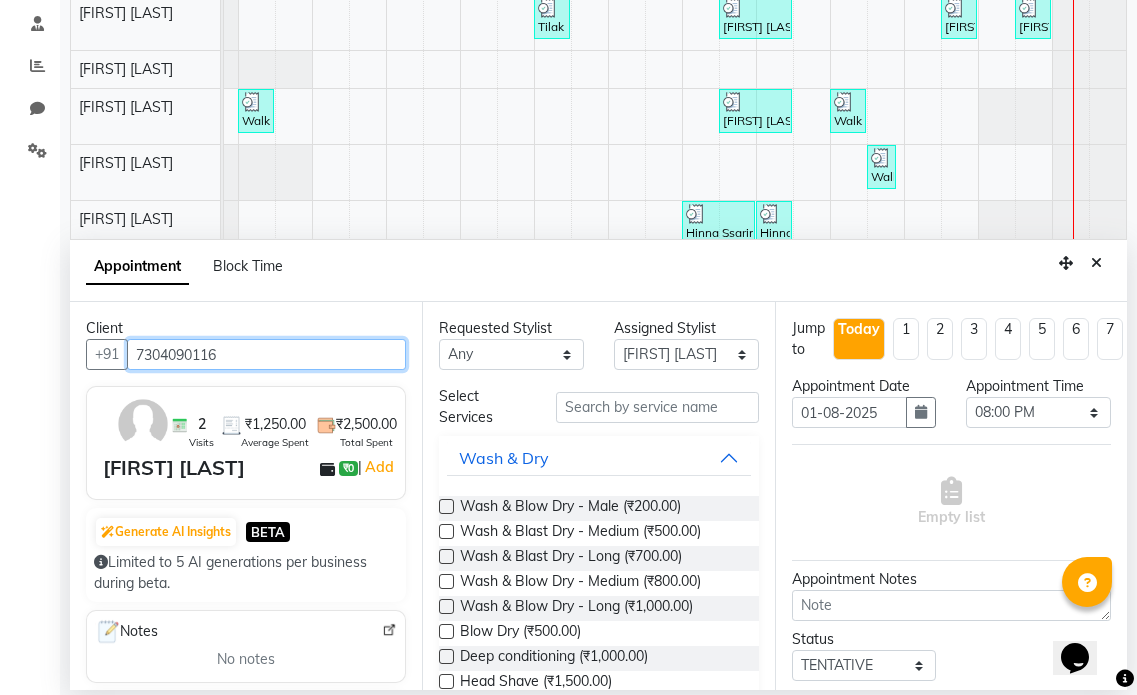 type on "7304090116" 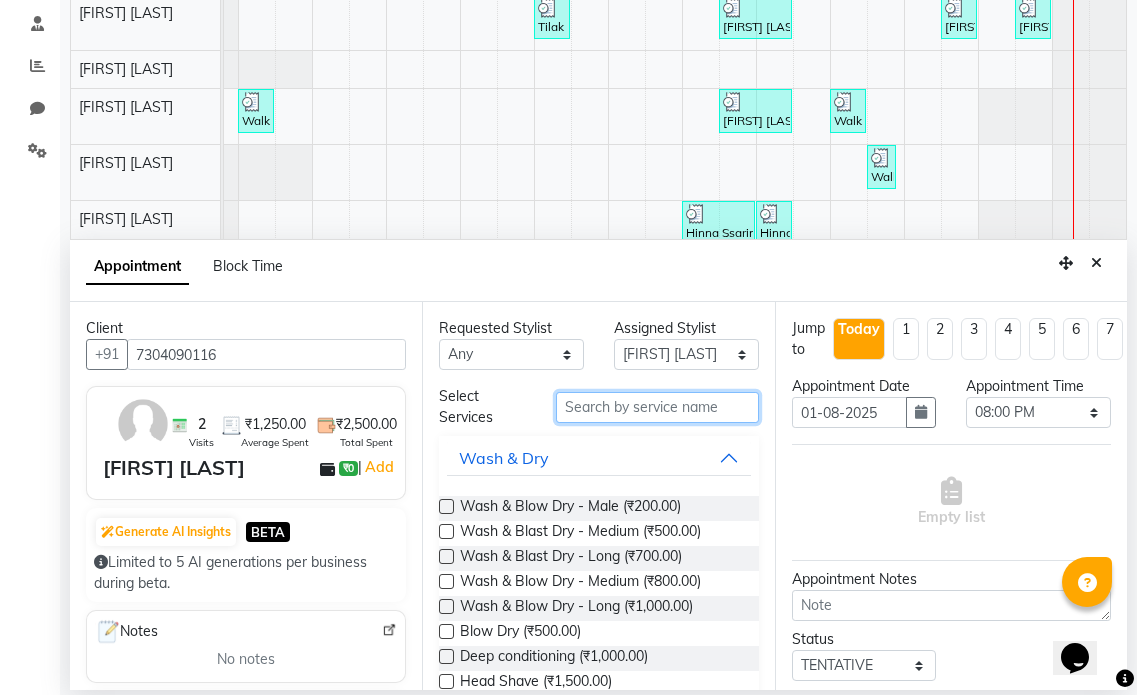 click at bounding box center [657, 407] 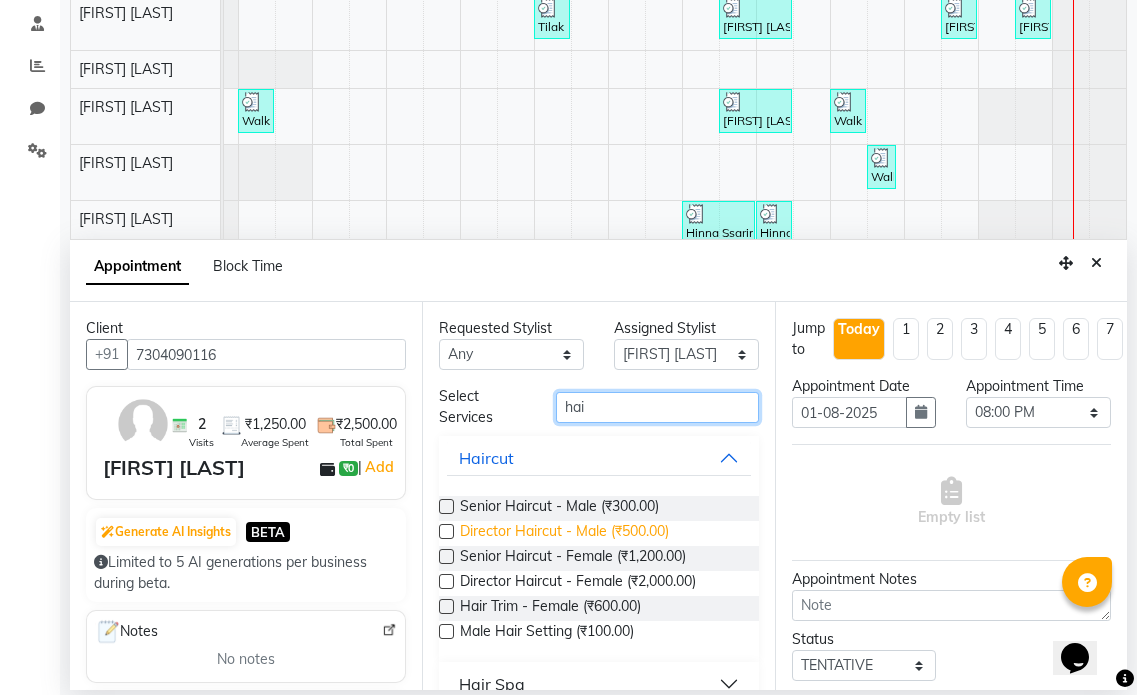 type on "hai" 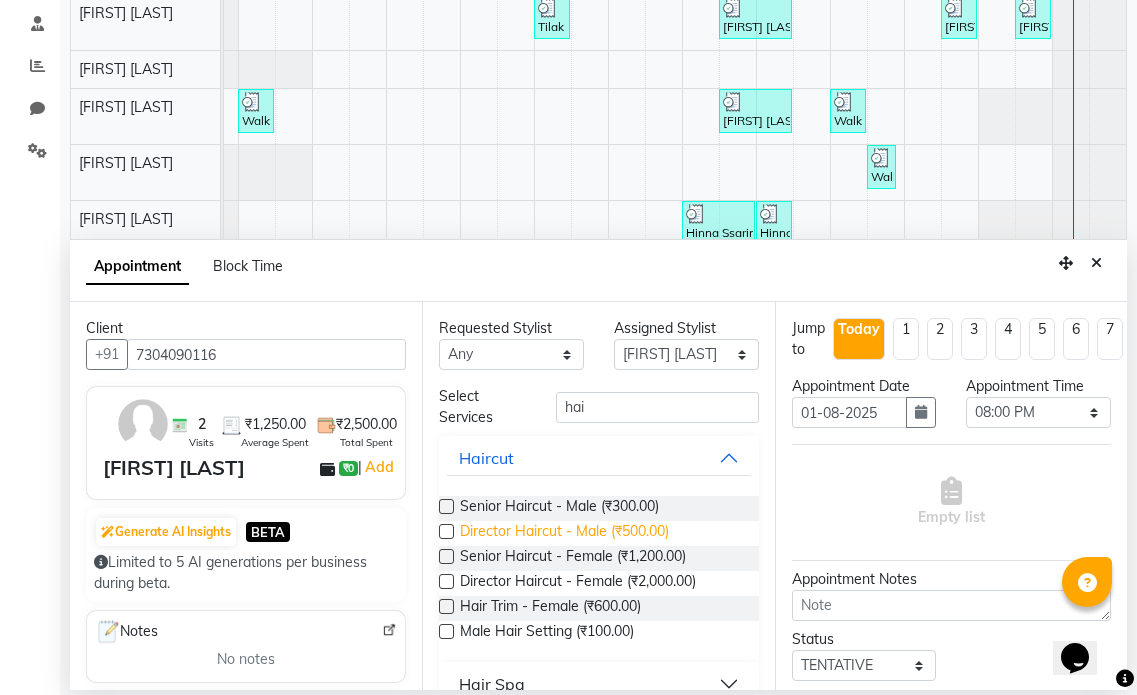 click on "Director Haircut - Male (₹500.00)" at bounding box center (564, 533) 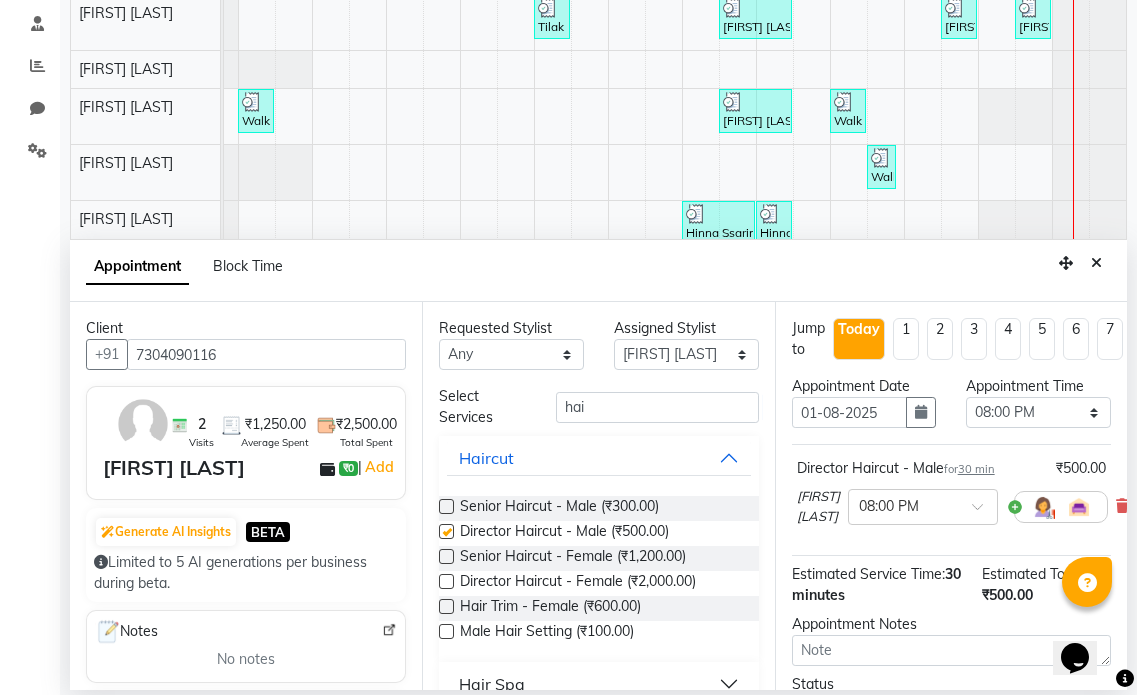 checkbox on "false" 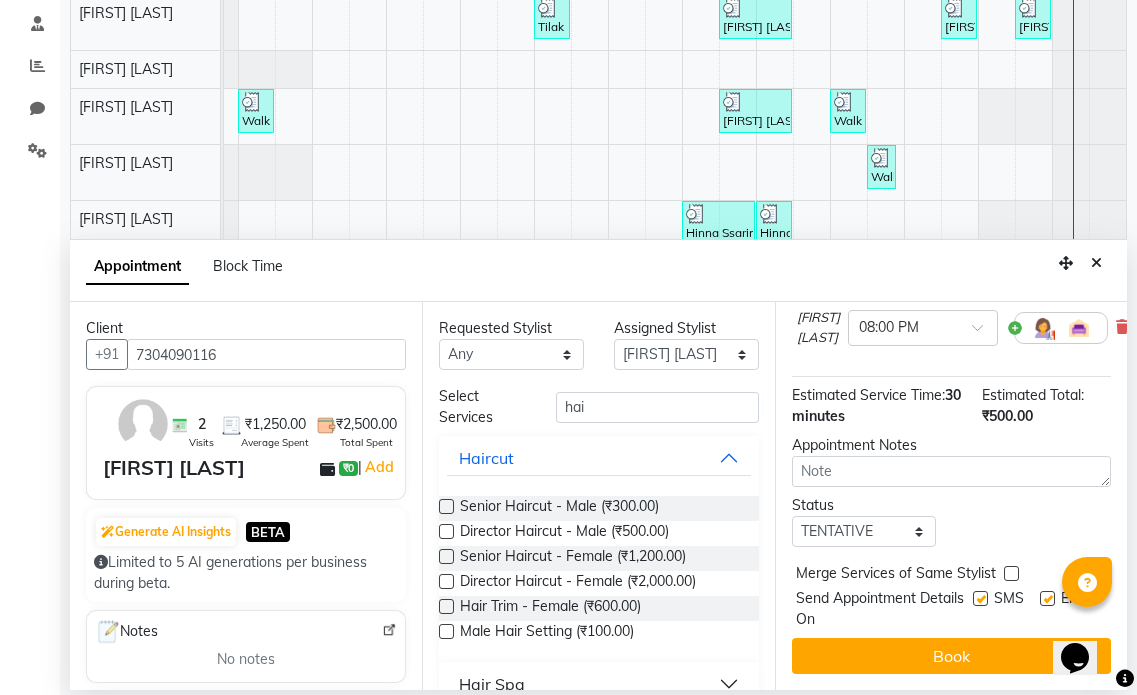 scroll, scrollTop: 214, scrollLeft: 0, axis: vertical 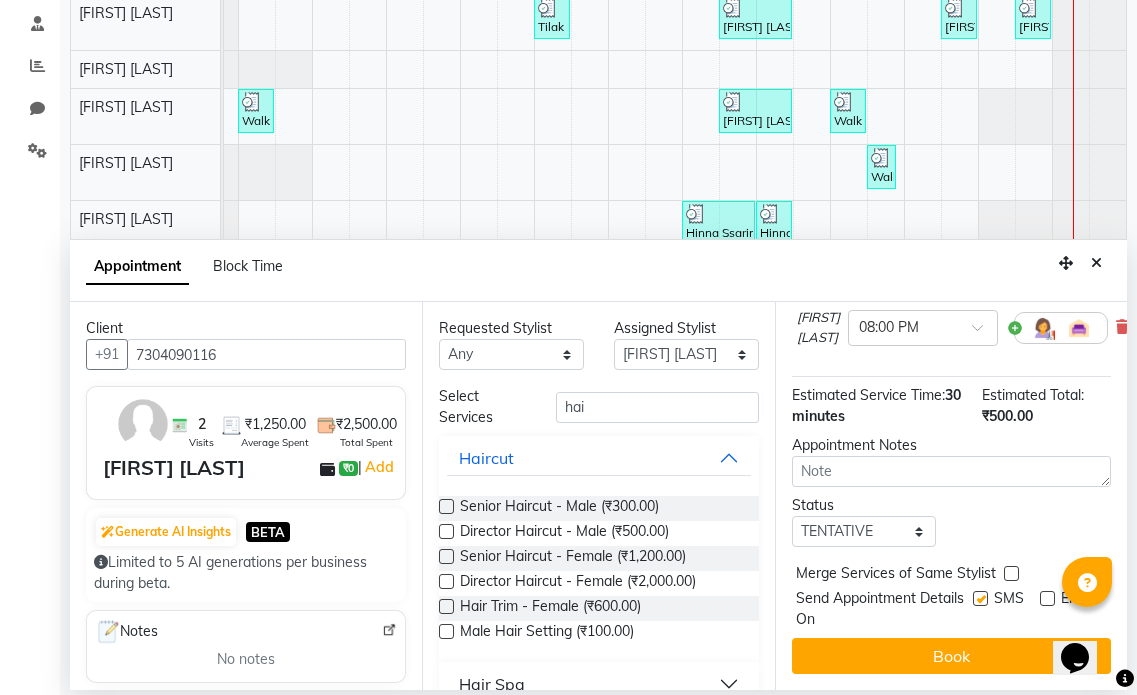 click at bounding box center [980, 598] 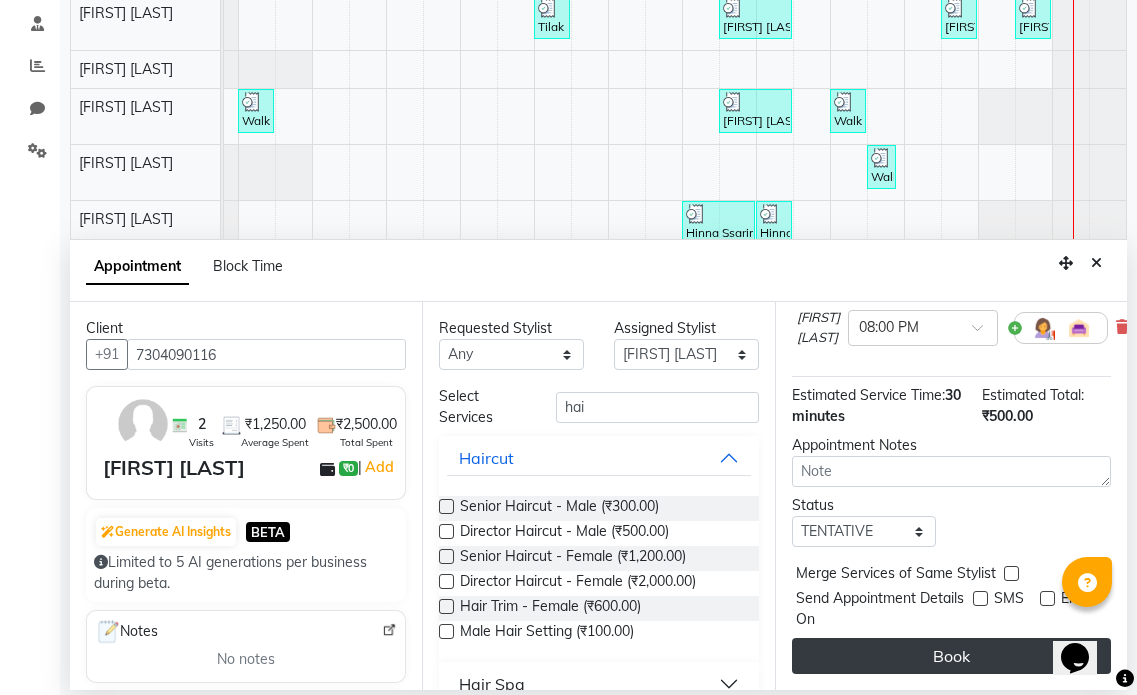 click on "Book" at bounding box center (951, 656) 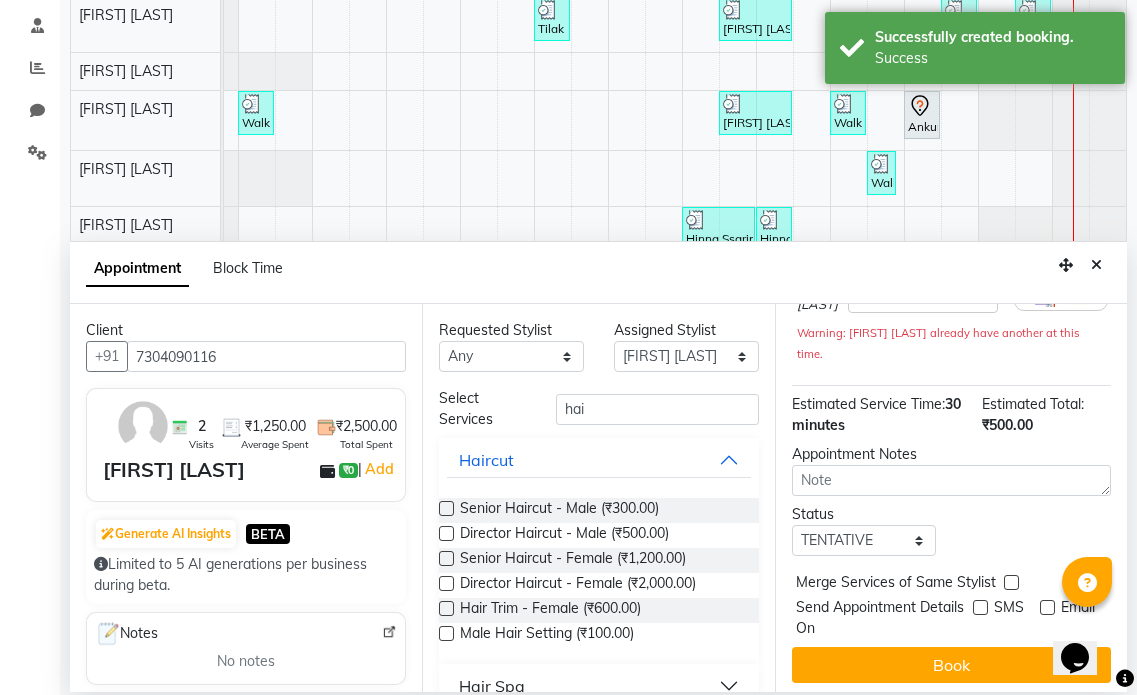 scroll, scrollTop: 377, scrollLeft: 0, axis: vertical 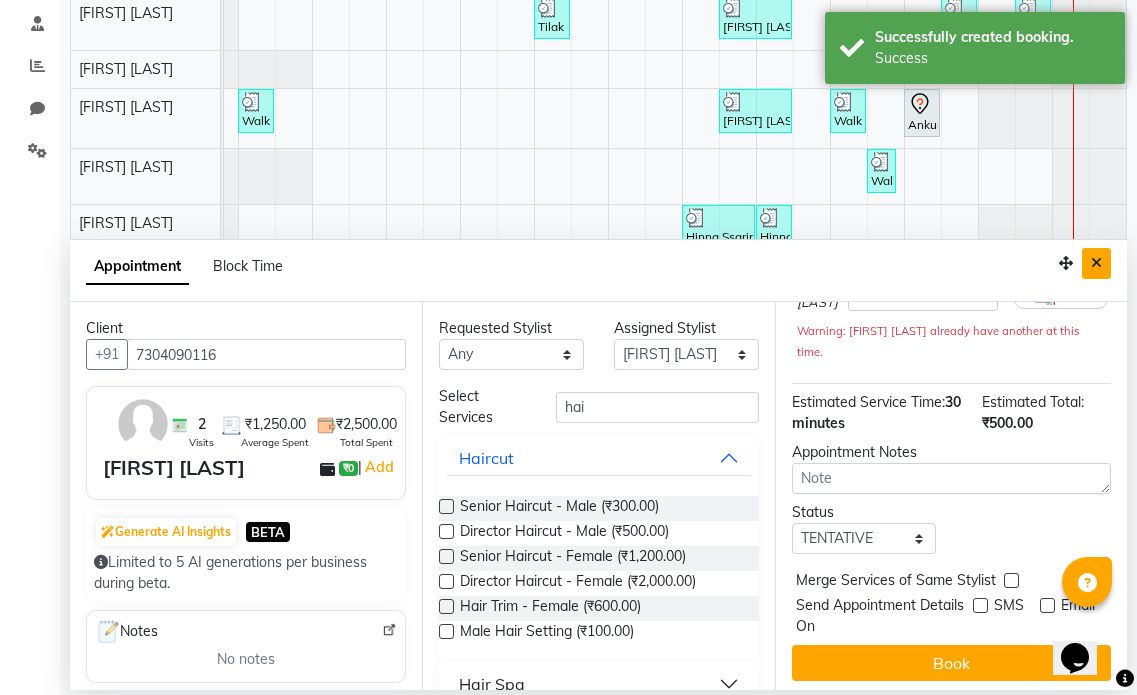 click at bounding box center (1096, 263) 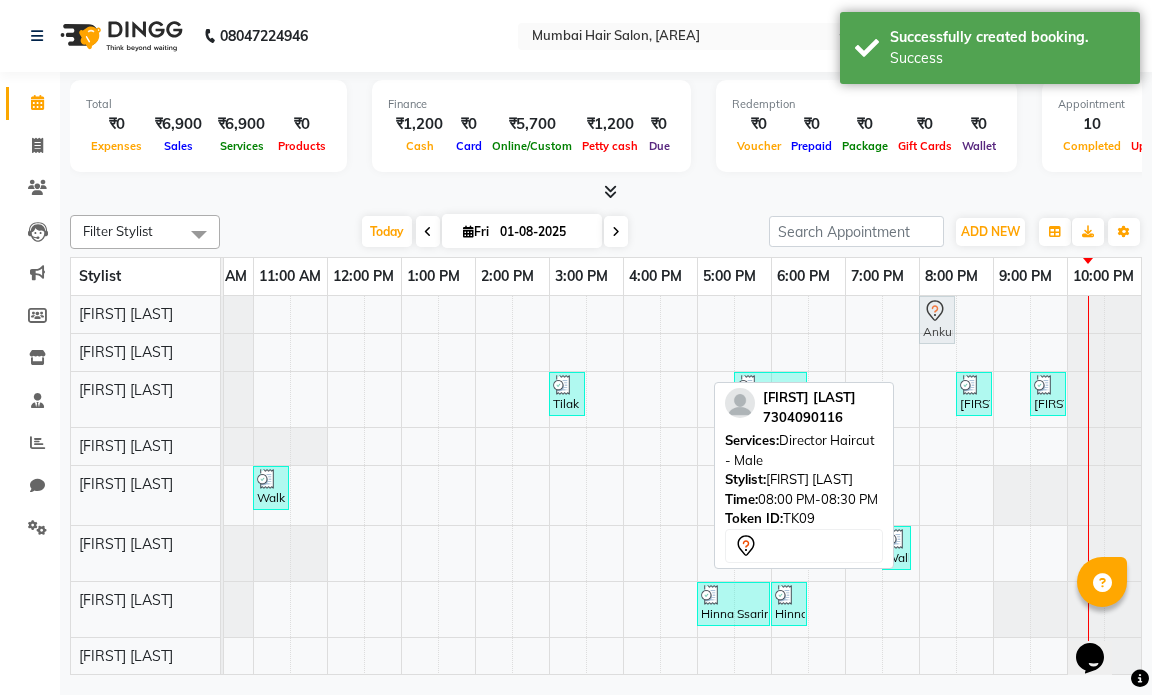 drag, startPoint x: 919, startPoint y: 493, endPoint x: 917, endPoint y: 333, distance: 160.0125 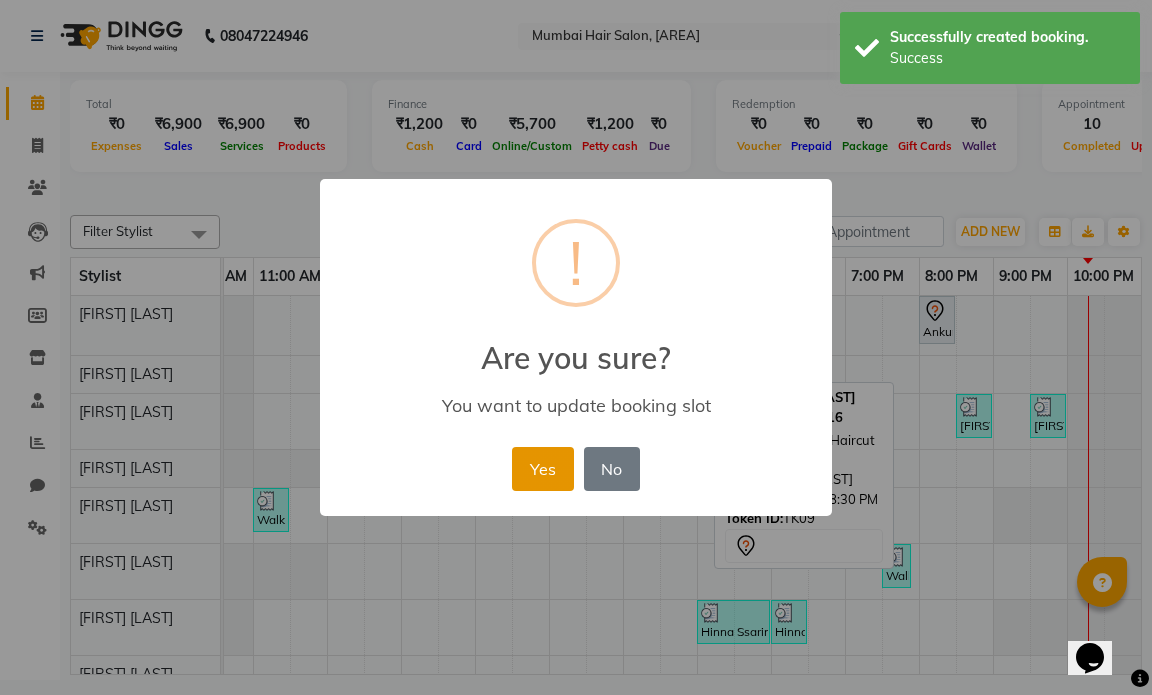 click on "Yes" at bounding box center (542, 469) 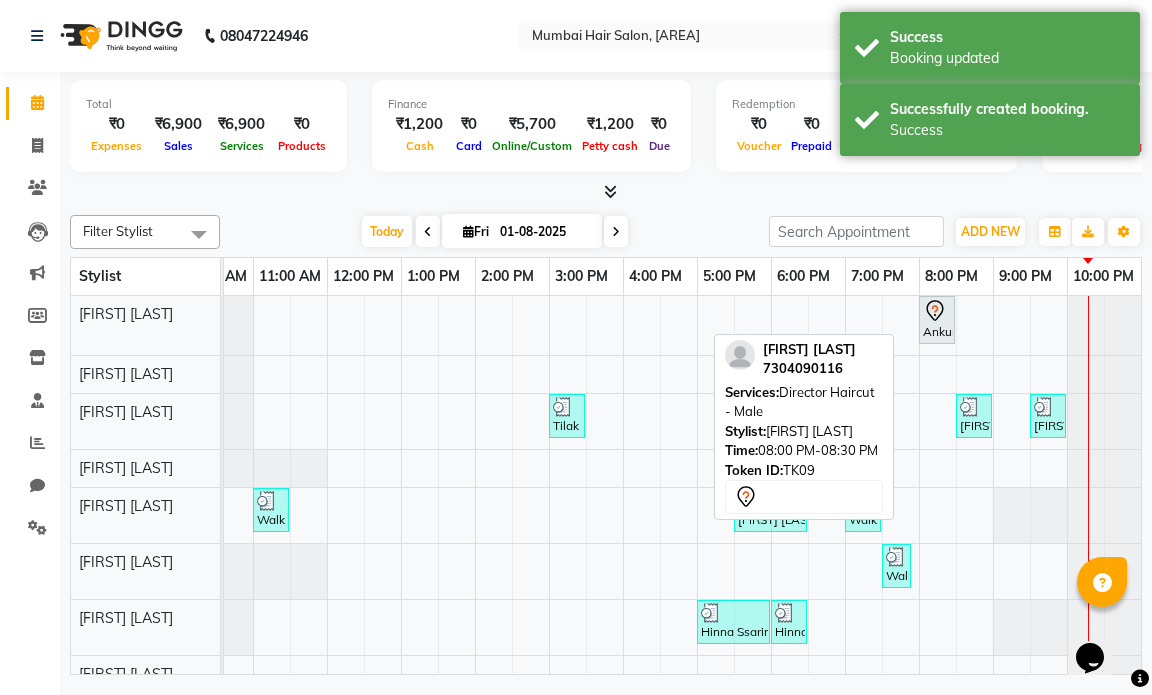 click on "Ankur Kapoor, TK09, 08:00 PM-08:30 PM, Director Haircut - Male" at bounding box center (937, 320) 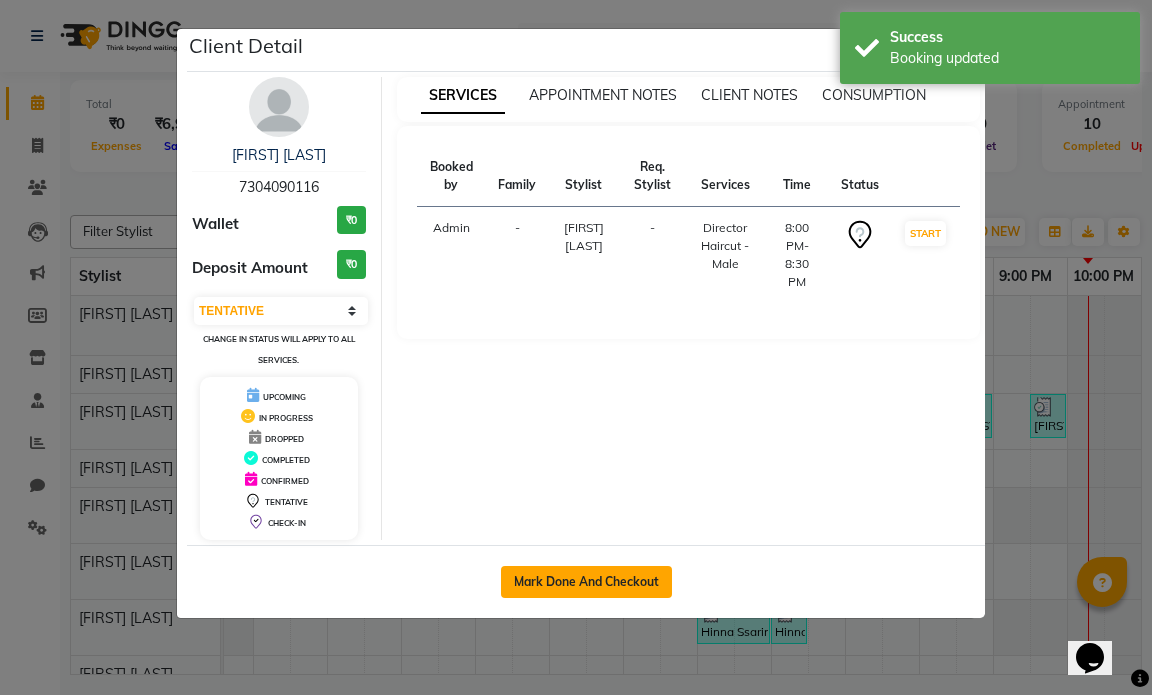 click on "Mark Done And Checkout" 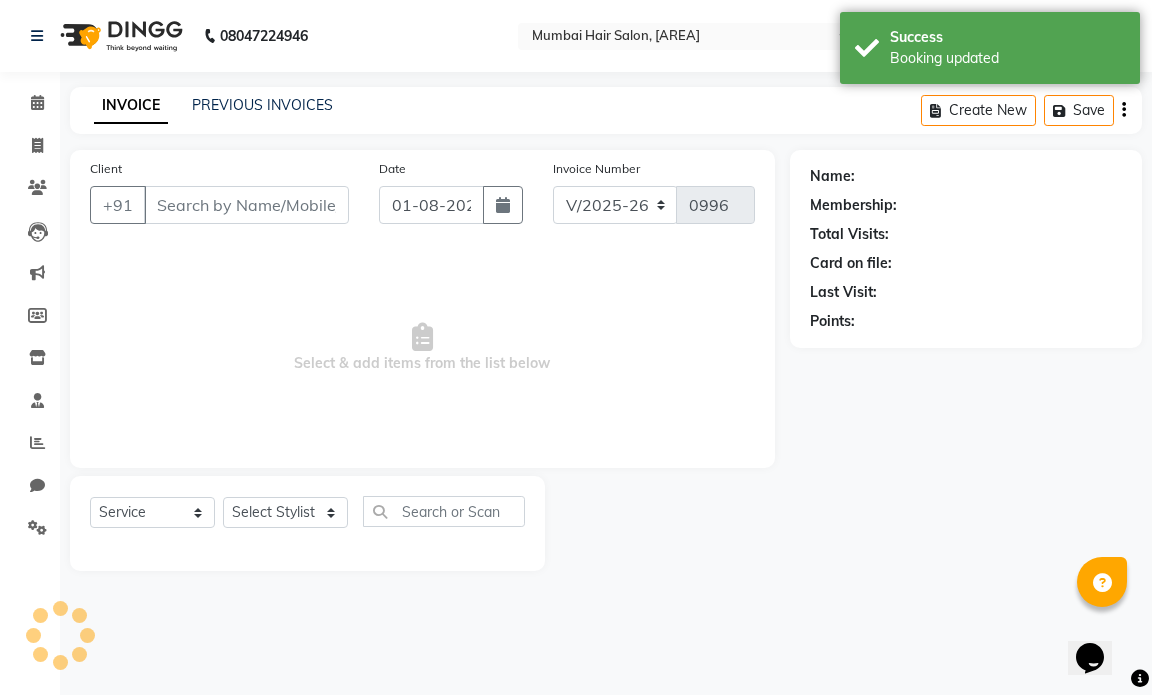 type on "7304090116" 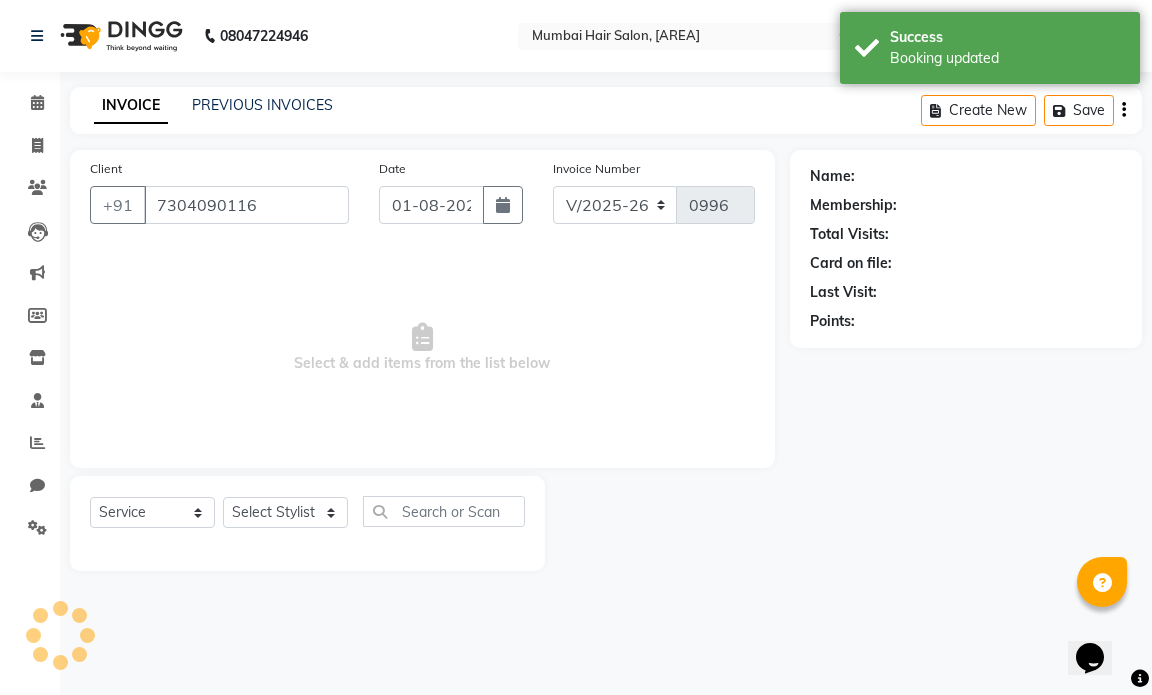 select on "66010" 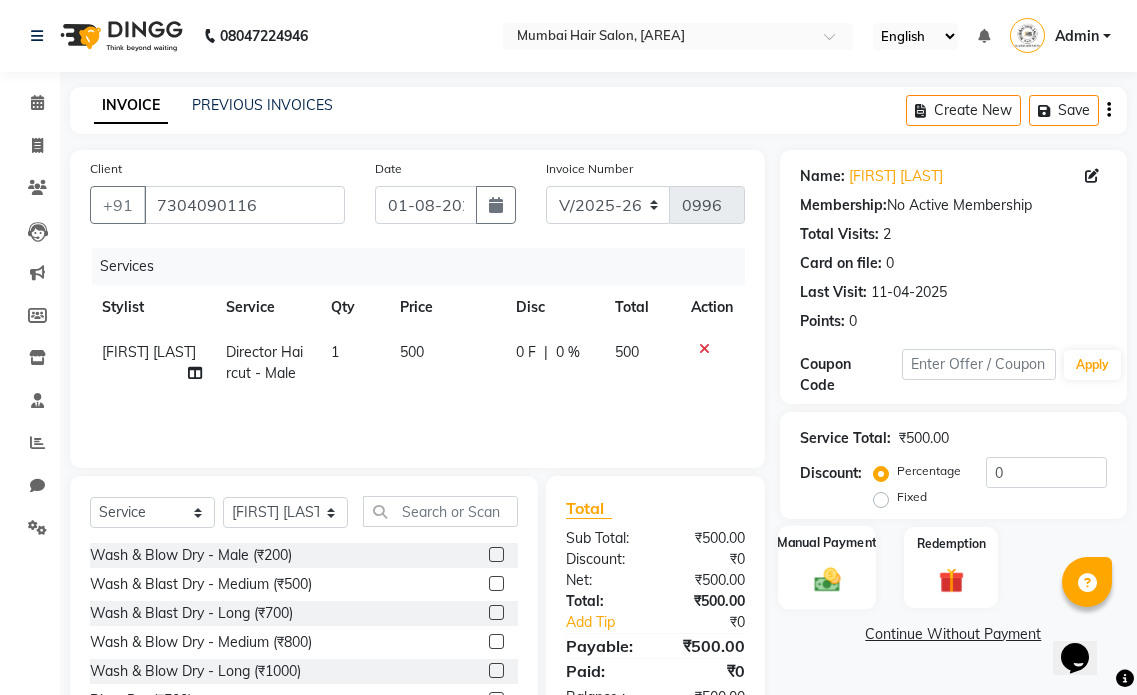 click on "Manual Payment" 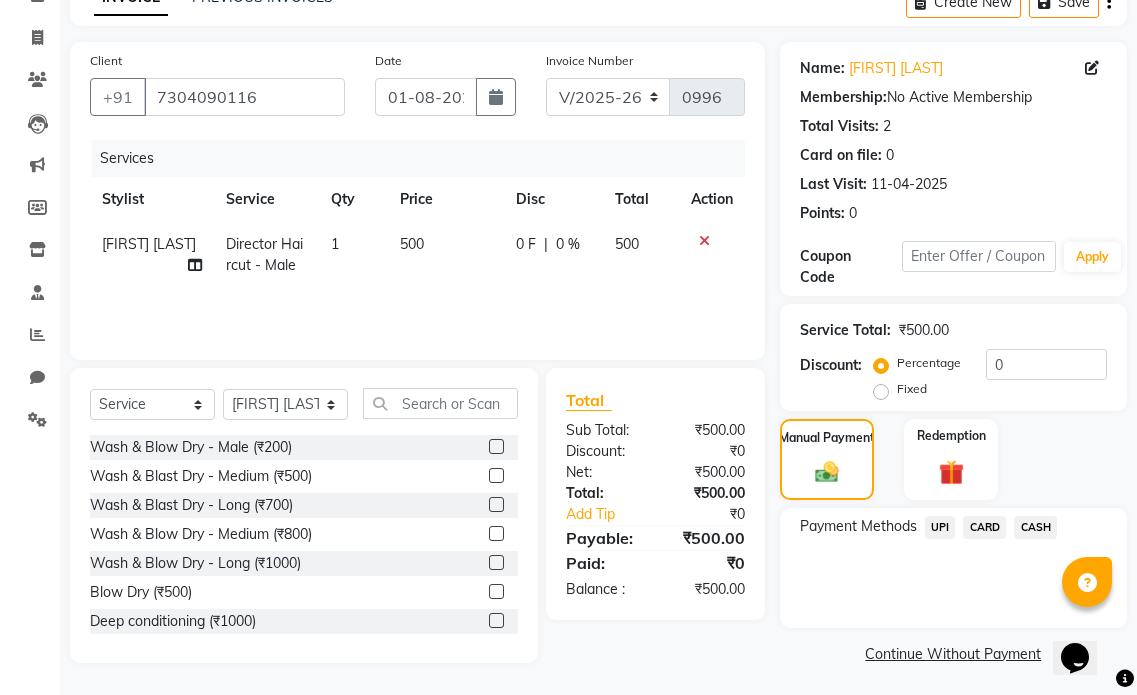 scroll, scrollTop: 112, scrollLeft: 0, axis: vertical 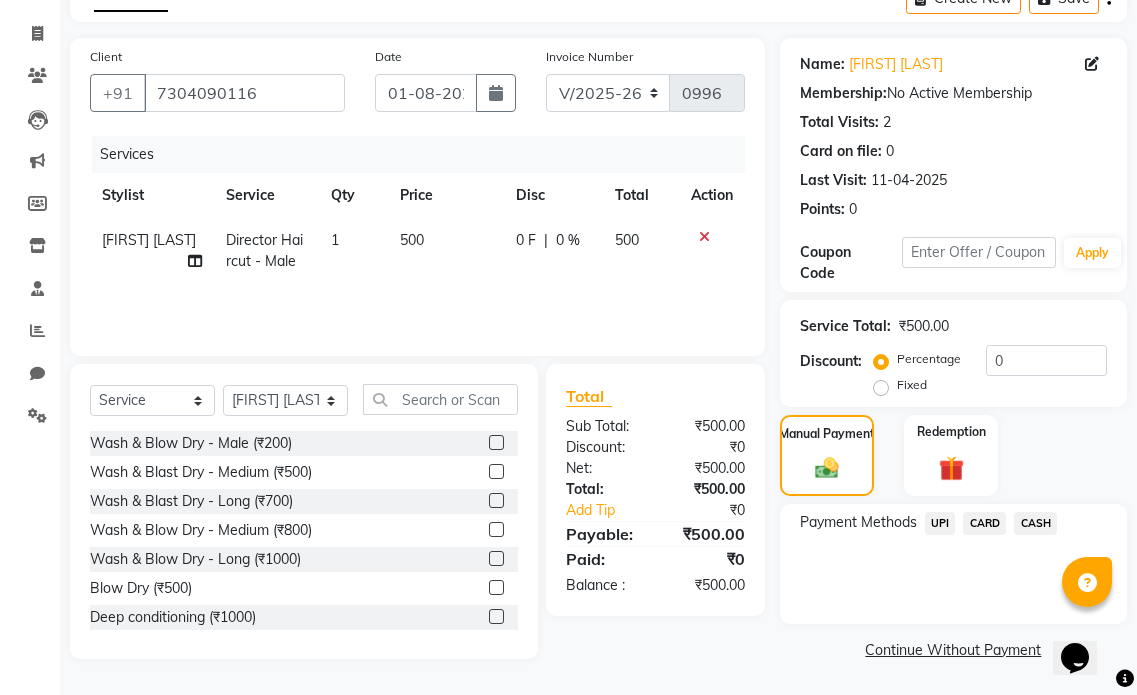 click on "UPI" 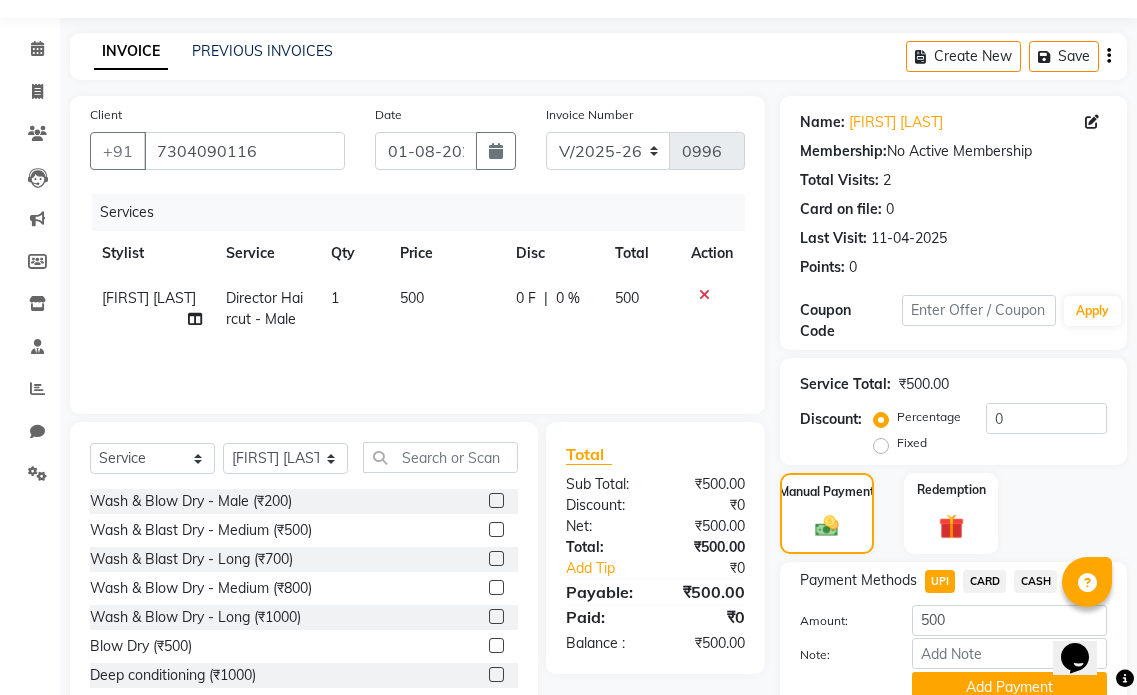scroll, scrollTop: 0, scrollLeft: 0, axis: both 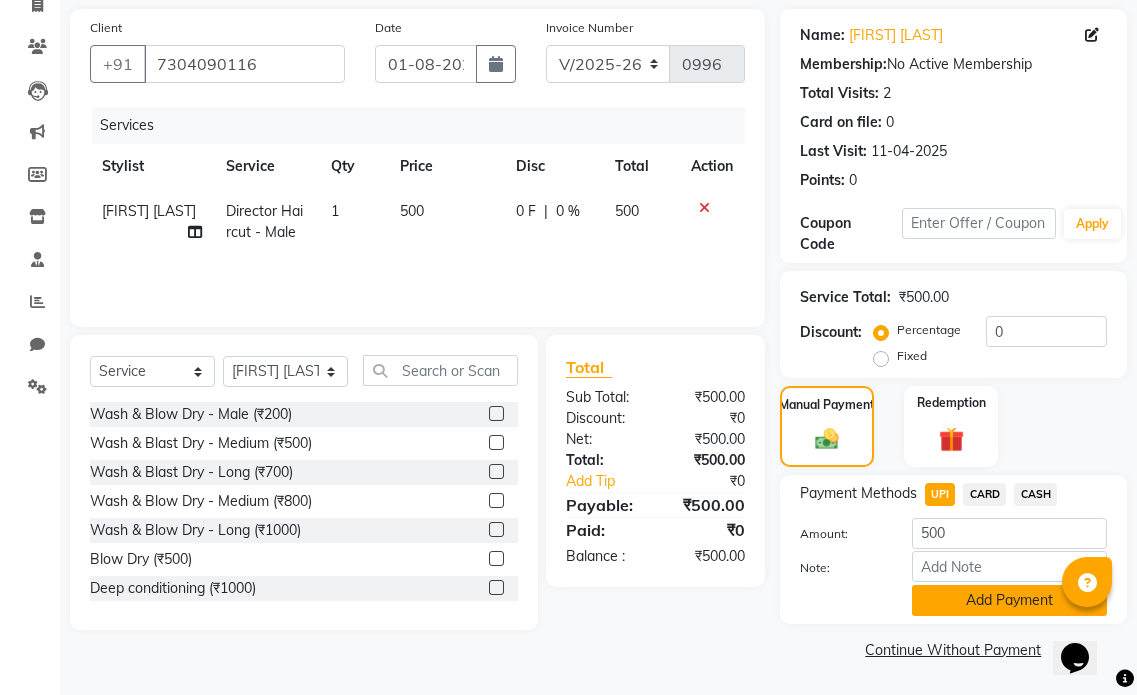 click on "Add Payment" 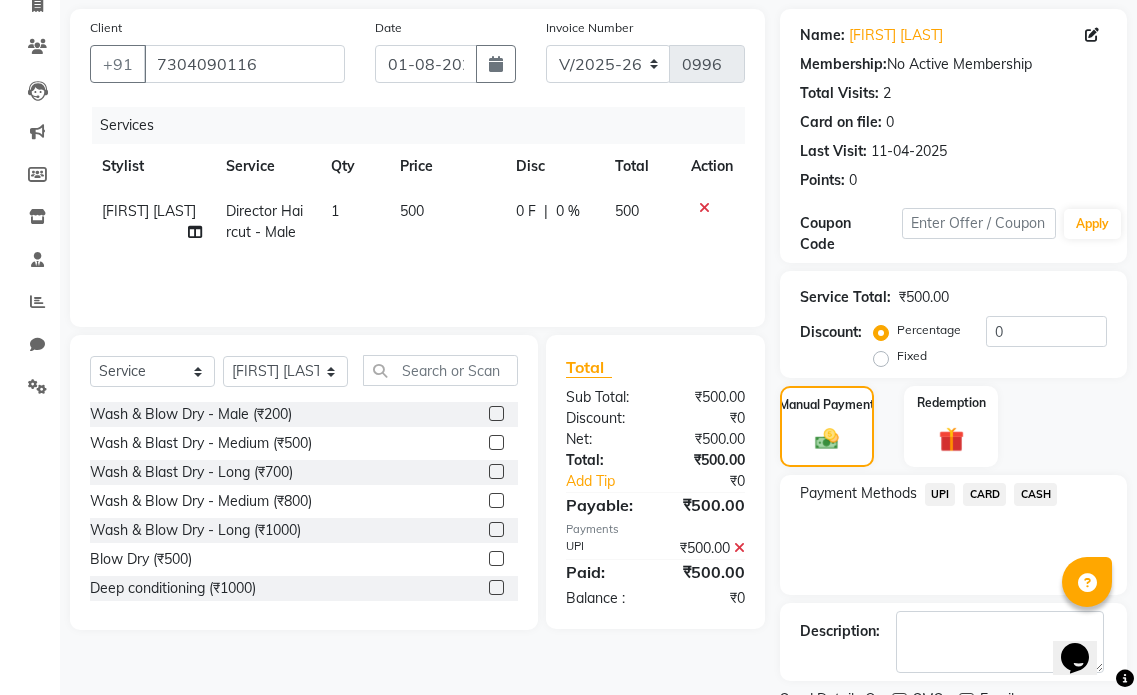 scroll, scrollTop: 225, scrollLeft: 0, axis: vertical 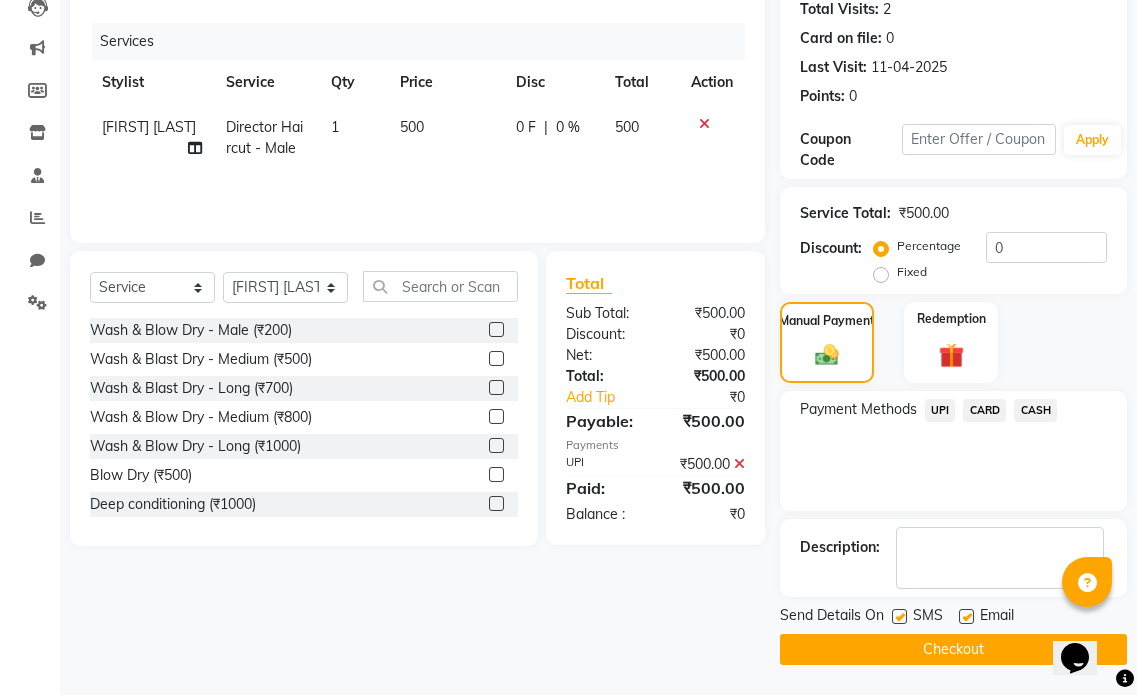 click 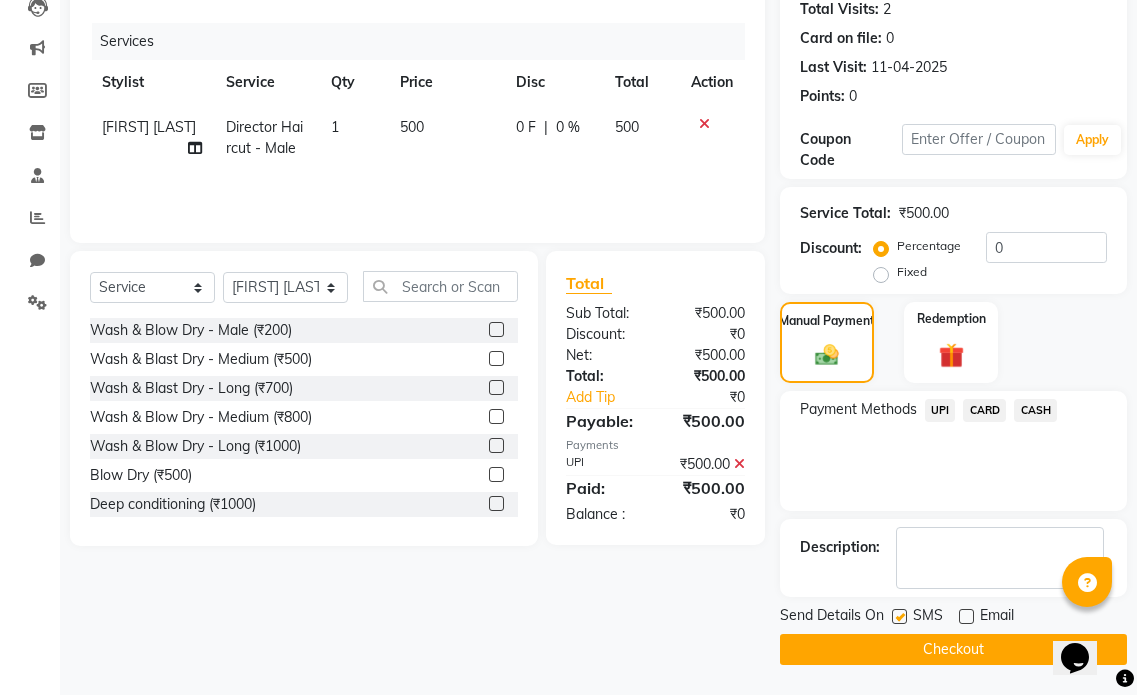 click 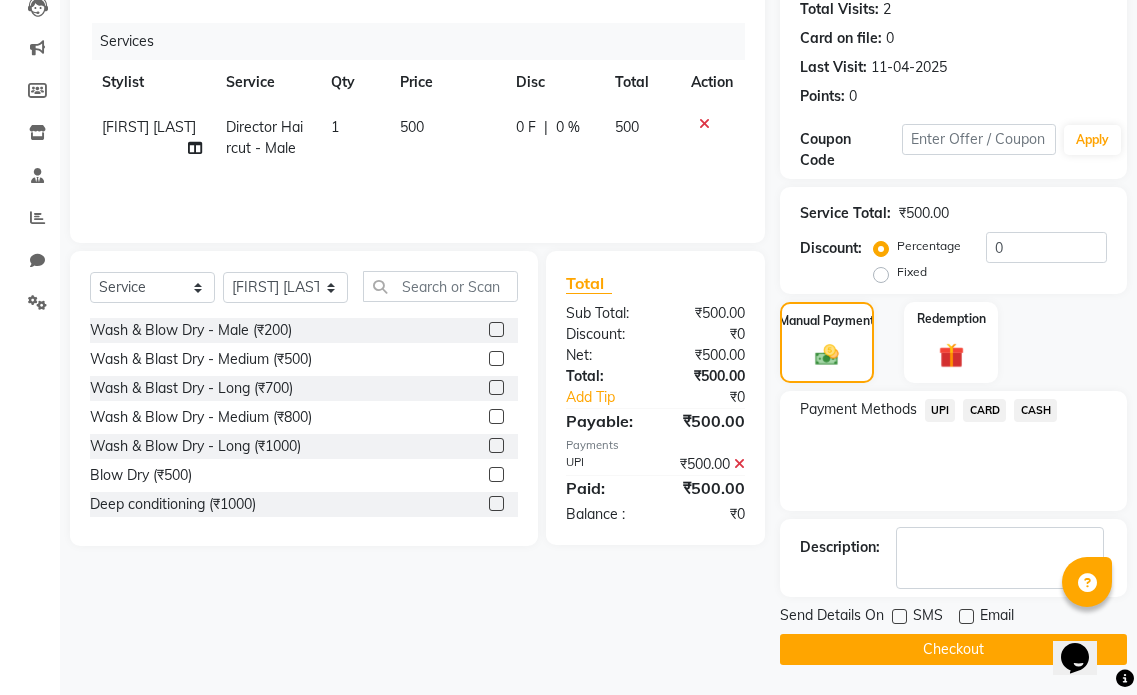click on "Send Details On SMS Email  Checkout" 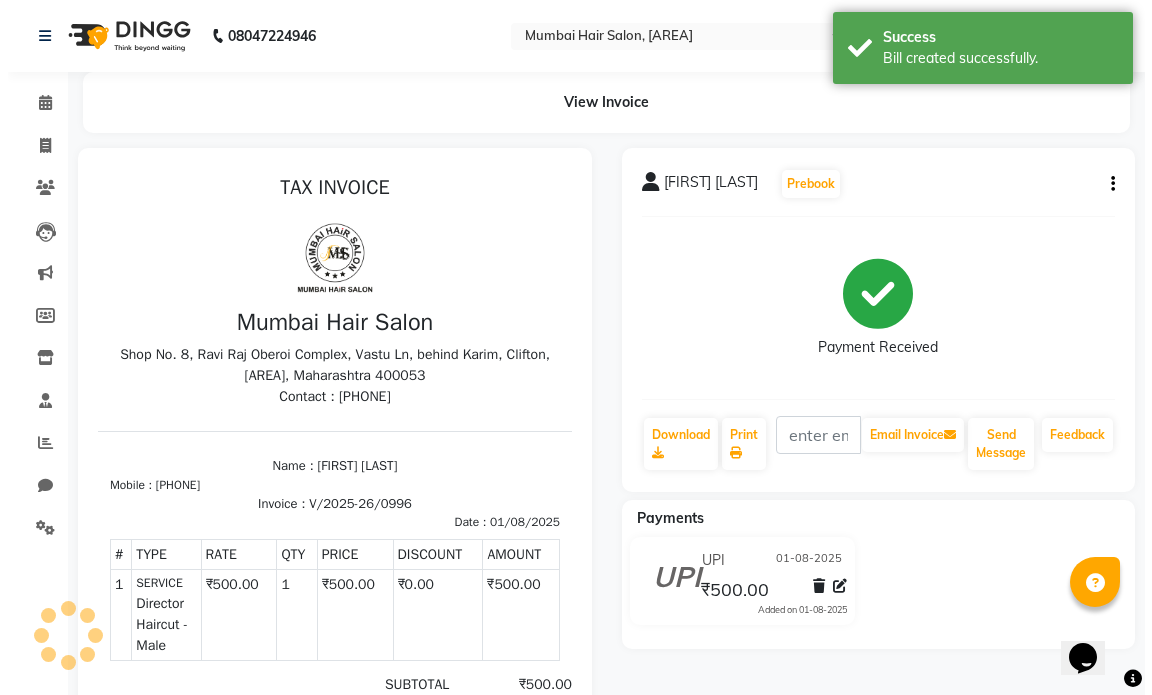 scroll, scrollTop: 0, scrollLeft: 0, axis: both 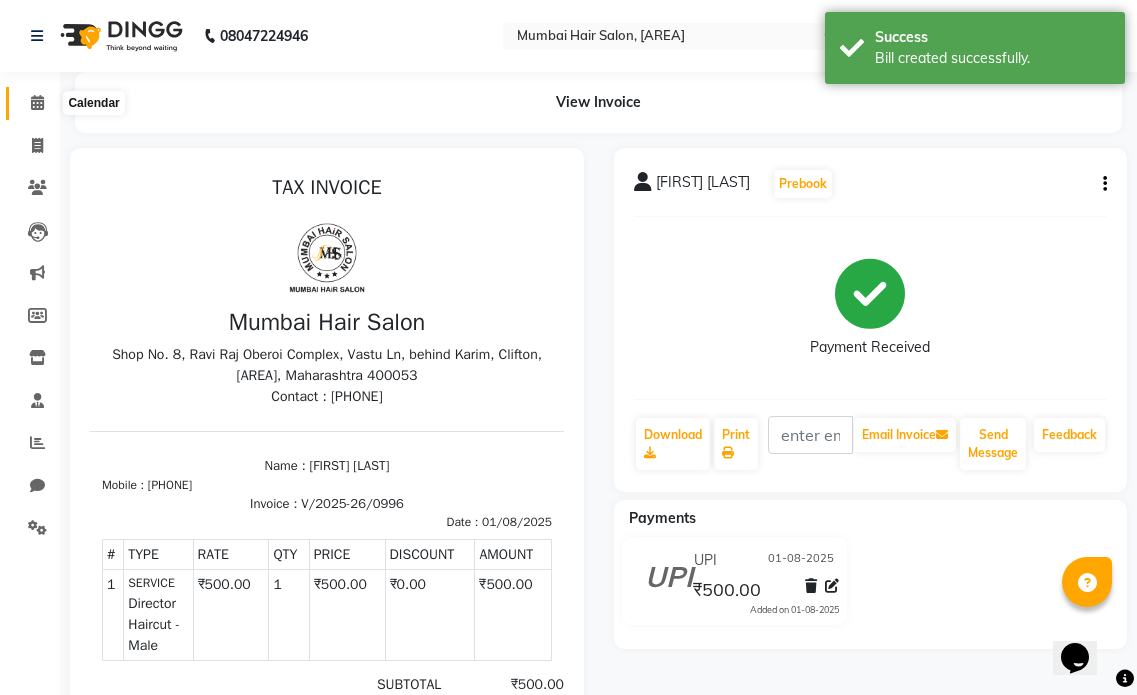 click 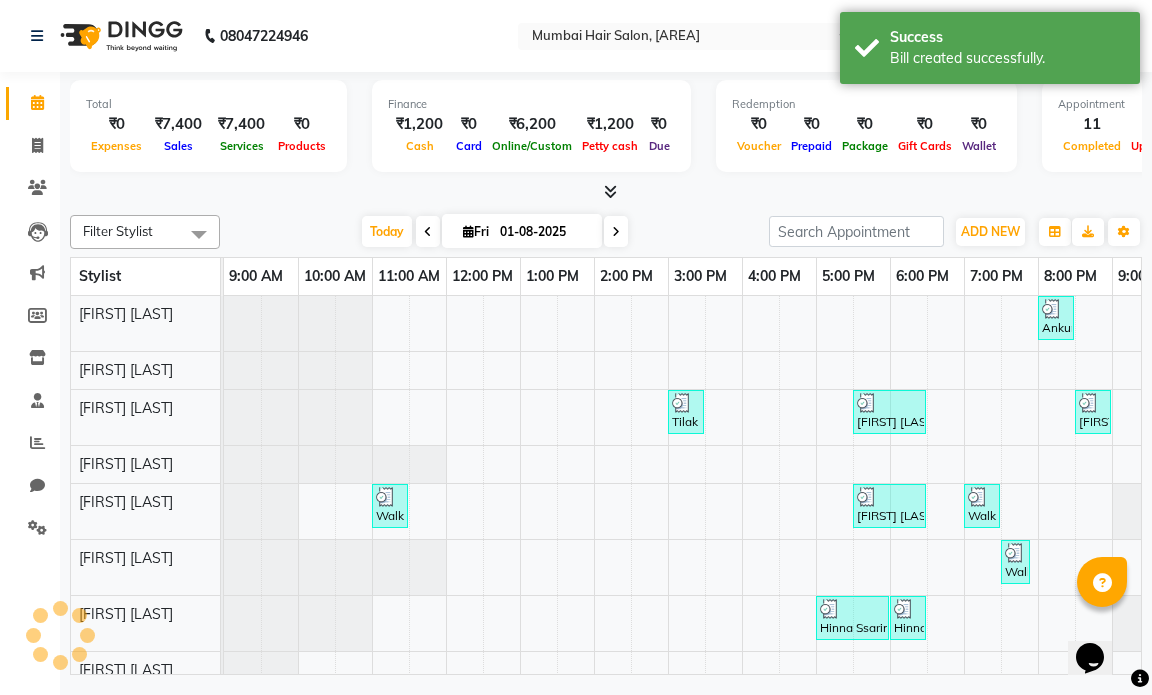 scroll, scrollTop: 0, scrollLeft: 0, axis: both 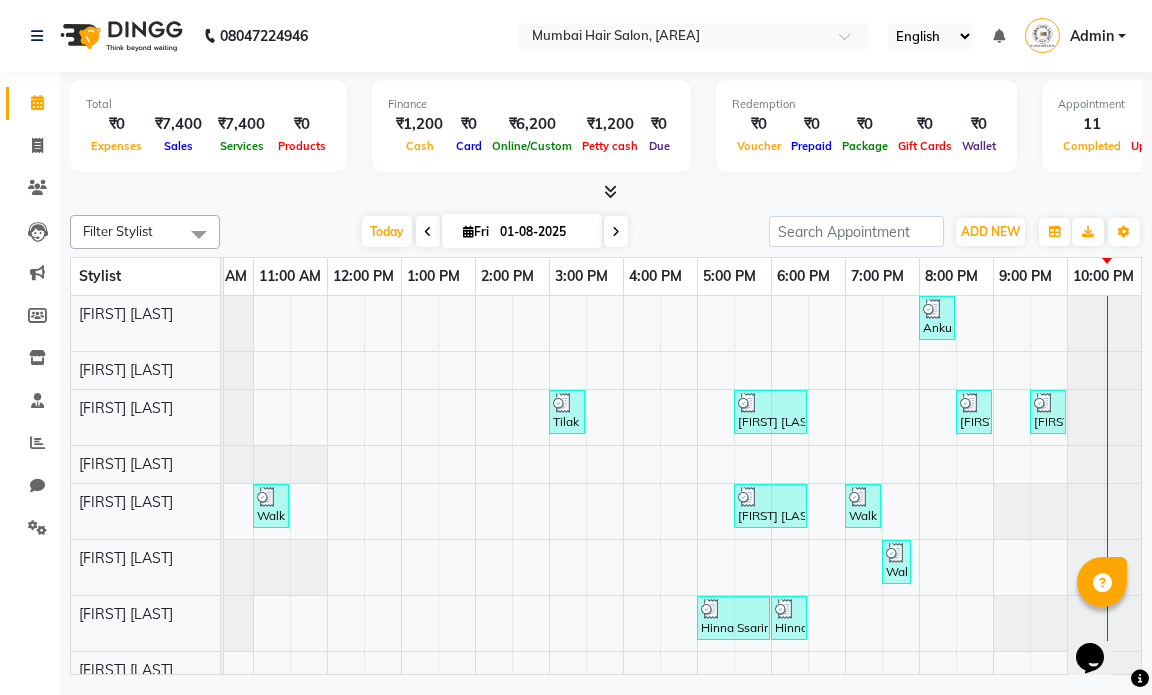 drag, startPoint x: 614, startPoint y: 228, endPoint x: 657, endPoint y: 253, distance: 49.73932 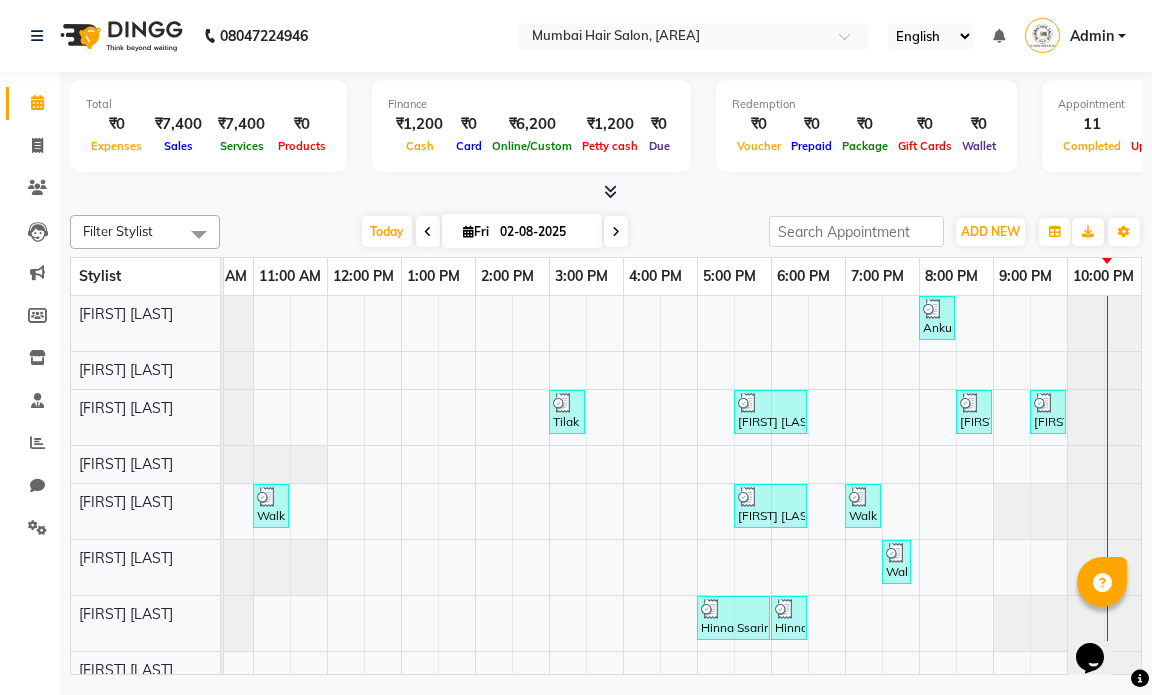 scroll, scrollTop: 0, scrollLeft: 119, axis: horizontal 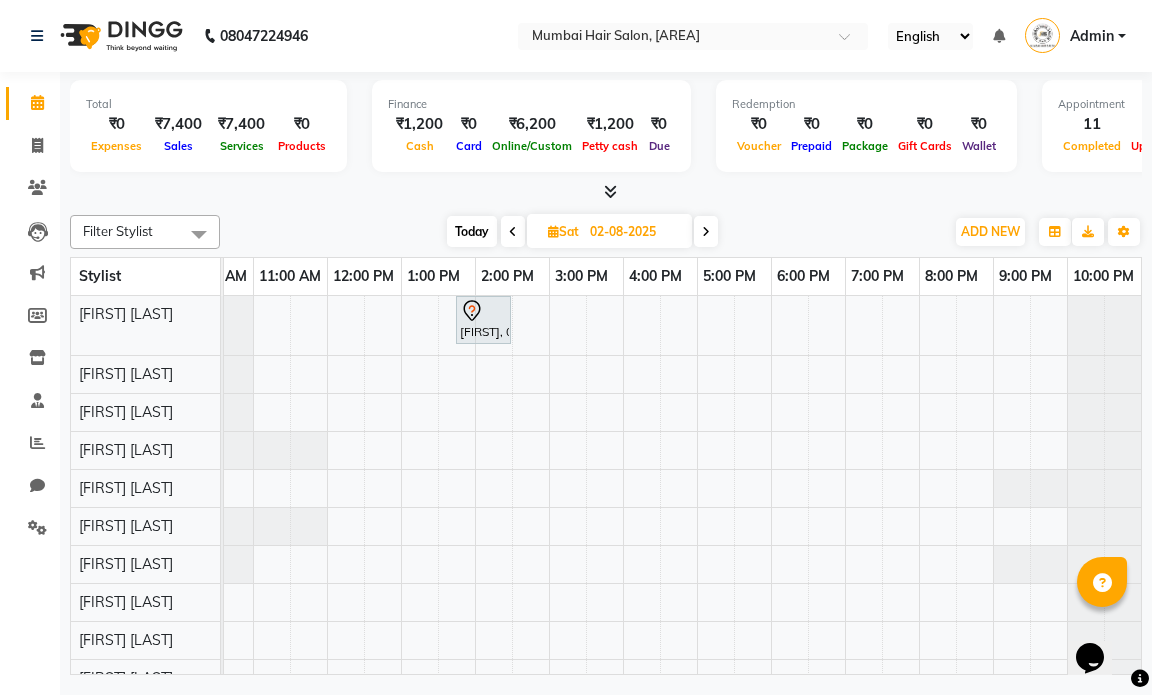 click on "08047224946 Select Location × Mumbai Hair Salon, Andheri English ENGLISH Español العربية मराठी हिंदी ગુજરાતી தமிழ் 中文 Notifications nothing to show Admin Manage Profile Change Password Sign out  Version:3.15.11" 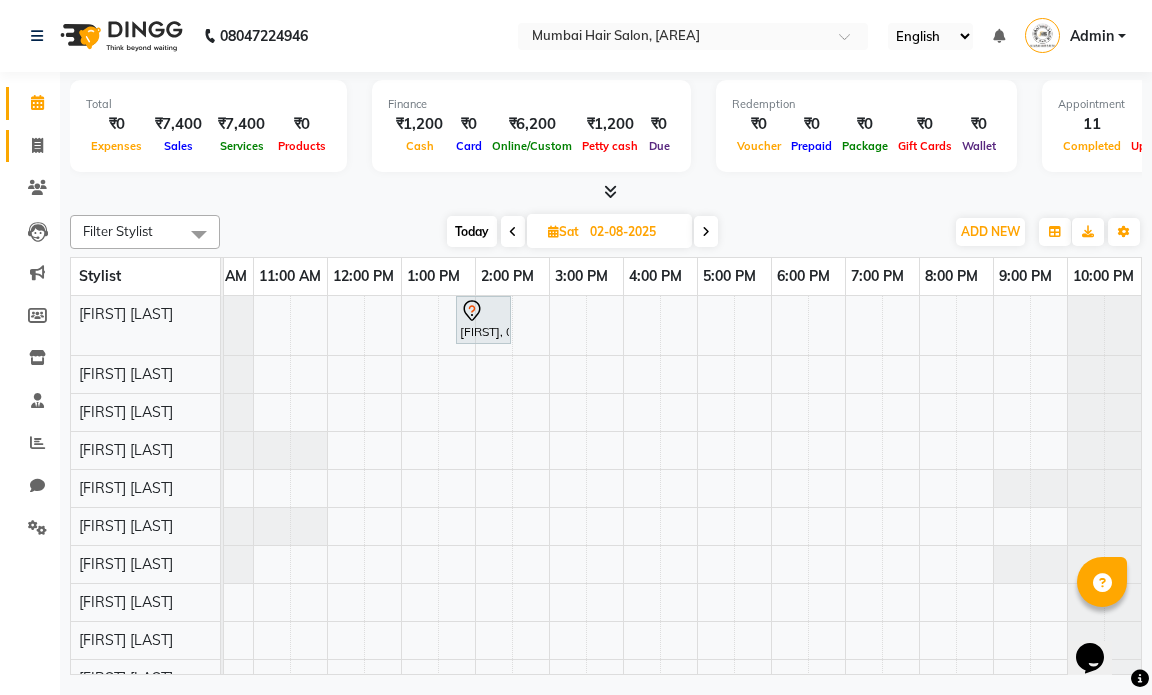click on "Invoice" 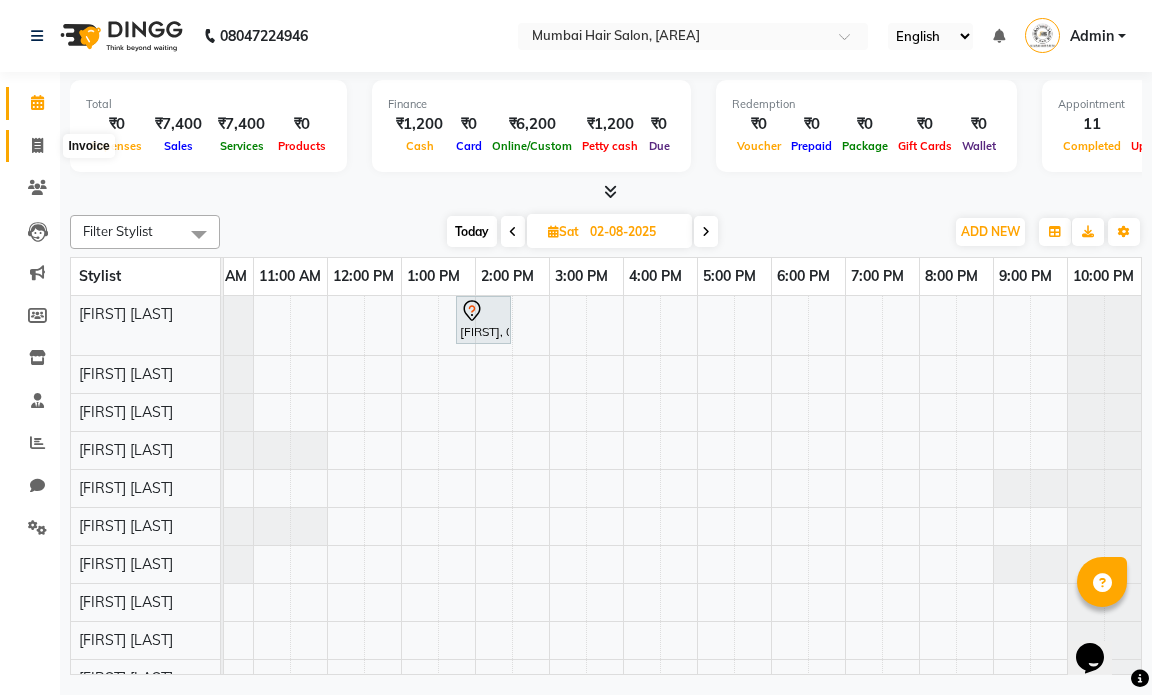 click 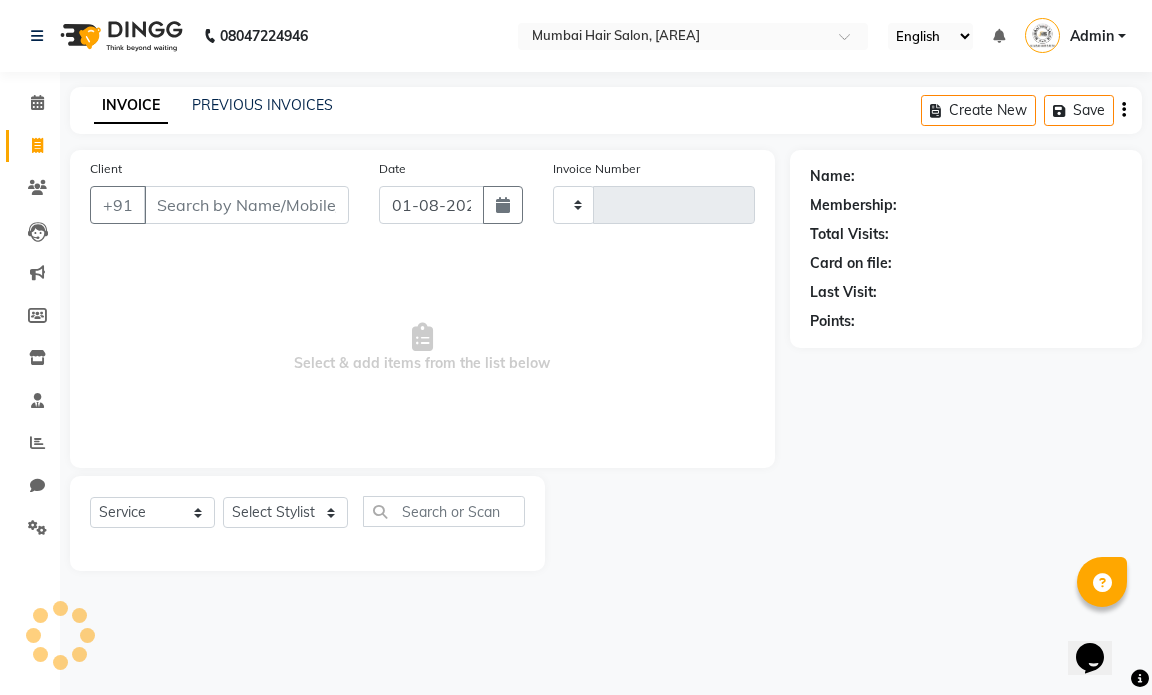 type on "0997" 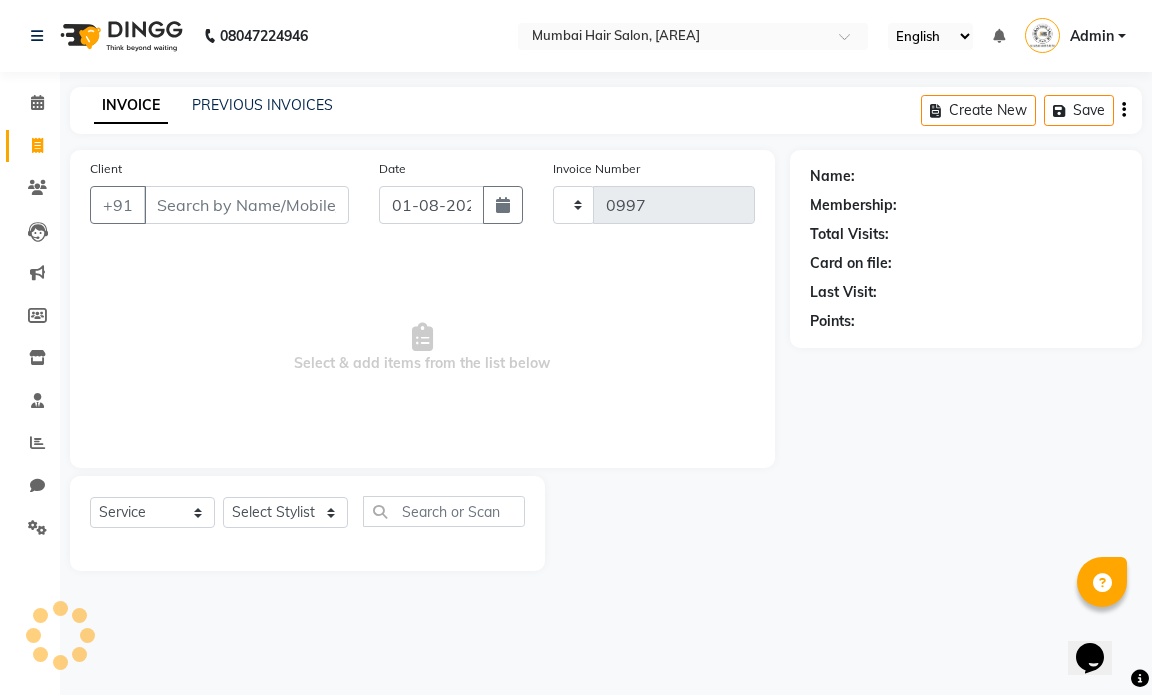 select on "7487" 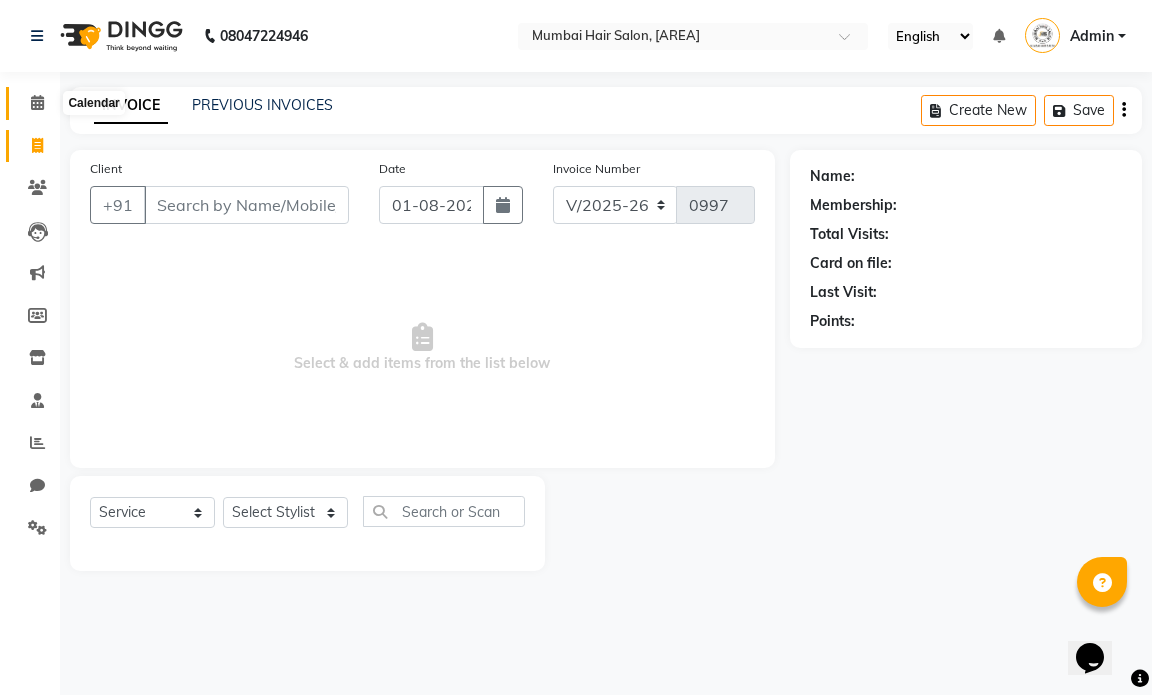 click 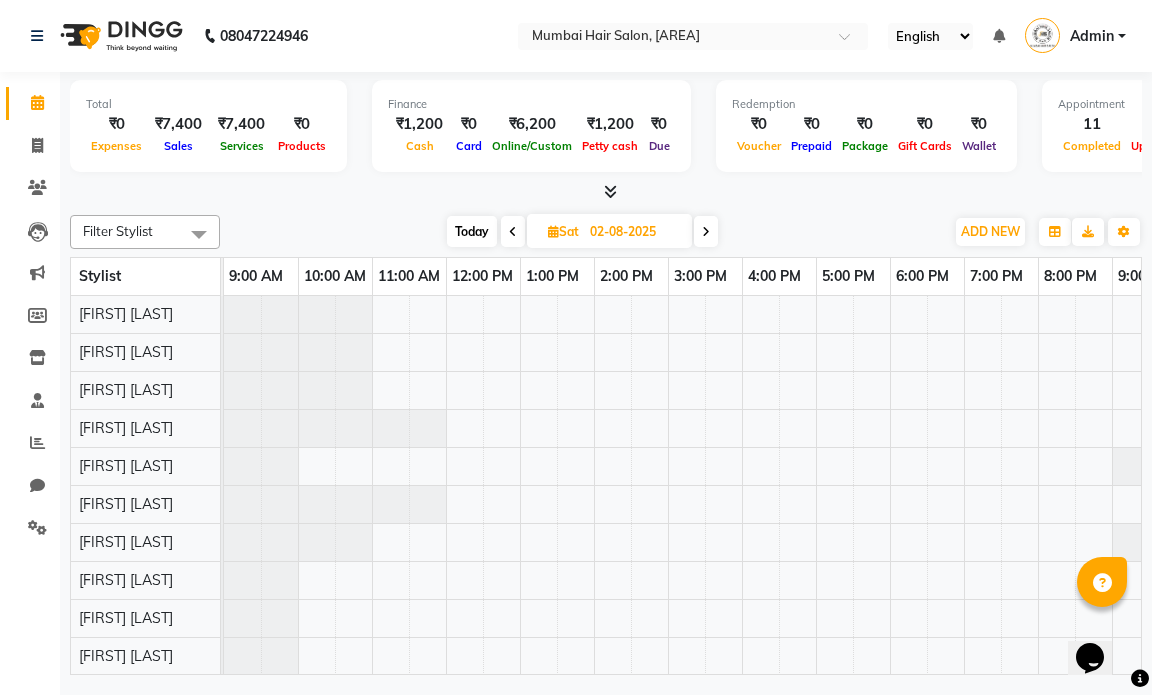 scroll, scrollTop: 0, scrollLeft: 0, axis: both 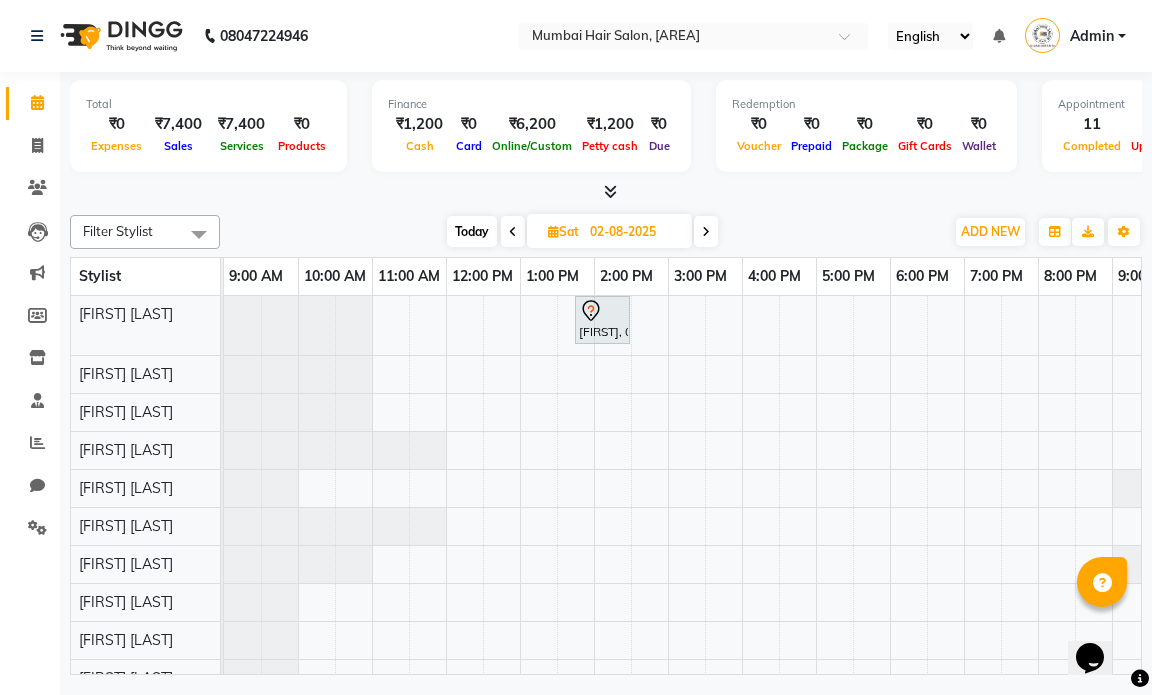click at bounding box center [513, 232] 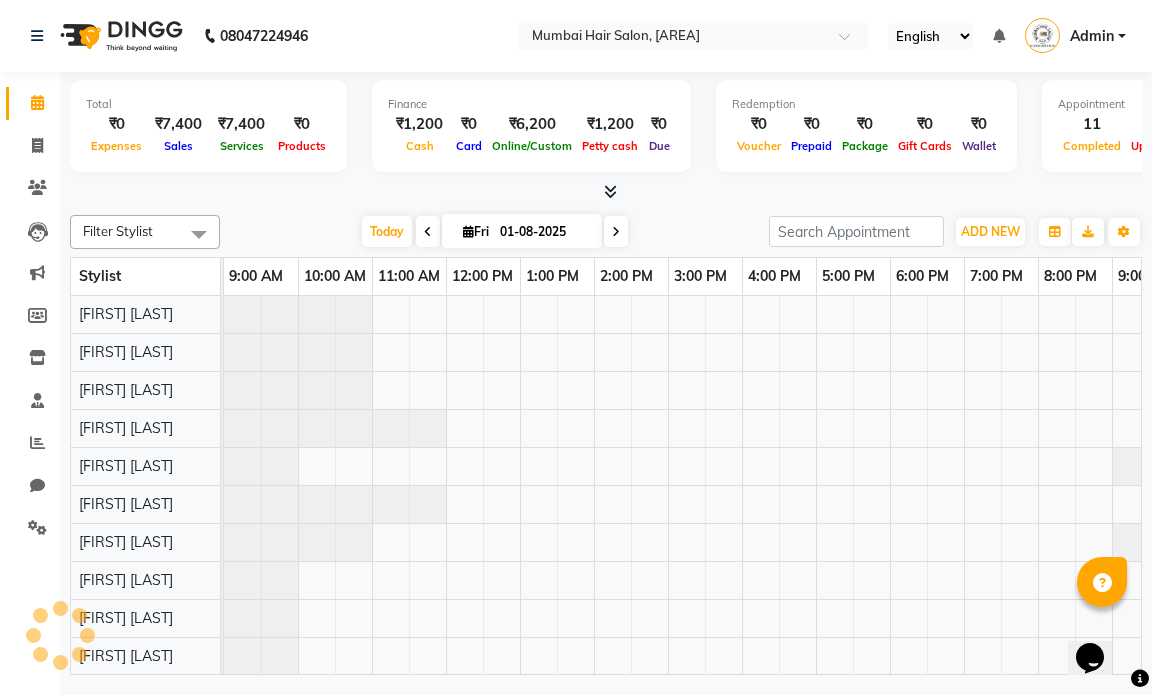 scroll, scrollTop: 0, scrollLeft: 119, axis: horizontal 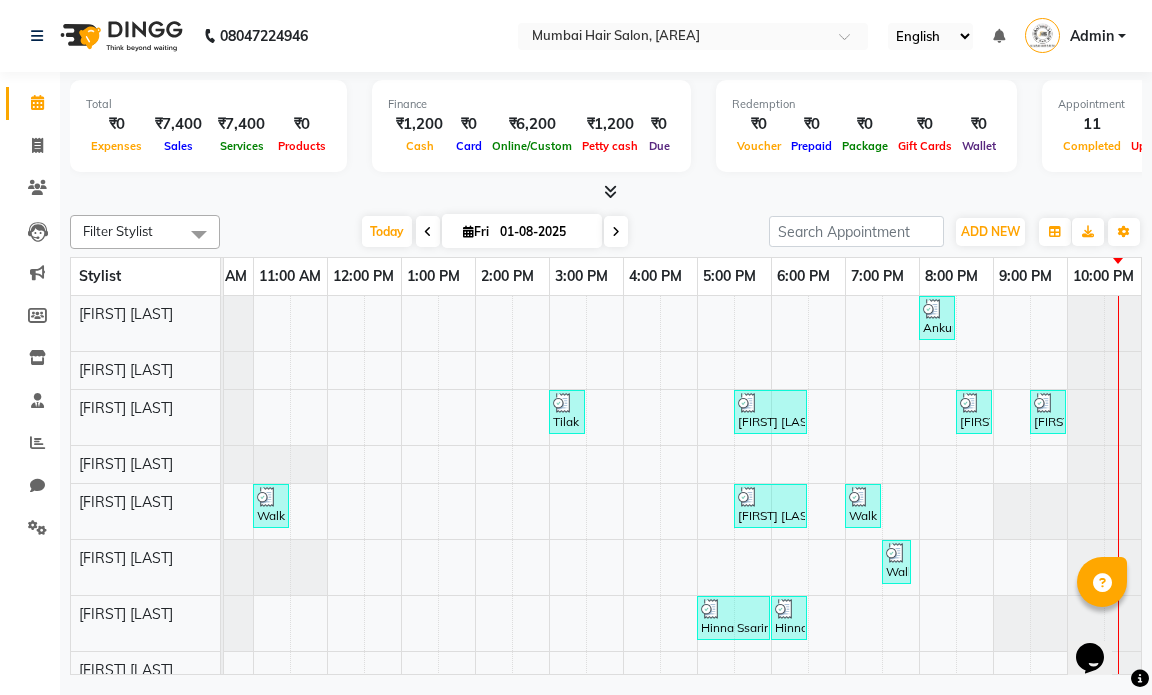 click at bounding box center (616, 232) 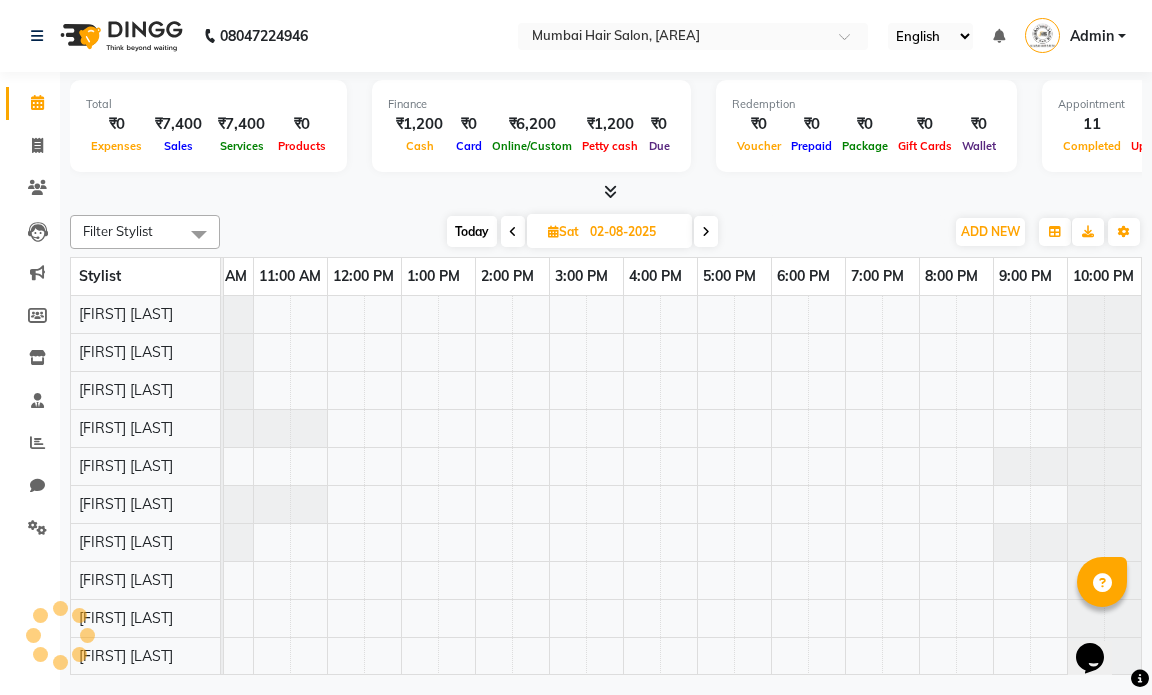 scroll, scrollTop: 0, scrollLeft: 119, axis: horizontal 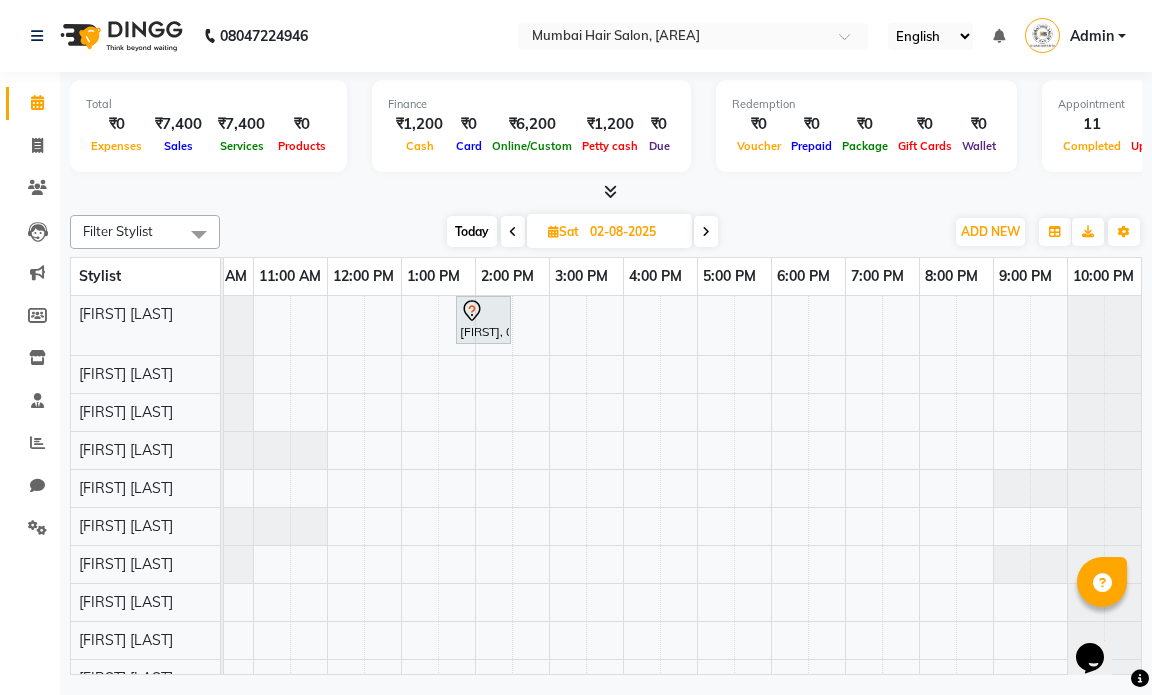 click at bounding box center [513, 232] 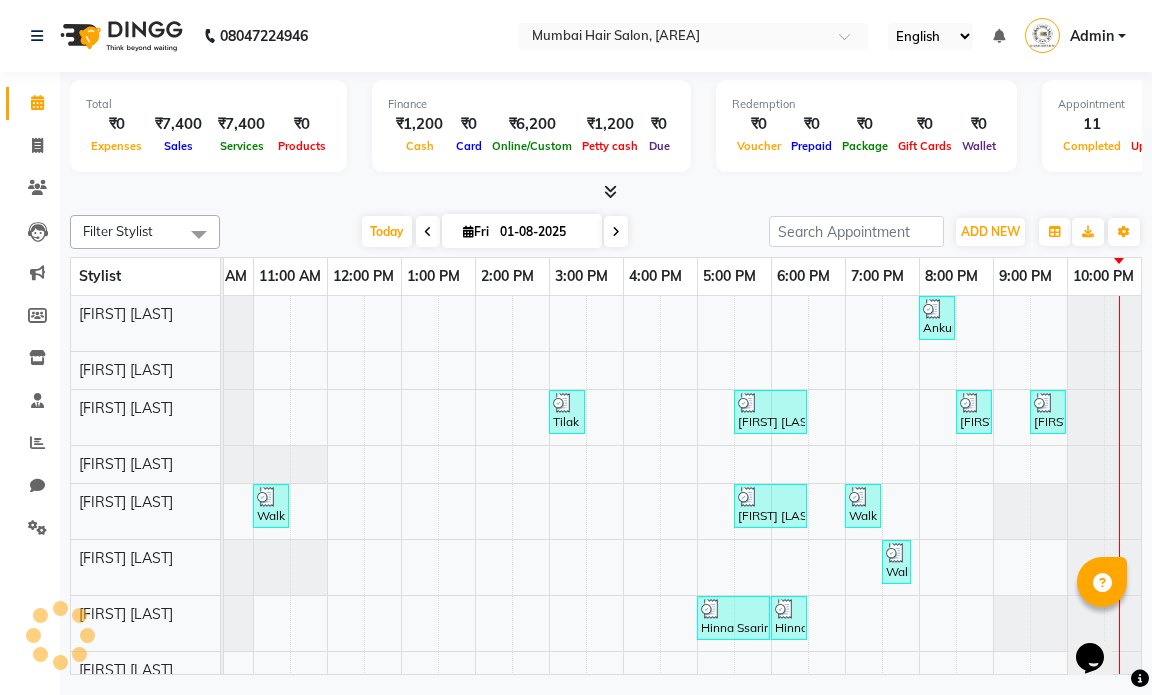 scroll, scrollTop: 0, scrollLeft: 119, axis: horizontal 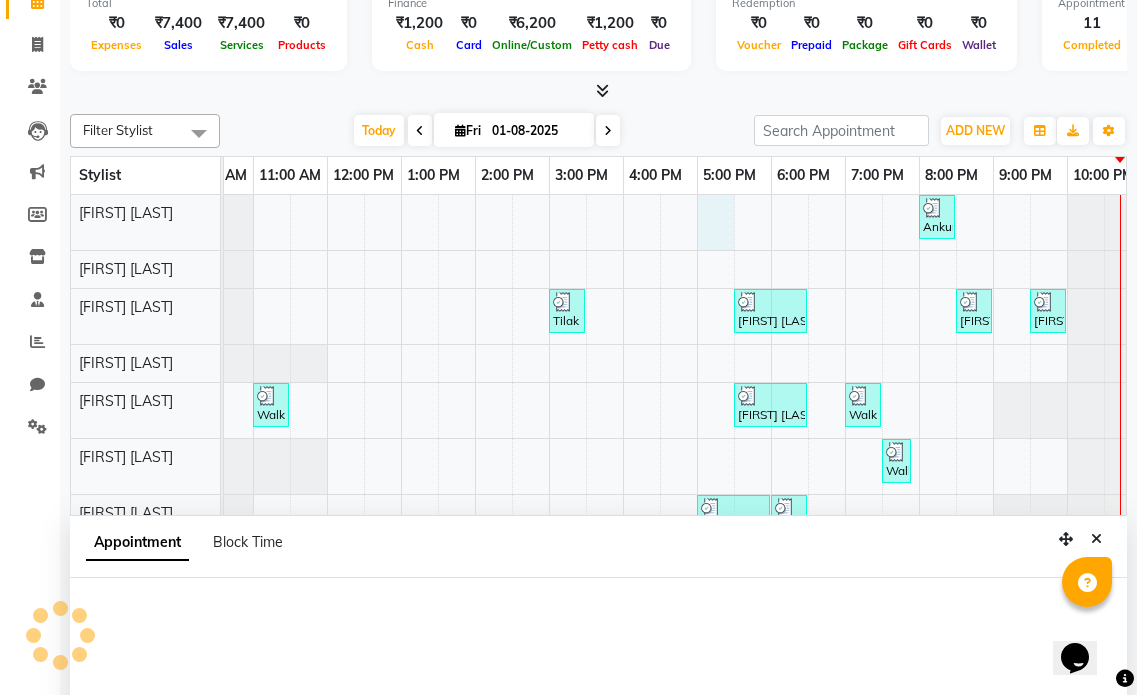 select on "66010" 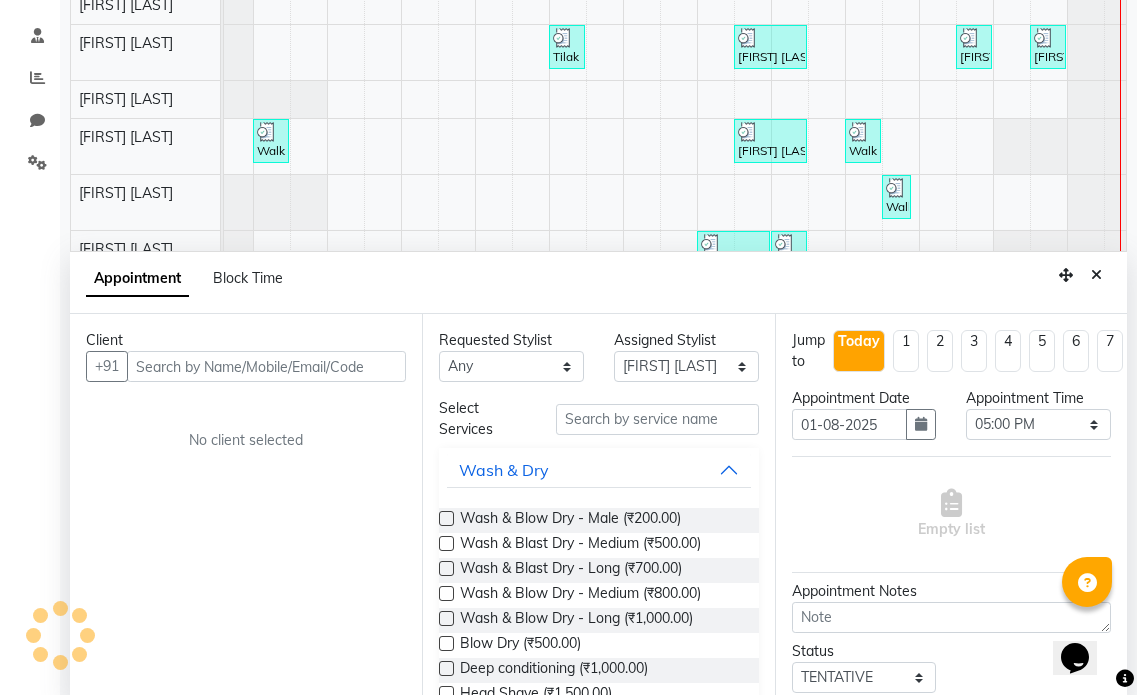 scroll, scrollTop: 377, scrollLeft: 0, axis: vertical 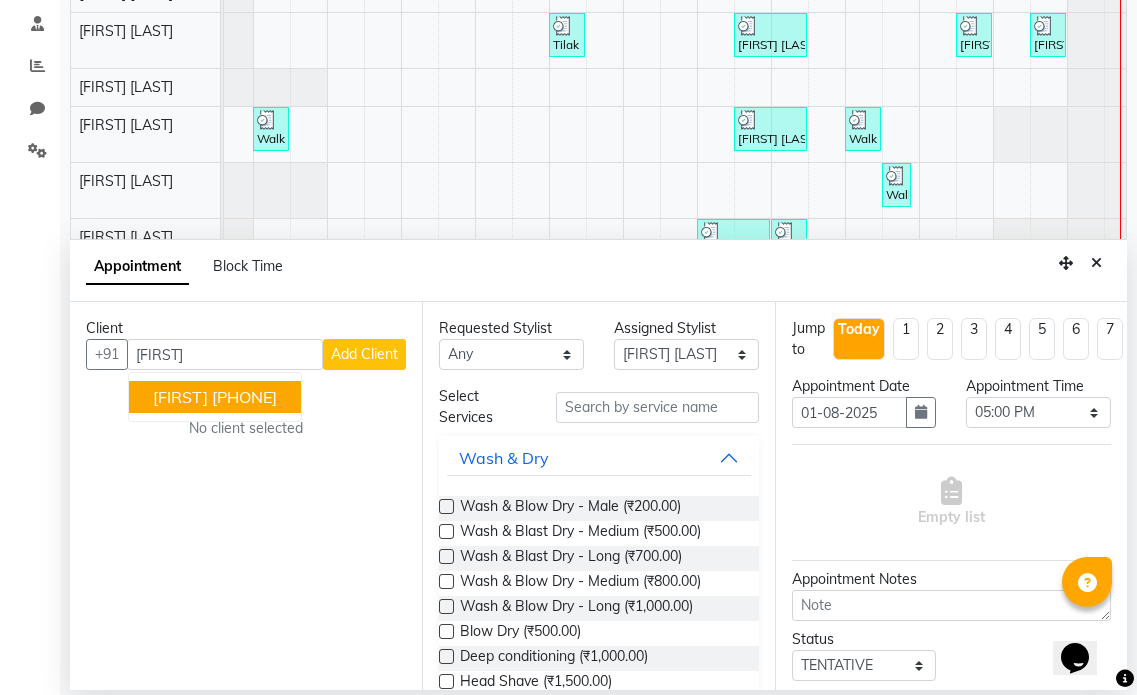click on "[PHONE]" at bounding box center [244, 397] 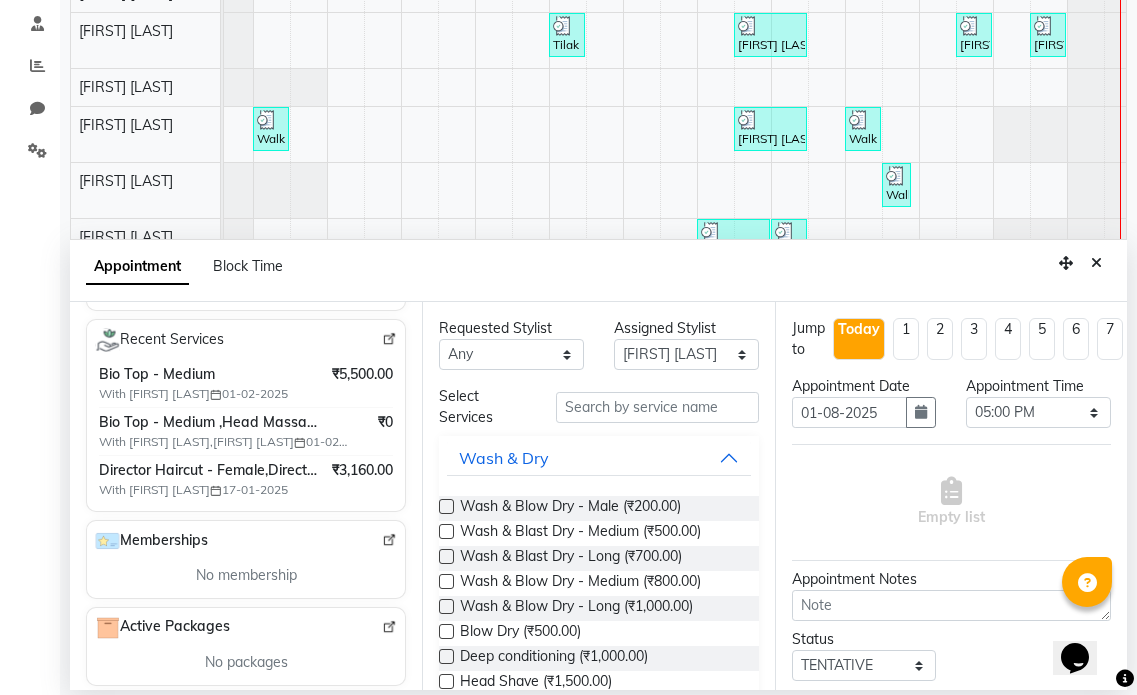 scroll, scrollTop: 400, scrollLeft: 0, axis: vertical 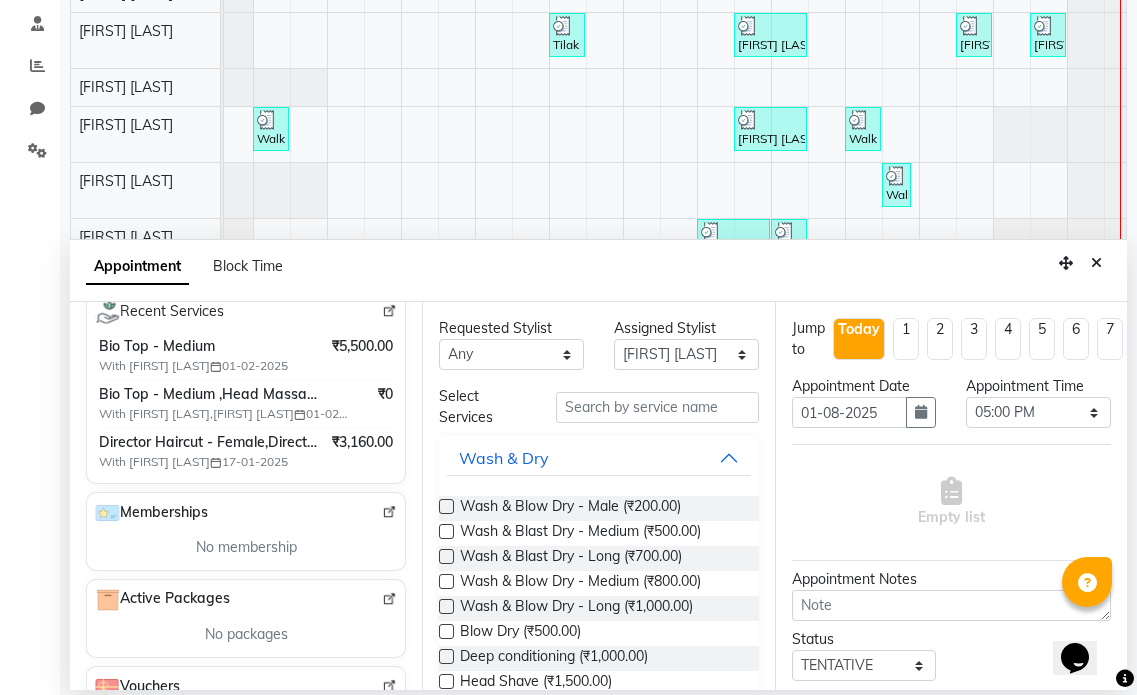 type on "[PHONE]" 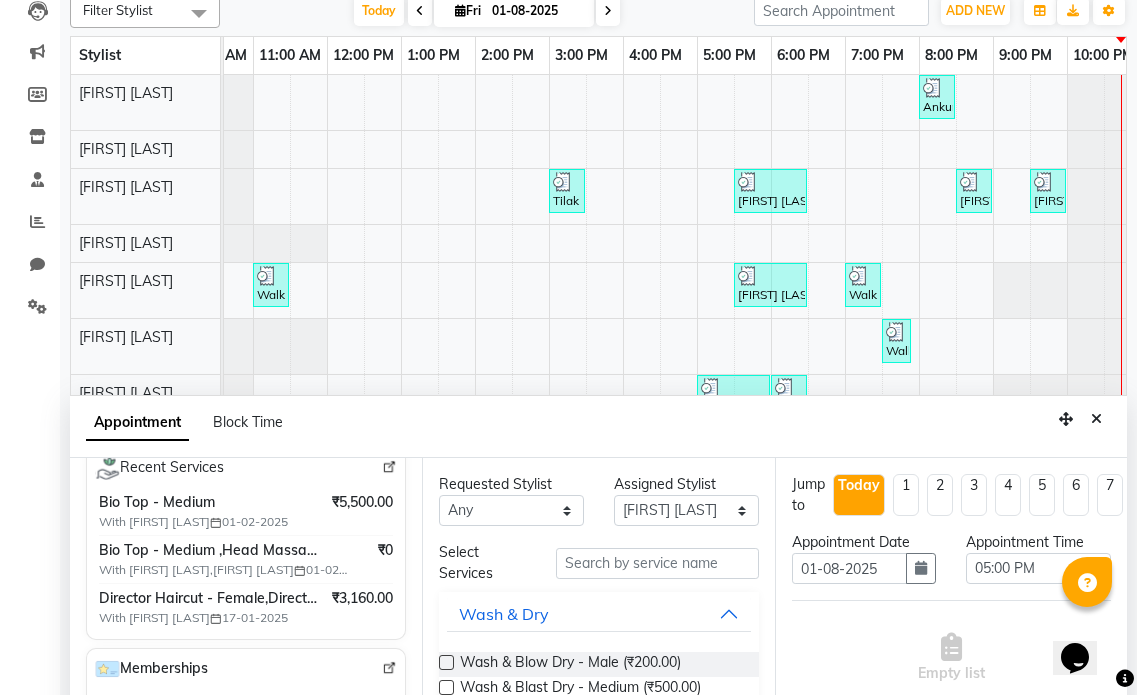 scroll, scrollTop: 0, scrollLeft: 0, axis: both 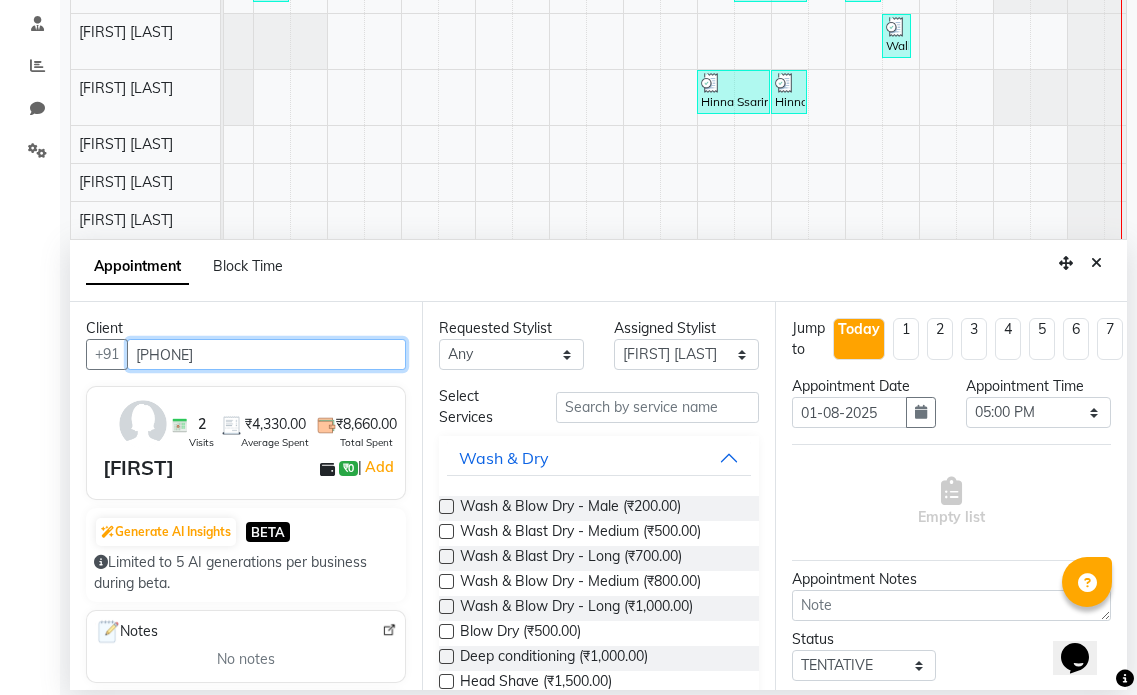 click on "[PHONE]" at bounding box center [266, 354] 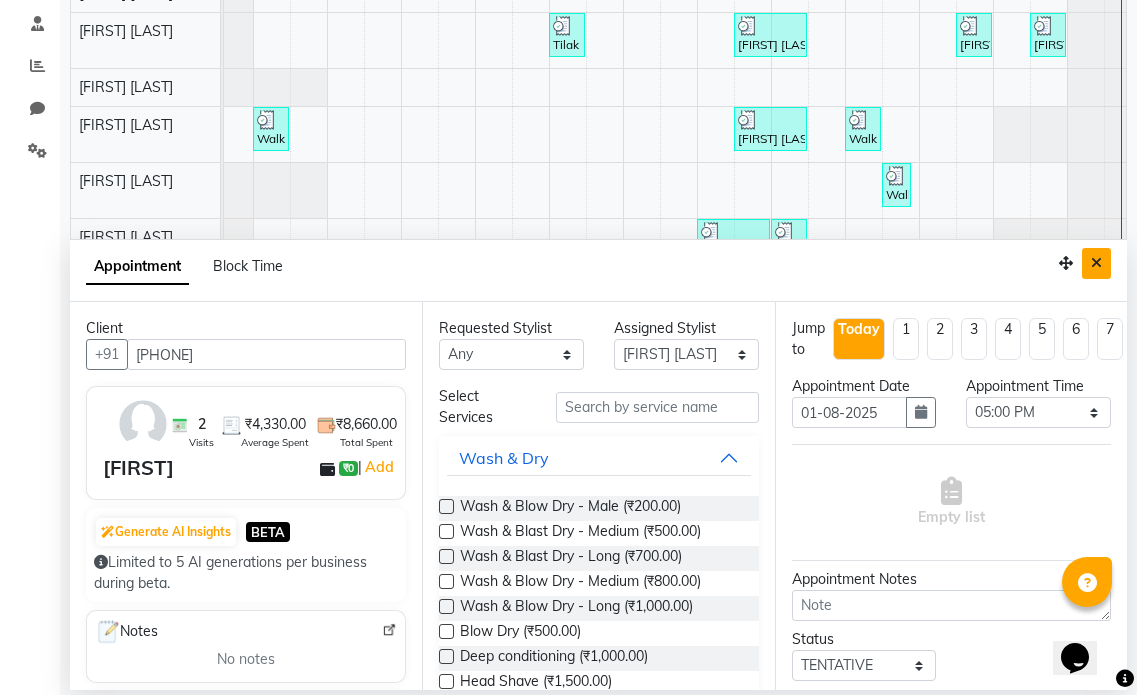 click at bounding box center [1096, 263] 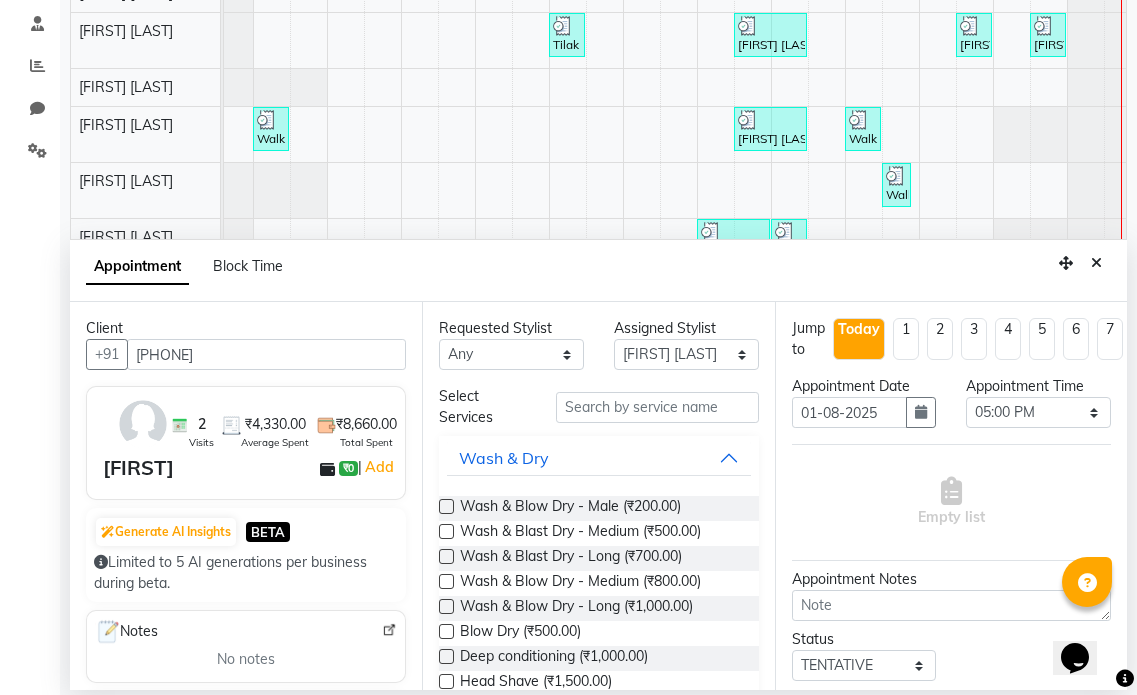 scroll, scrollTop: 0, scrollLeft: 0, axis: both 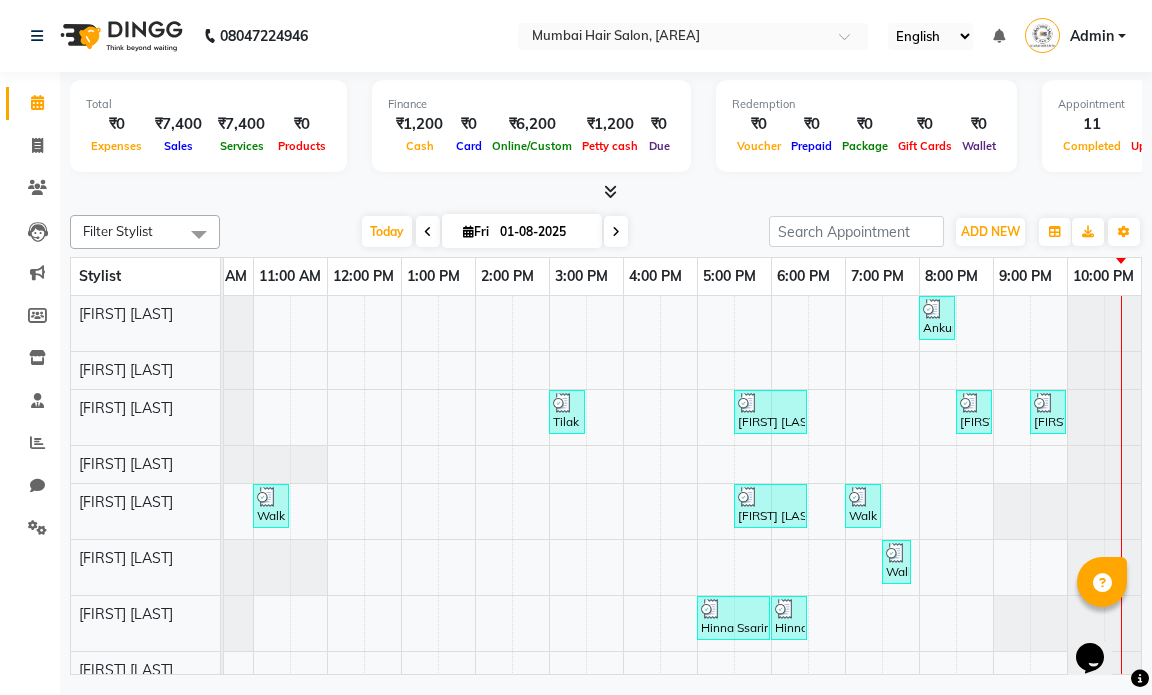 select on "66010" 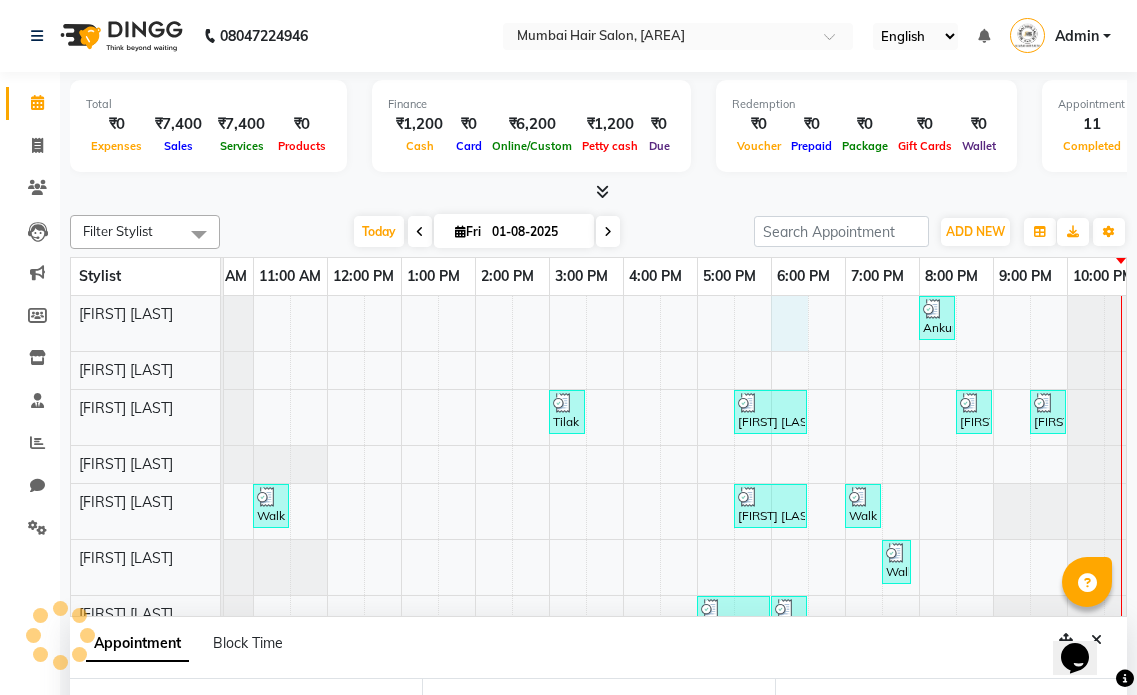 select on "1080" 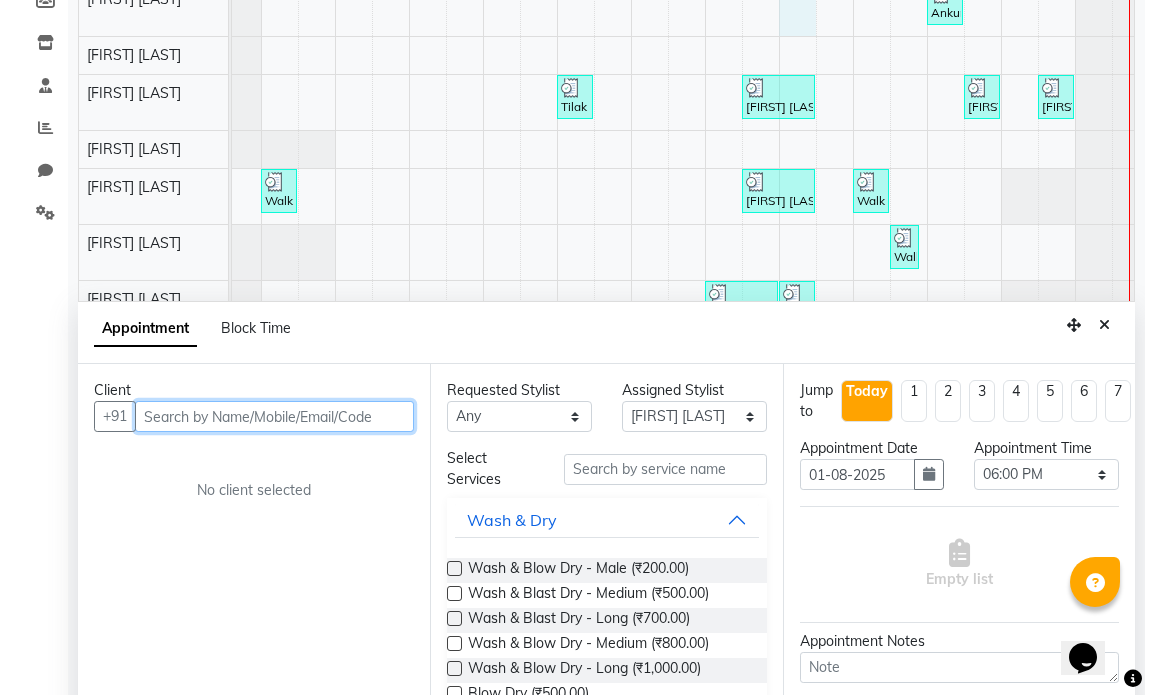 scroll, scrollTop: 377, scrollLeft: 0, axis: vertical 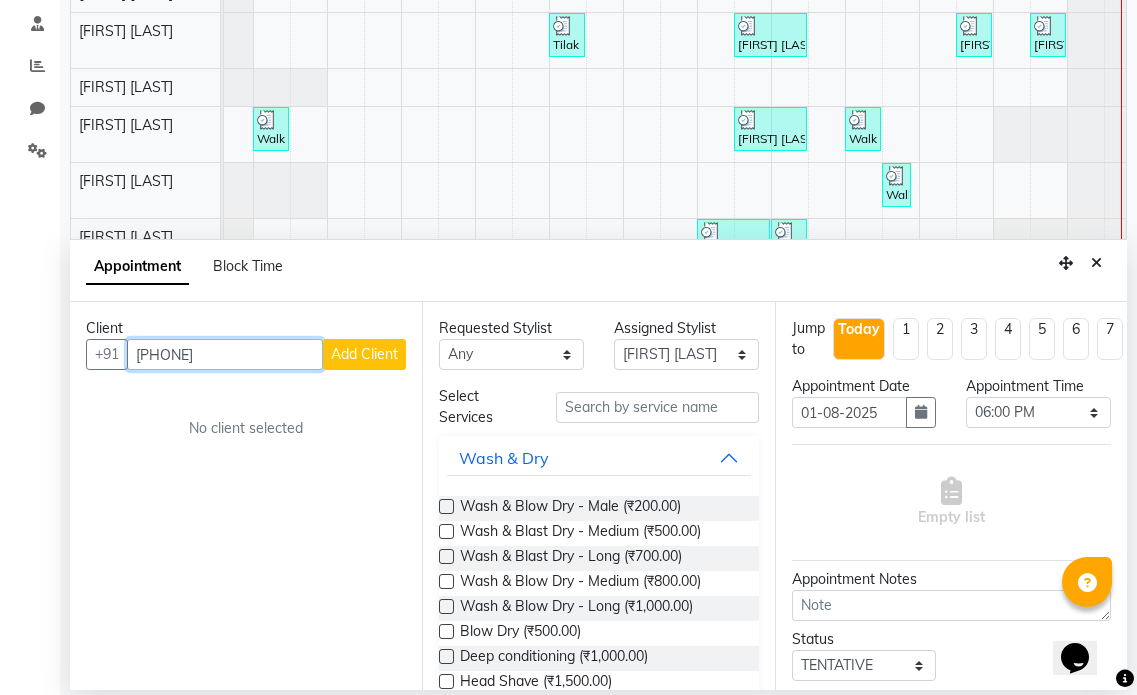 type on "8286958686" 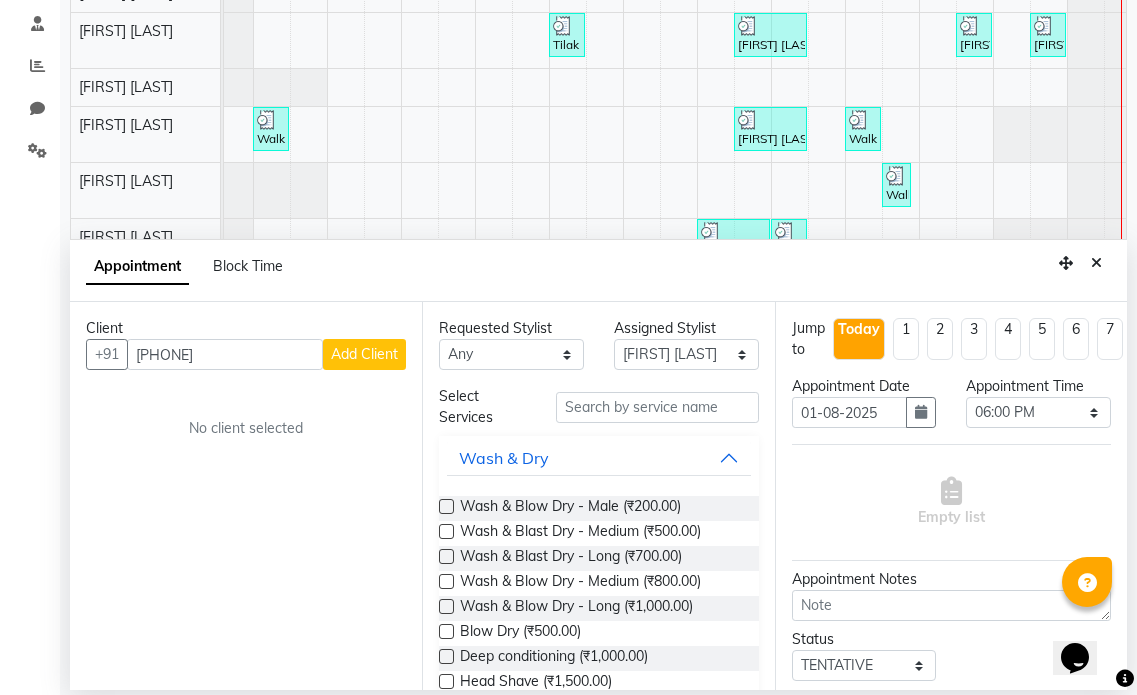 click on "Add Client" at bounding box center (364, 354) 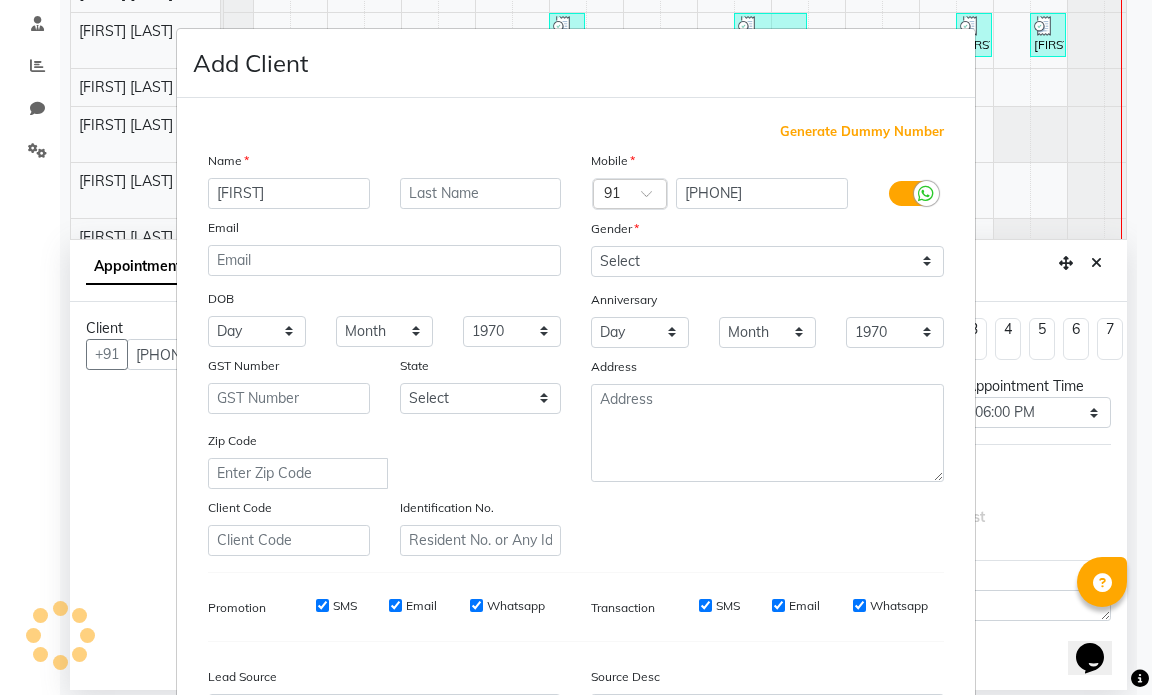 type on "[FIRST]" 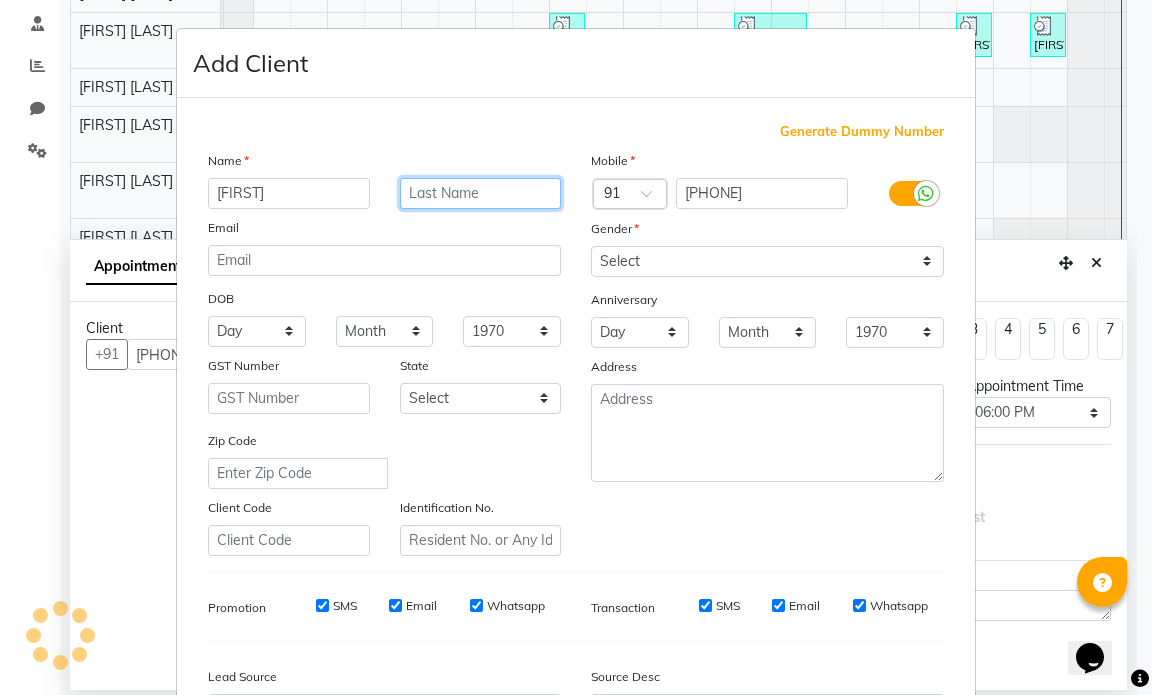click at bounding box center (481, 193) 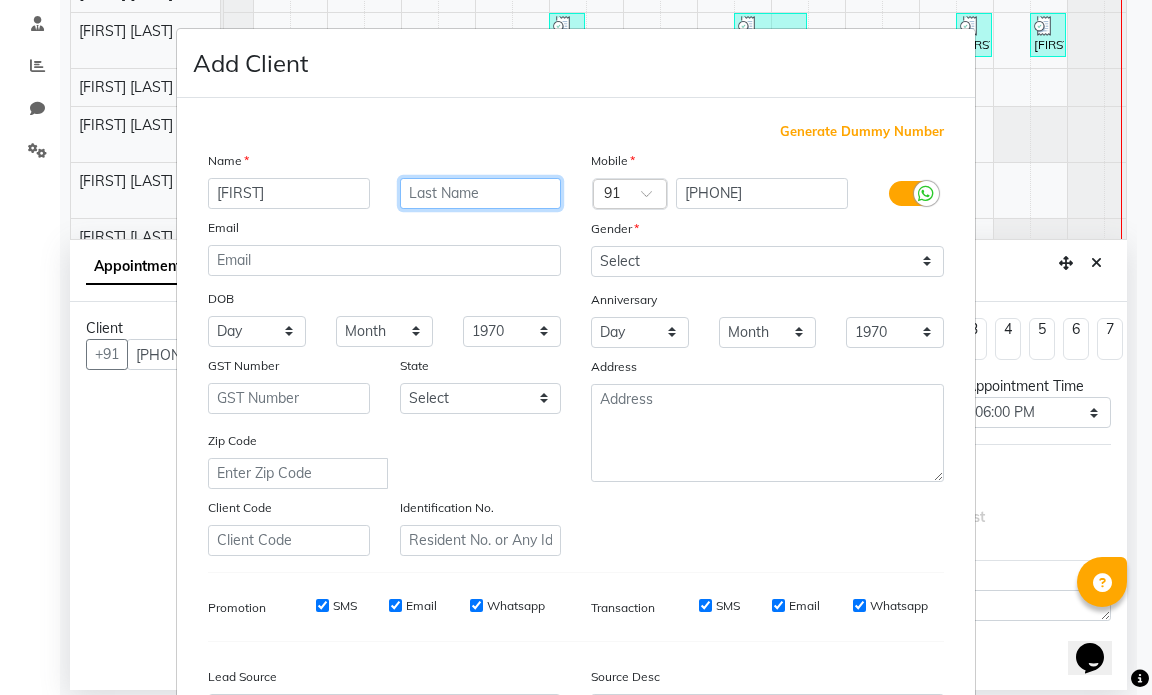 click at bounding box center (481, 193) 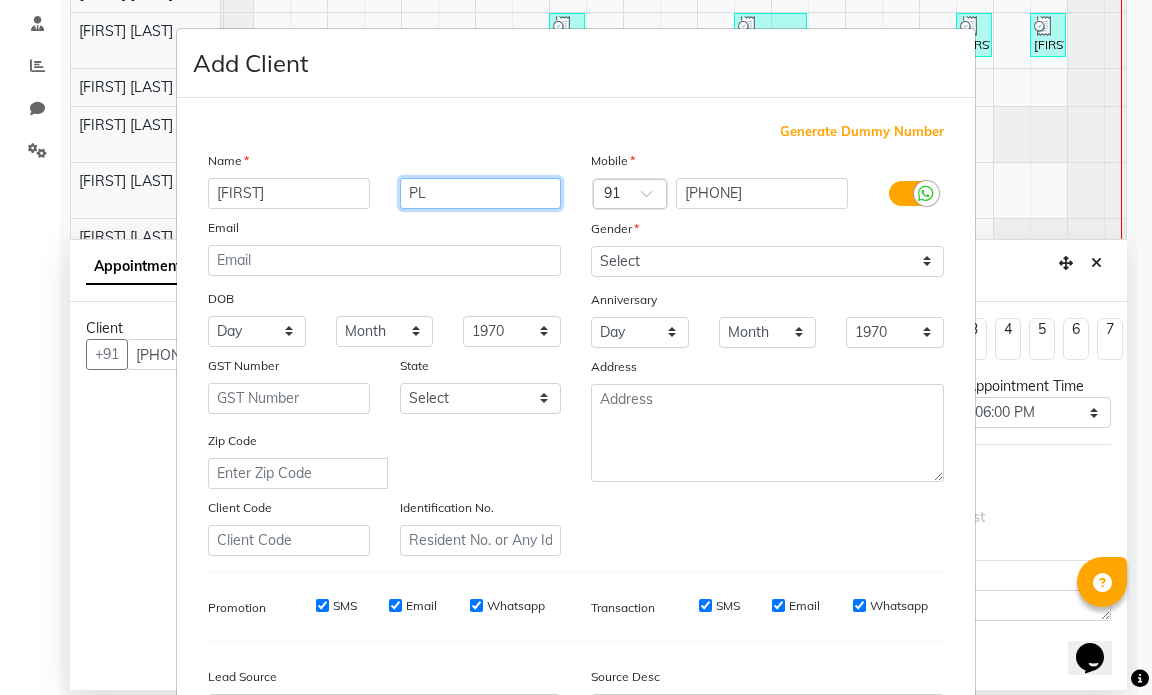 type on "PL" 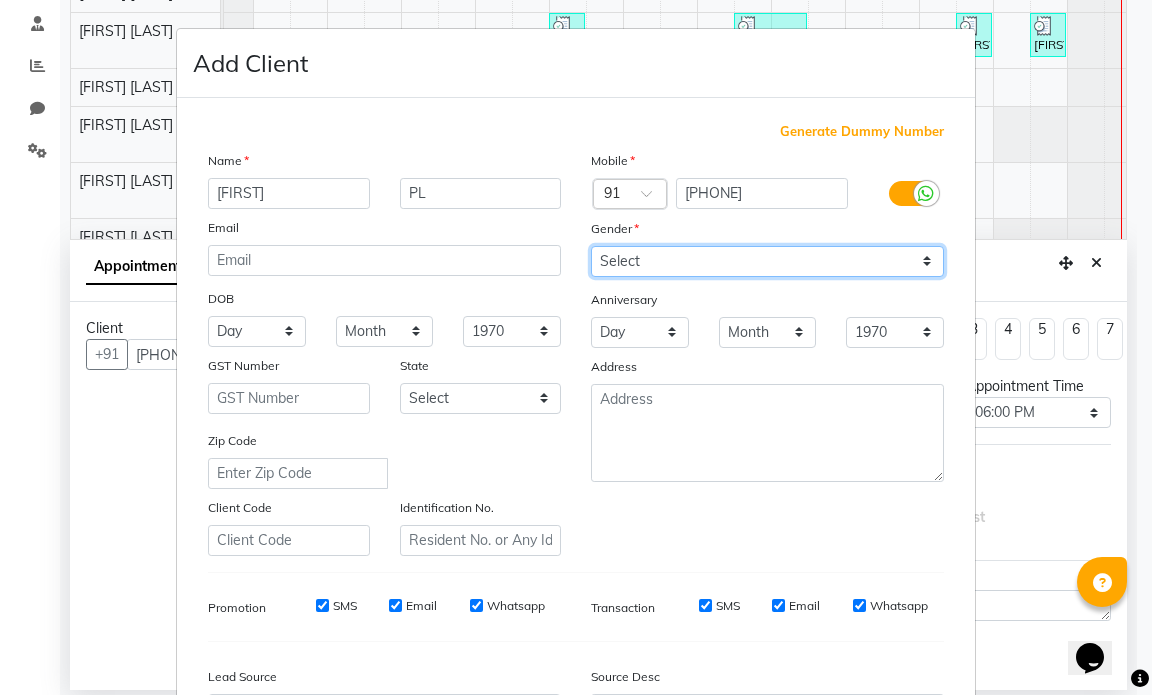 click on "Select Male Female Other Prefer Not To Say" at bounding box center (767, 261) 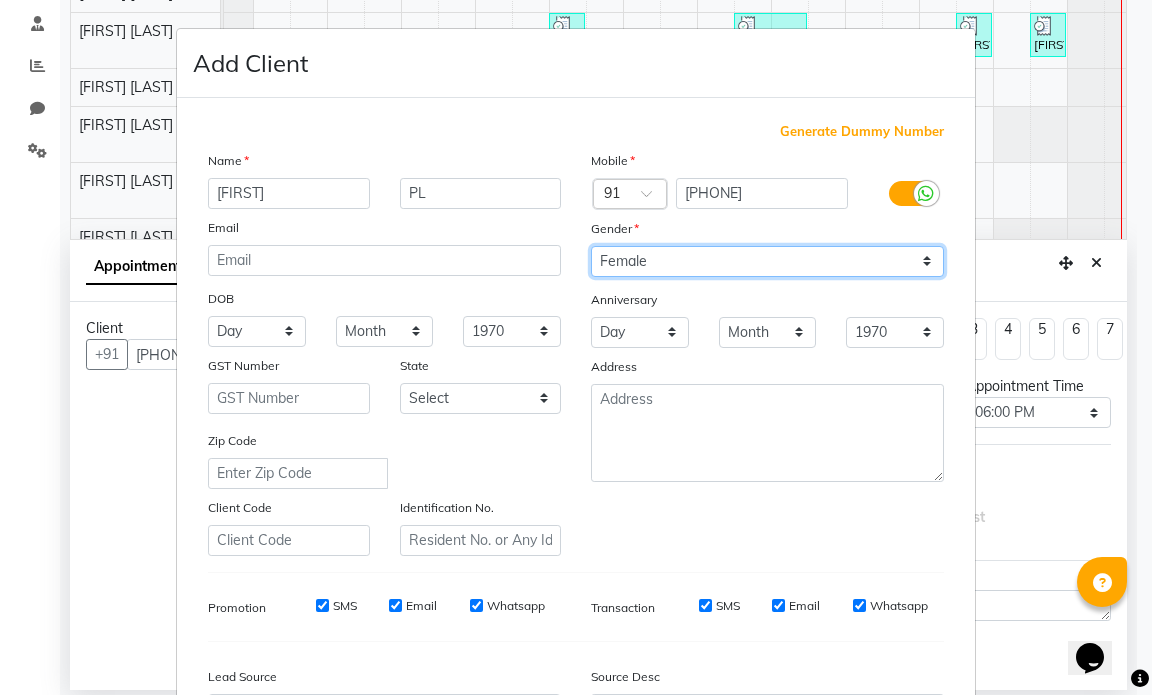 click on "Select Male Female Other Prefer Not To Say" at bounding box center [767, 261] 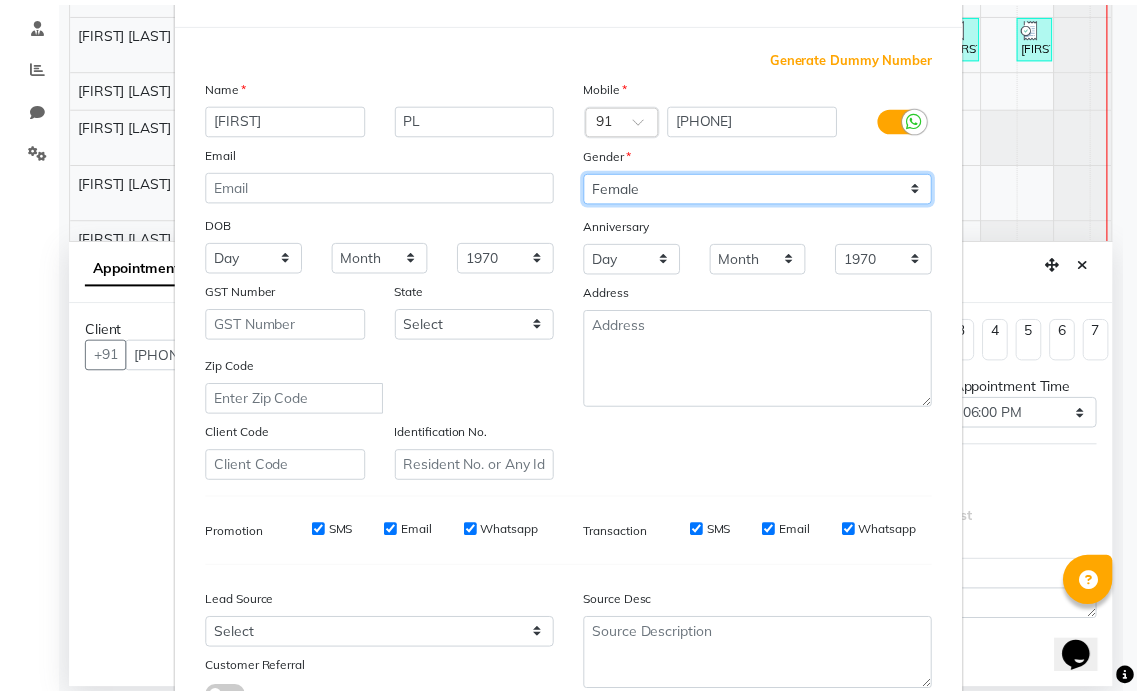 scroll, scrollTop: 228, scrollLeft: 0, axis: vertical 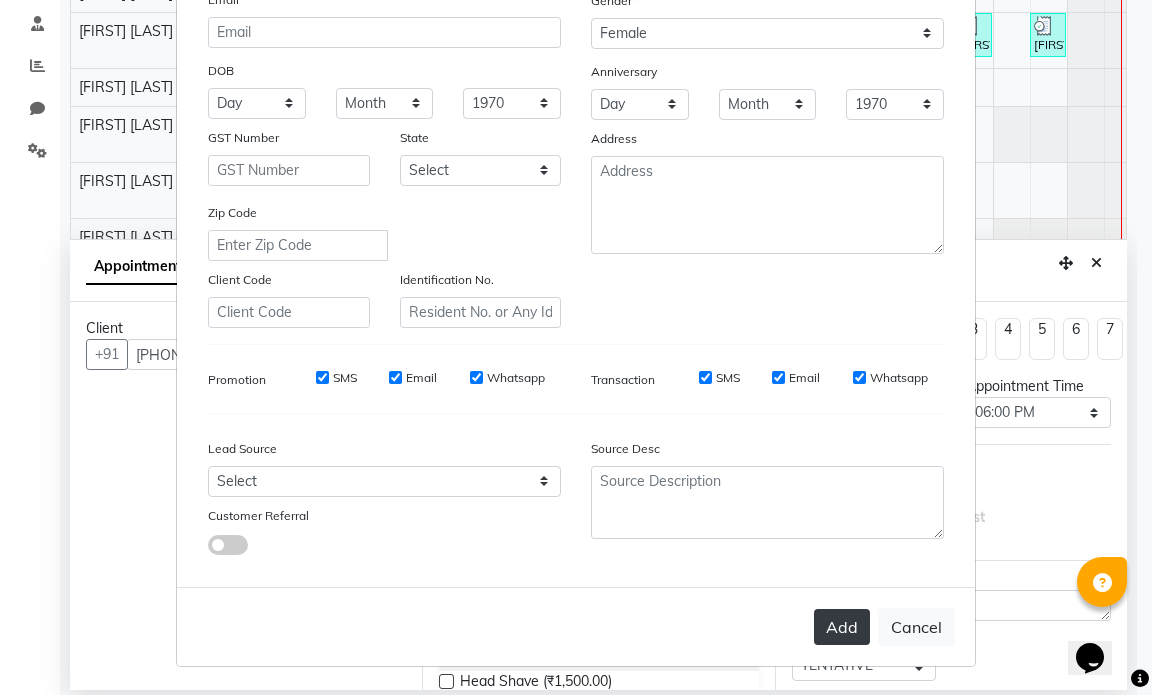 click on "Add" at bounding box center [842, 627] 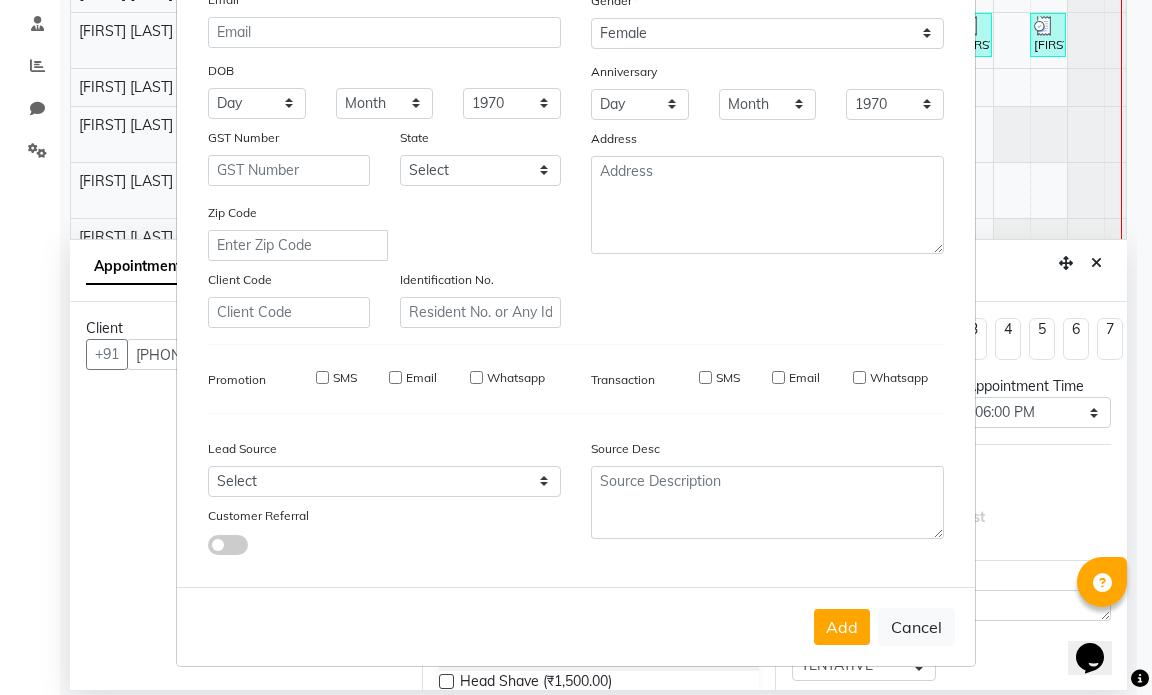 type 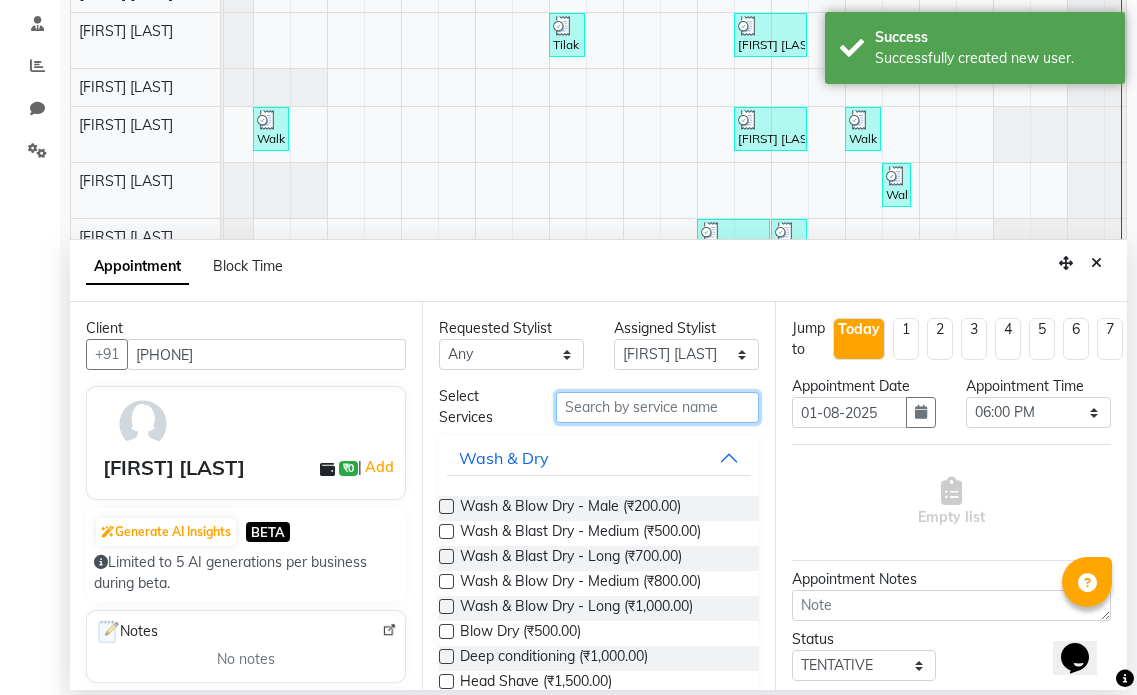 click at bounding box center (657, 407) 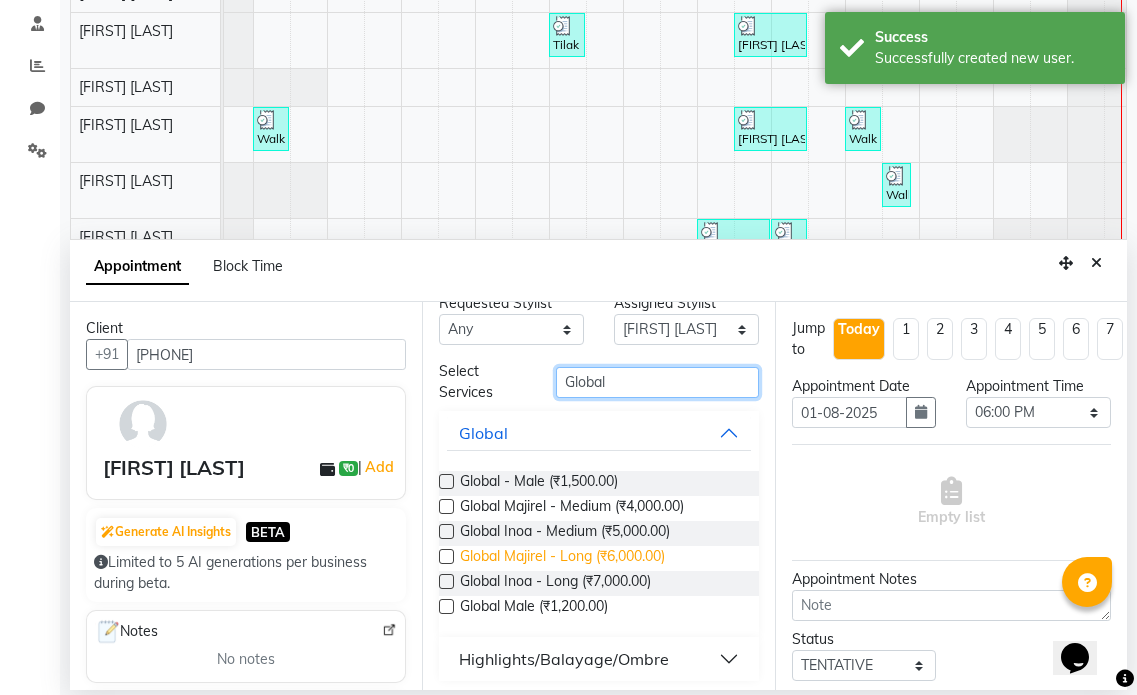 scroll, scrollTop: 32, scrollLeft: 0, axis: vertical 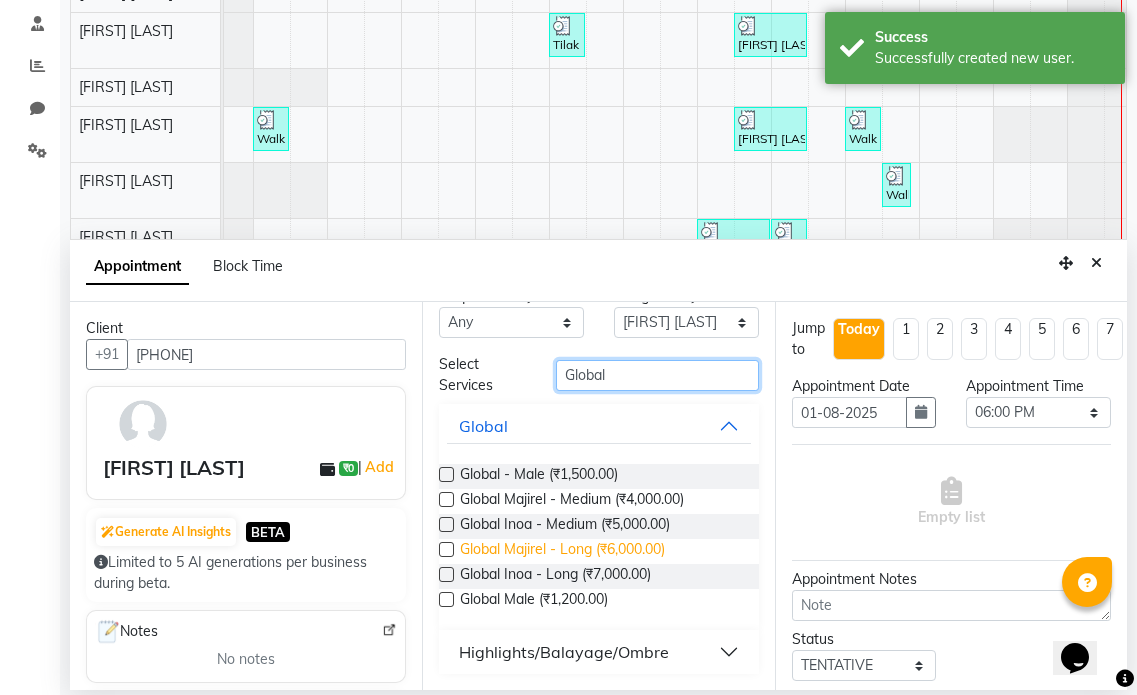 type on "Global" 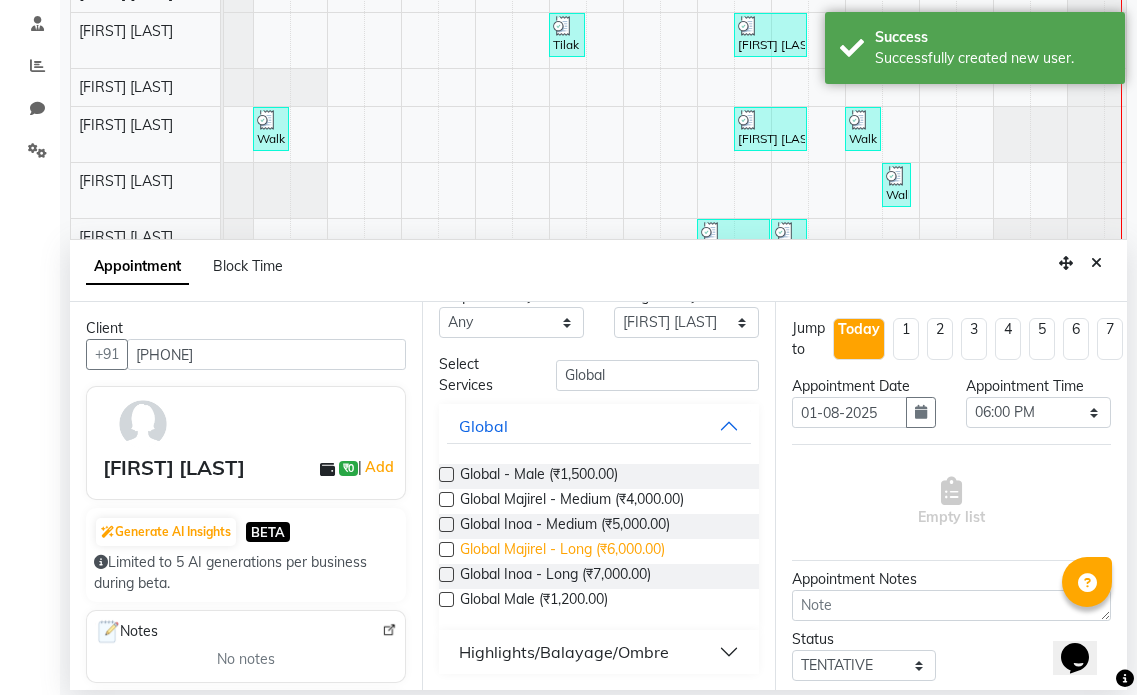 click on "Global Majirel - Long   (₹6,000.00)" at bounding box center (562, 551) 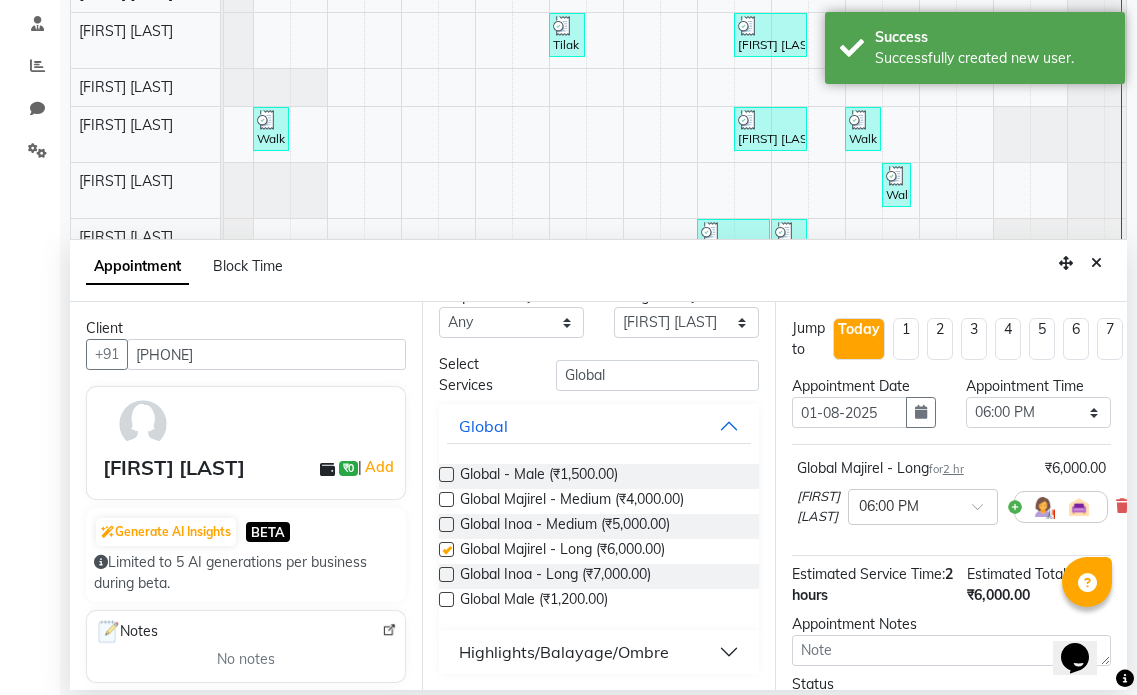 checkbox on "false" 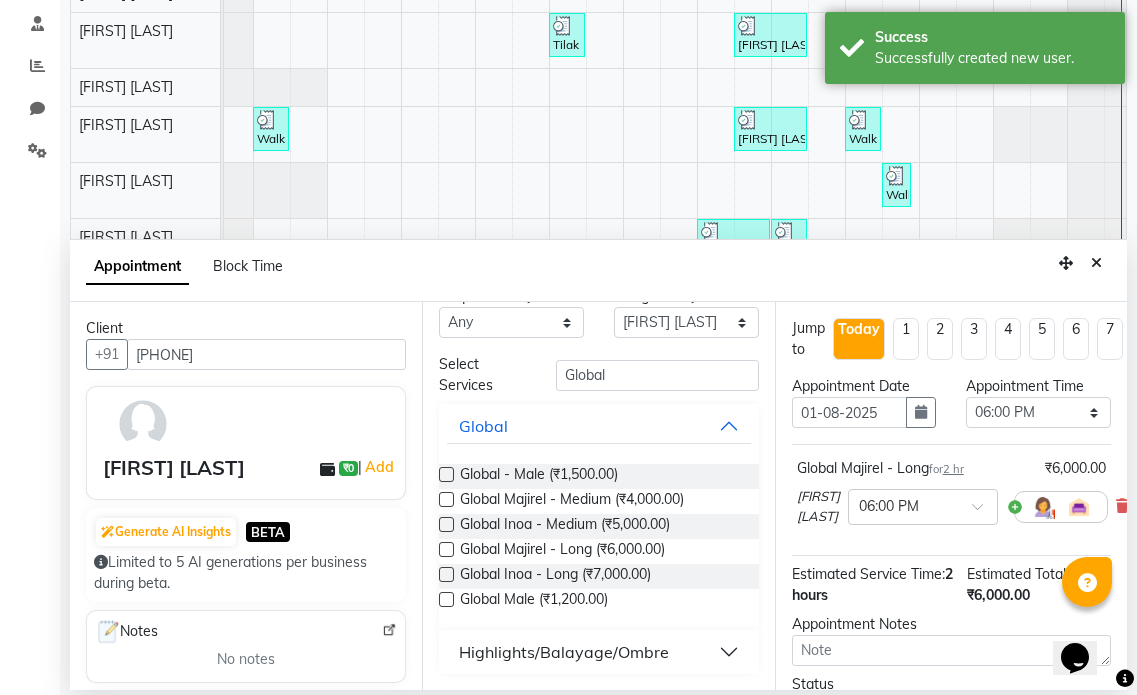 scroll, scrollTop: 194, scrollLeft: 0, axis: vertical 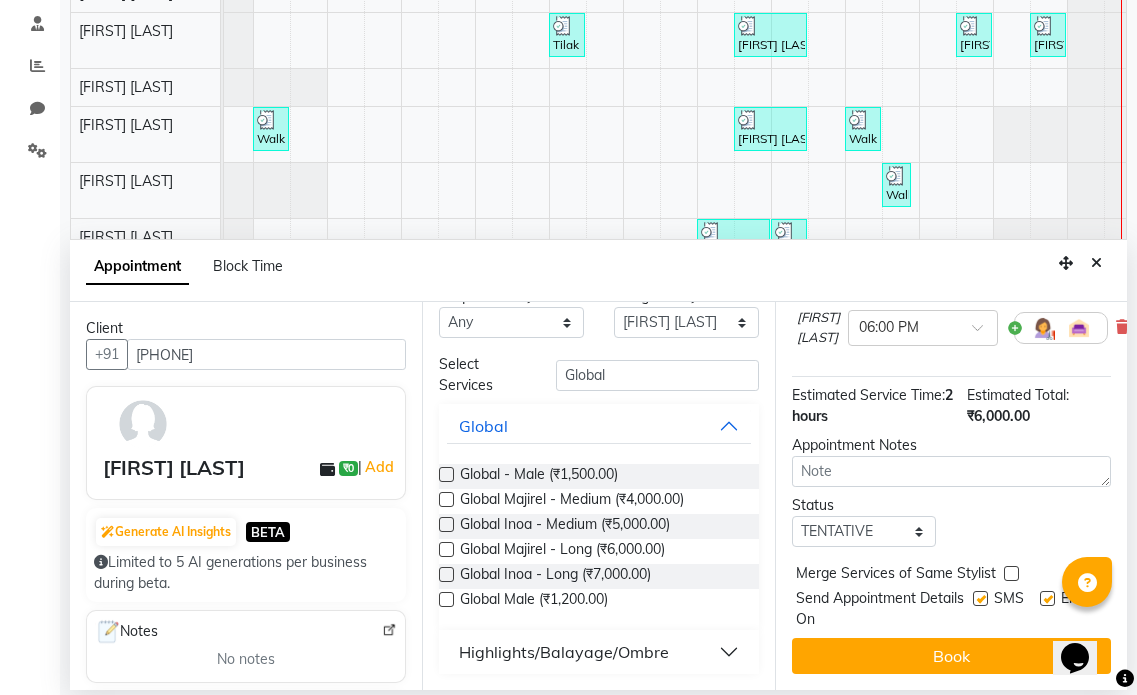 click at bounding box center [1047, 598] 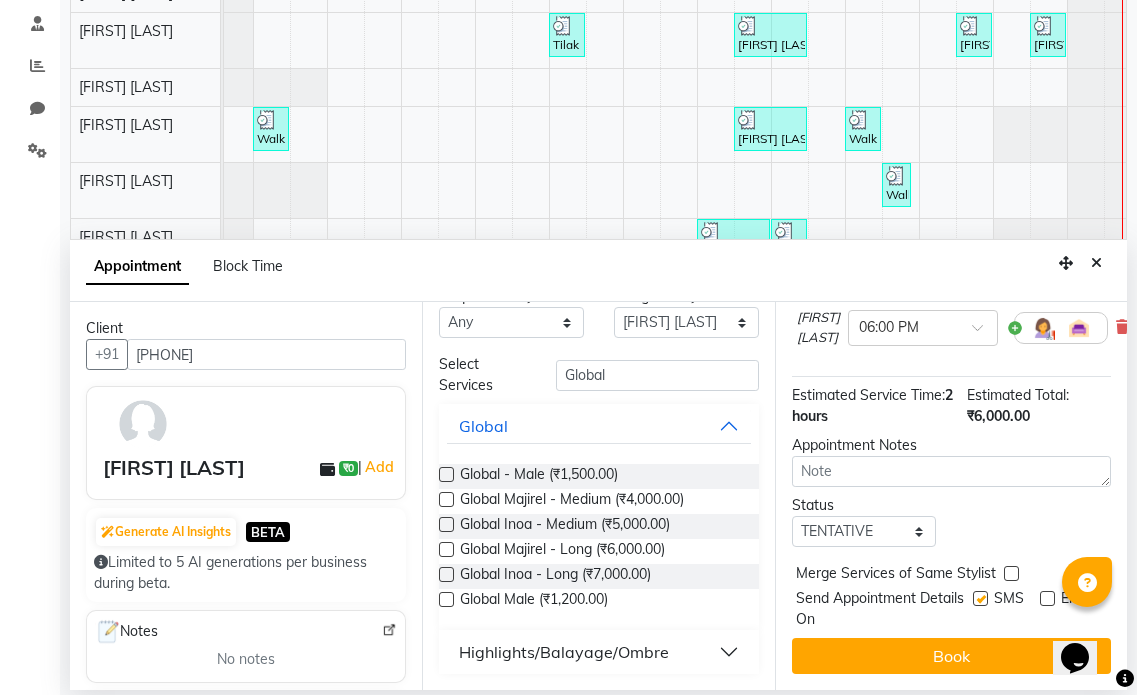 click at bounding box center [980, 598] 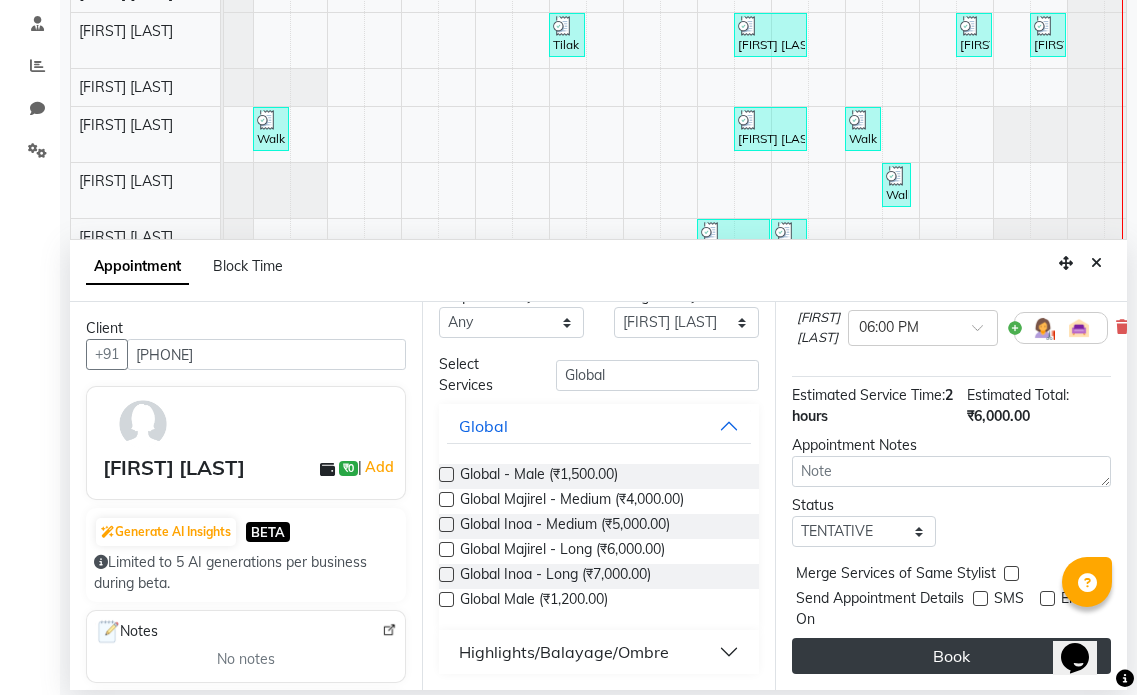 click on "Book" at bounding box center (951, 656) 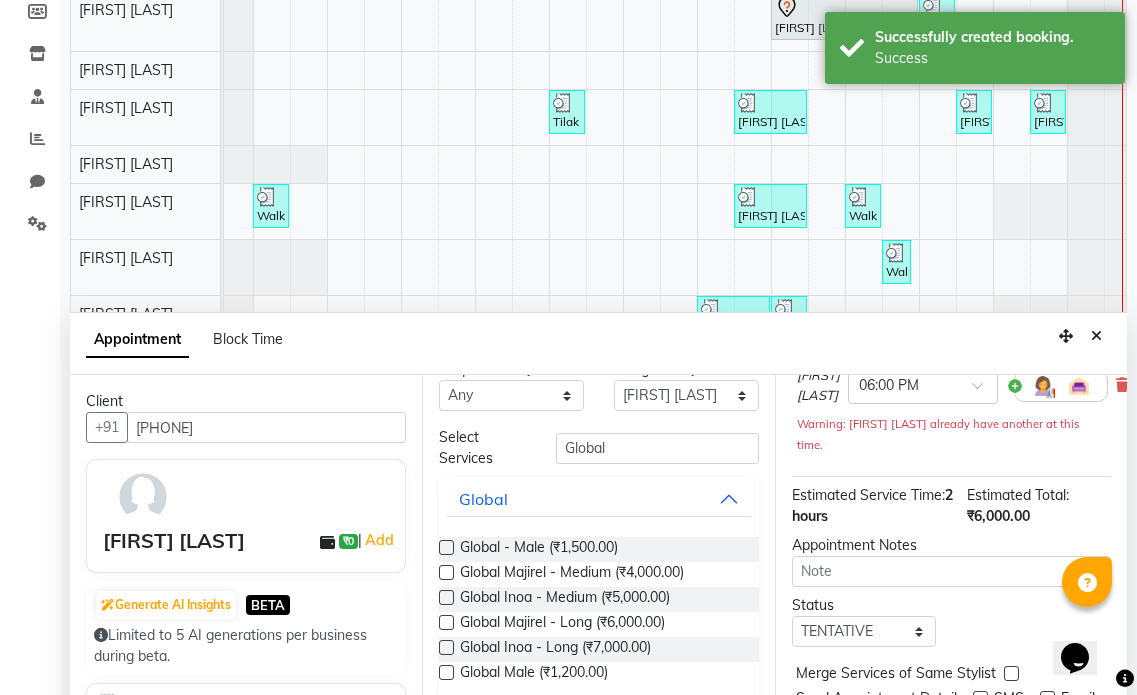scroll, scrollTop: 377, scrollLeft: 0, axis: vertical 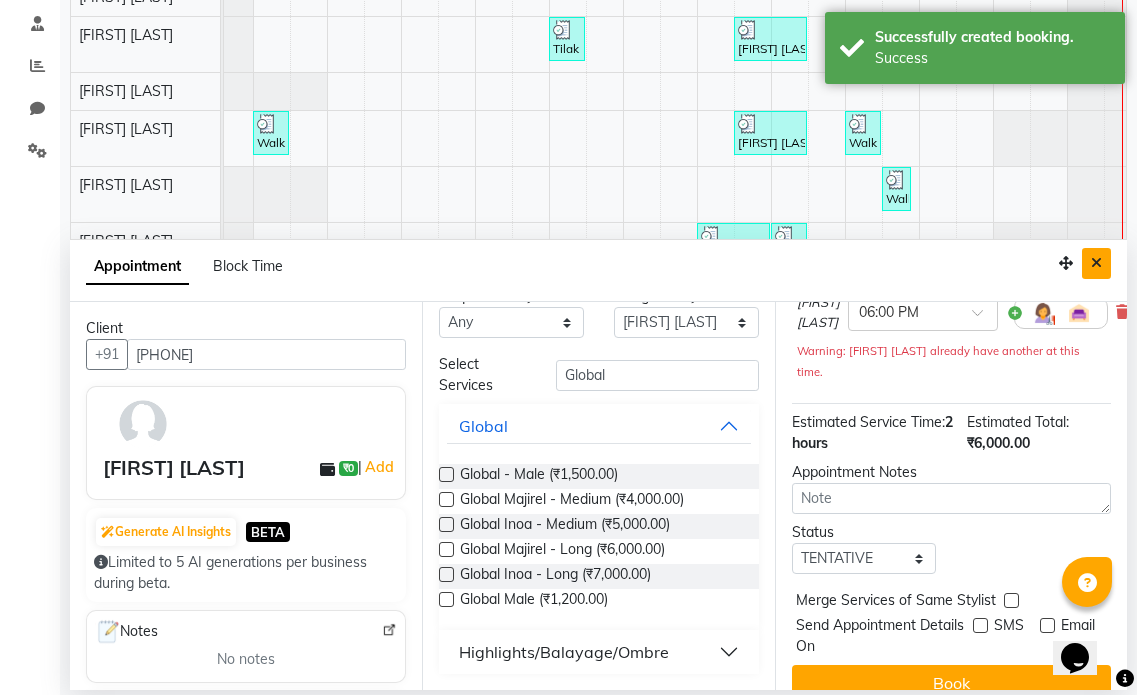click at bounding box center [1096, 263] 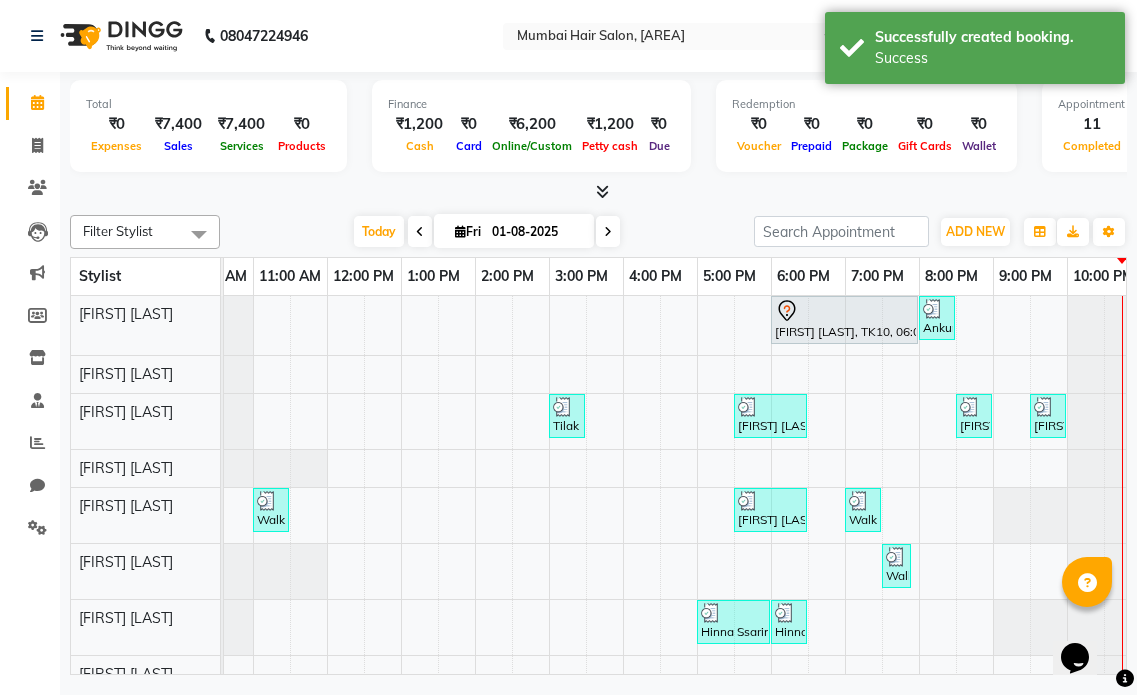 scroll, scrollTop: 0, scrollLeft: 0, axis: both 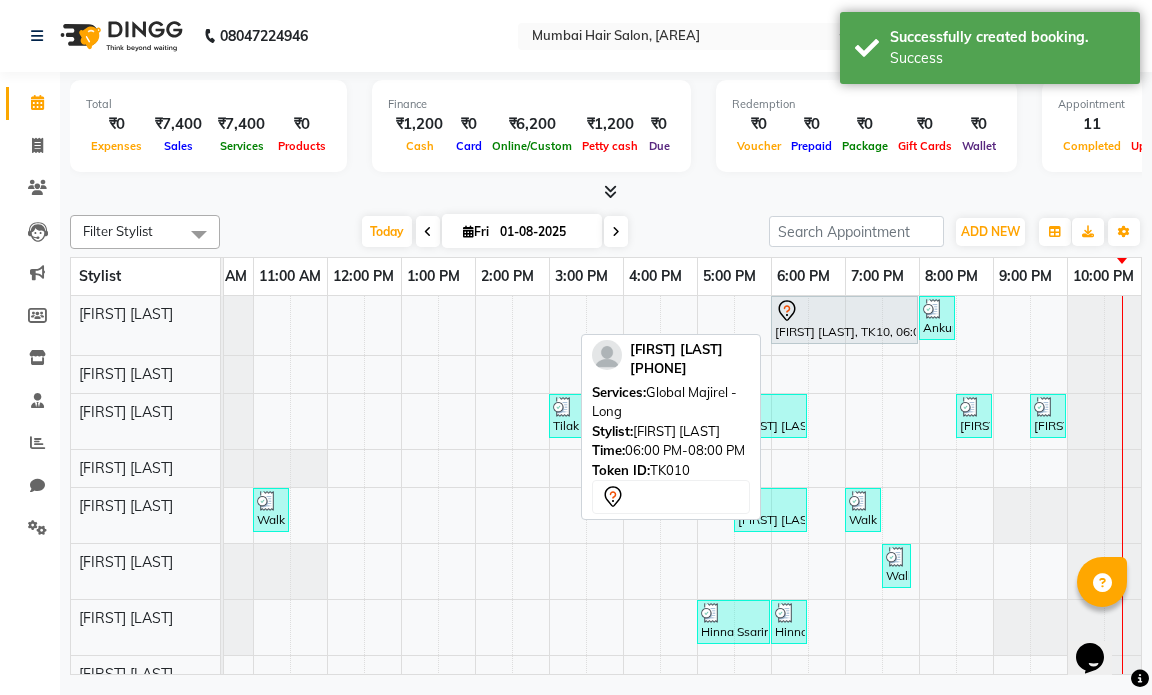 click at bounding box center (844, 311) 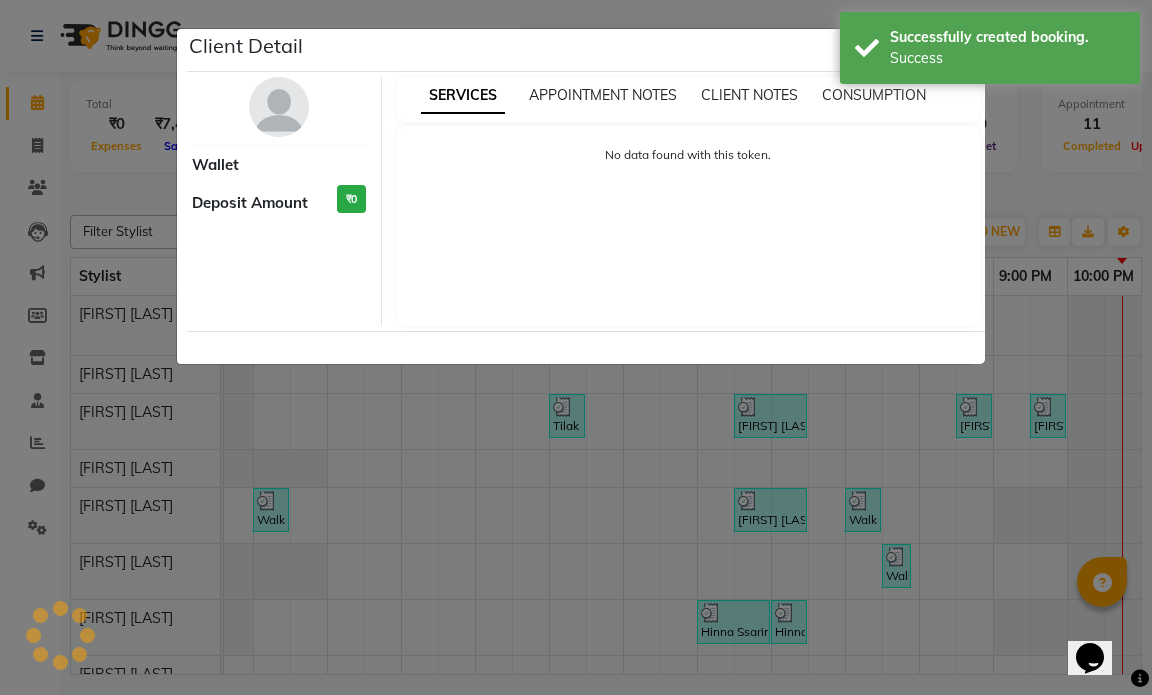 select on "7" 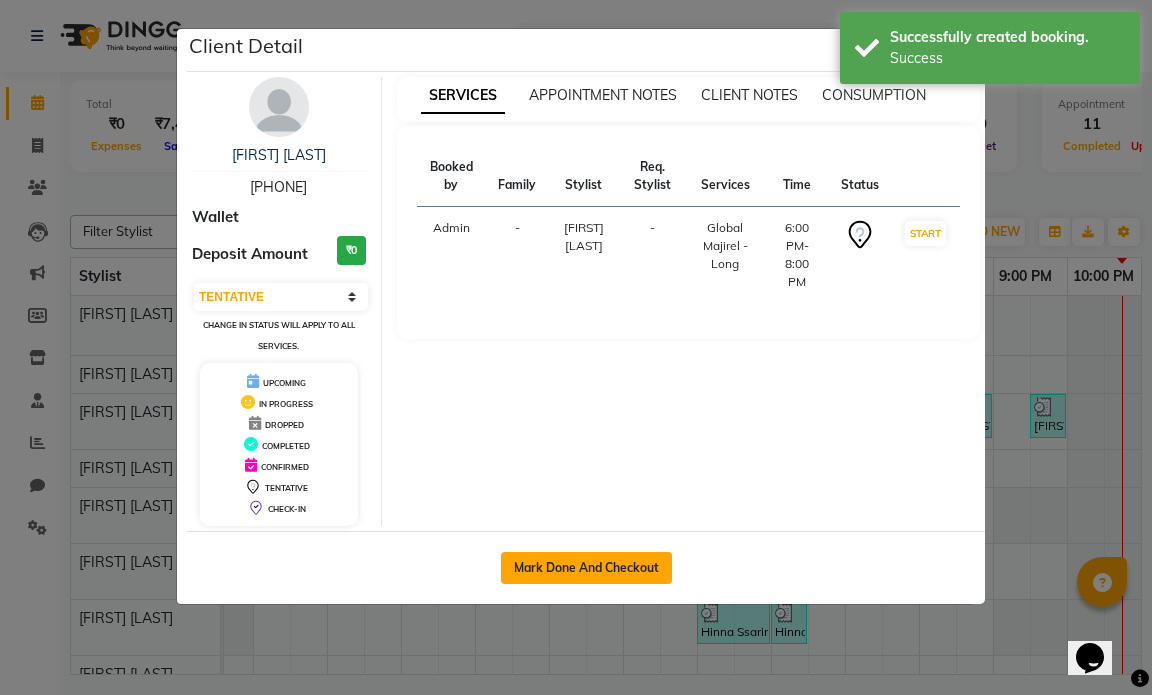 click on "Mark Done And Checkout" 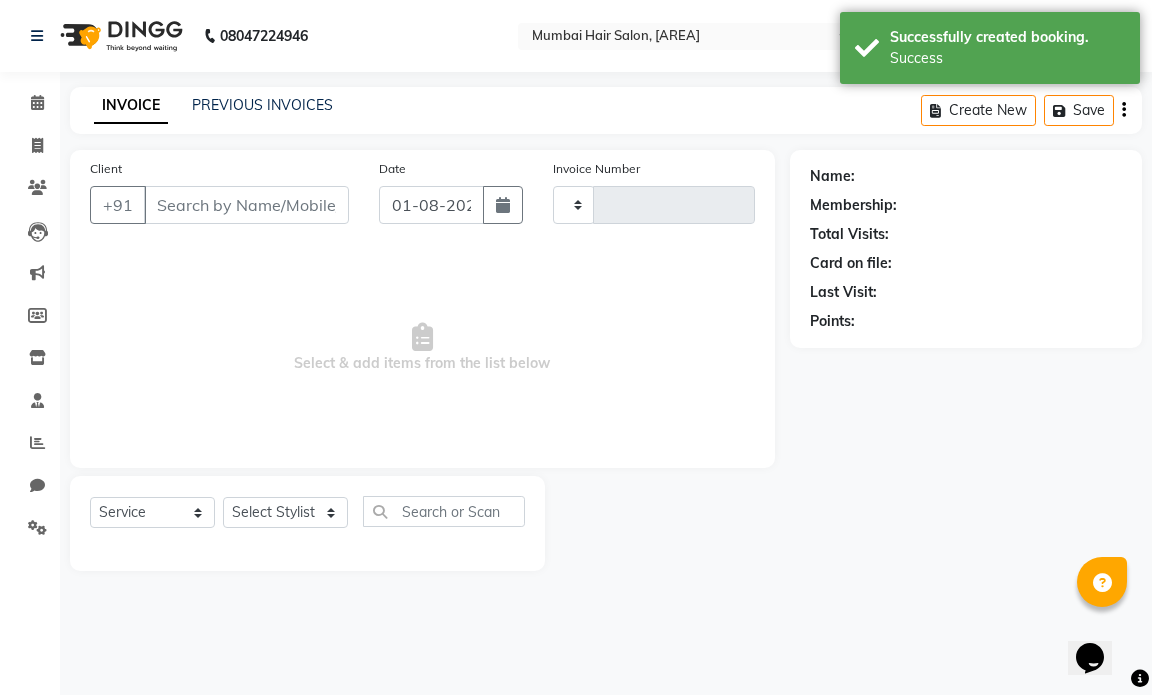 type on "0997" 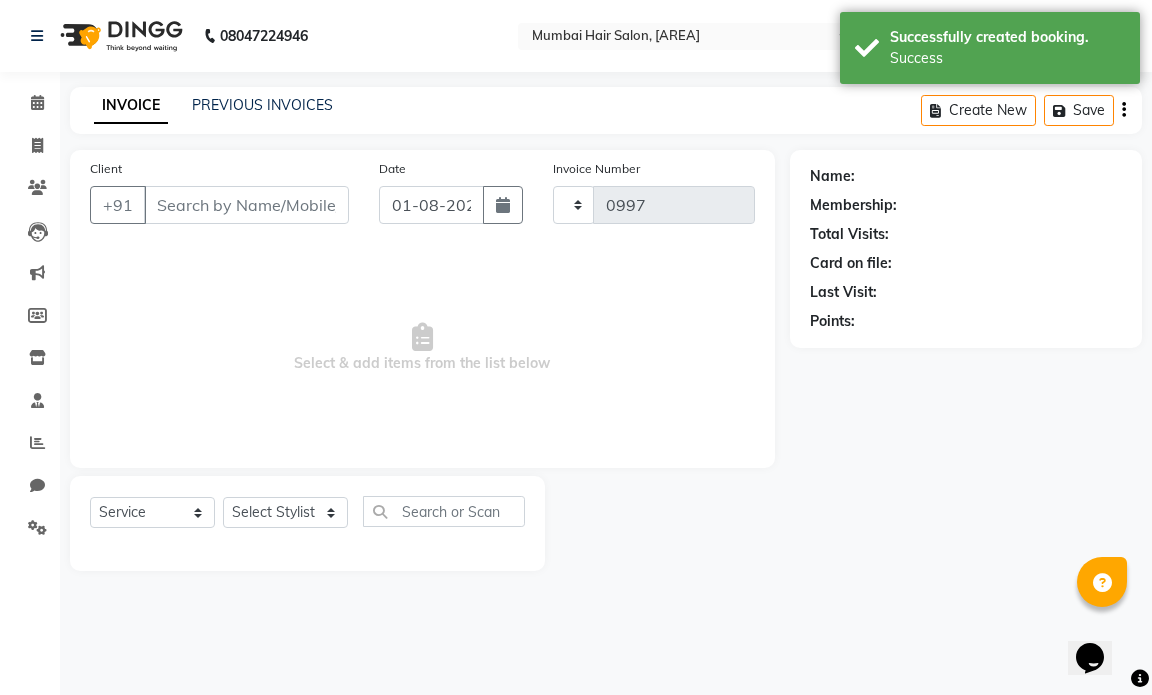 select on "7487" 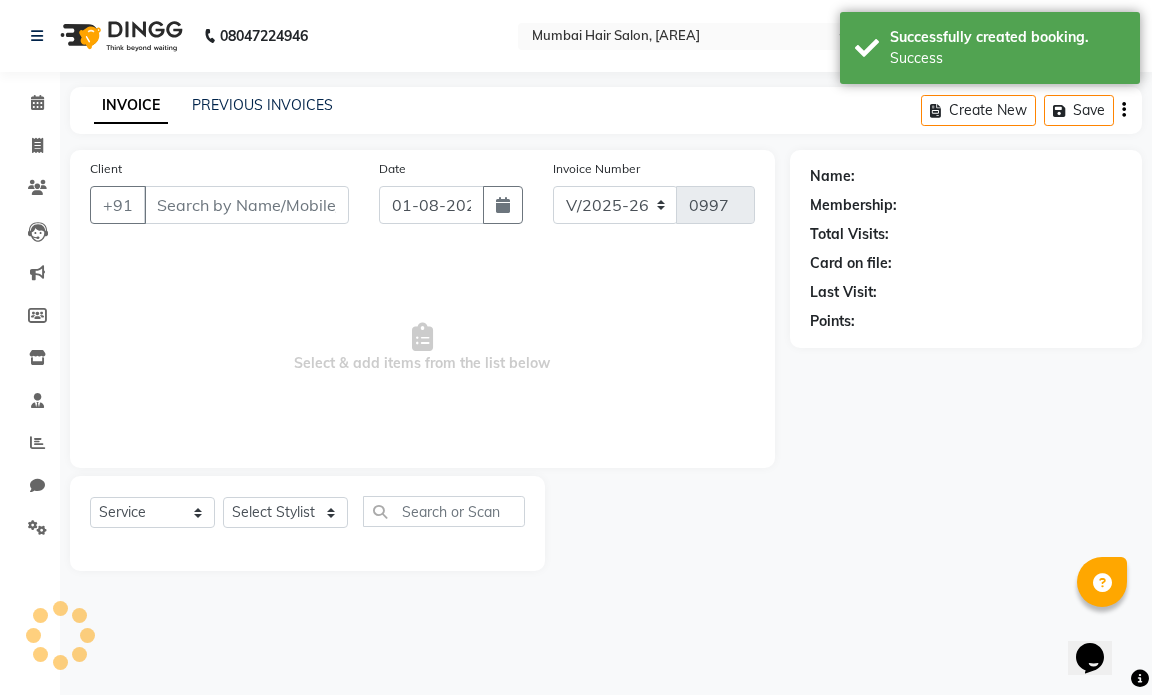 type on "8286958686" 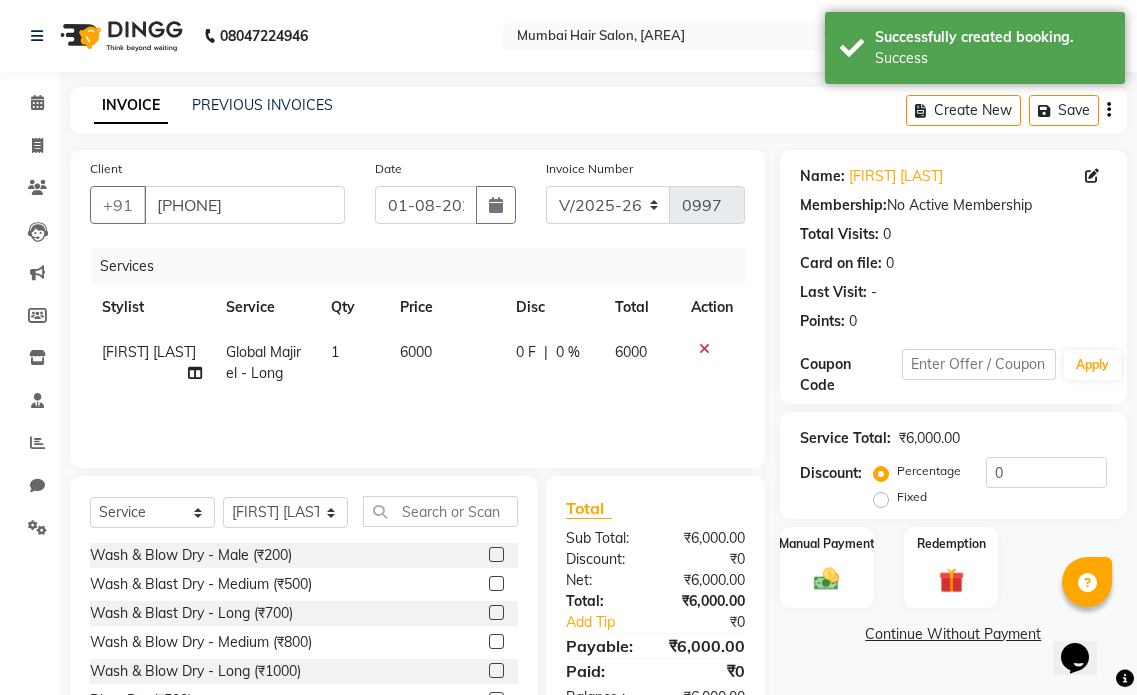 click on "6000" 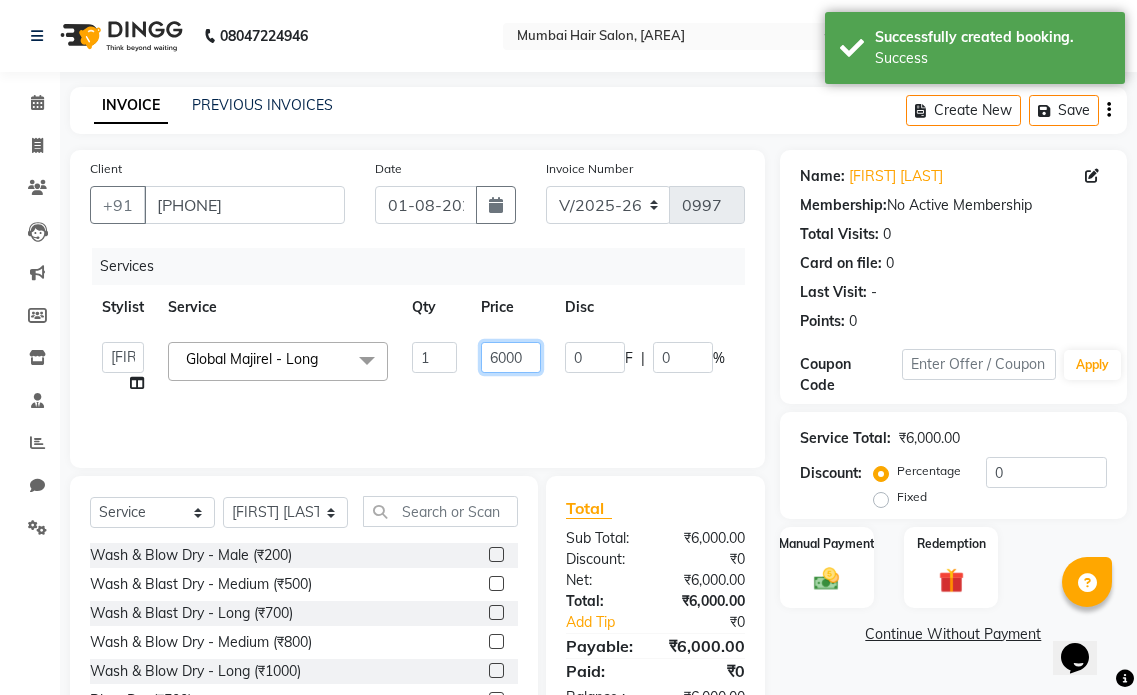 click on "6000" 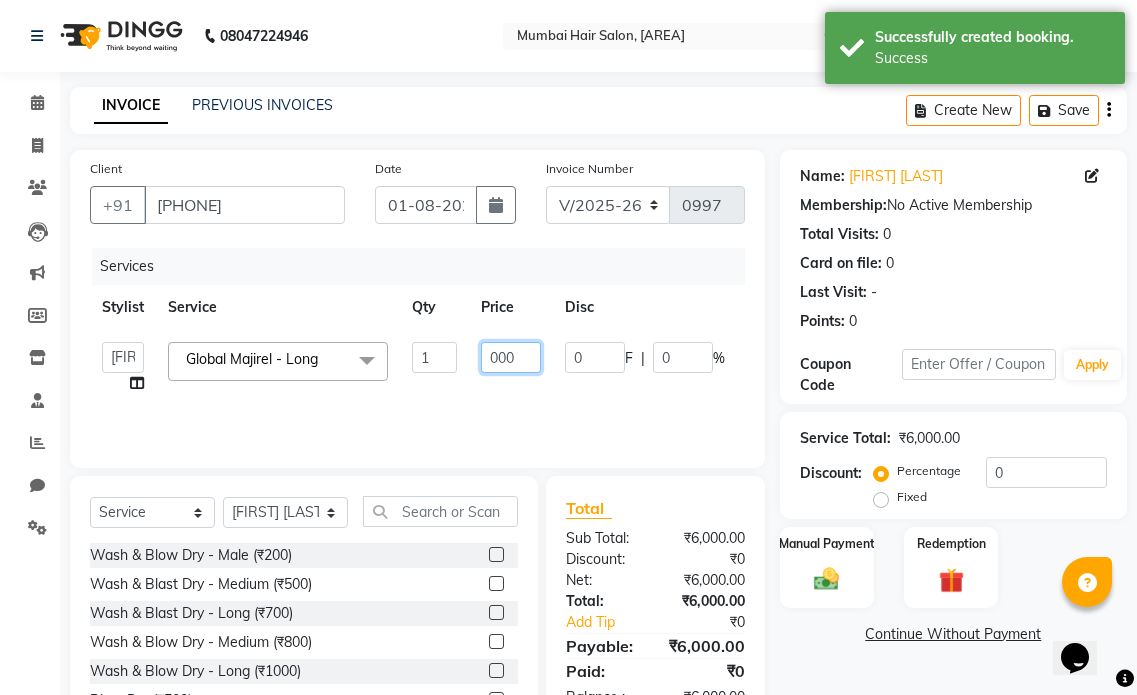 type on "8000" 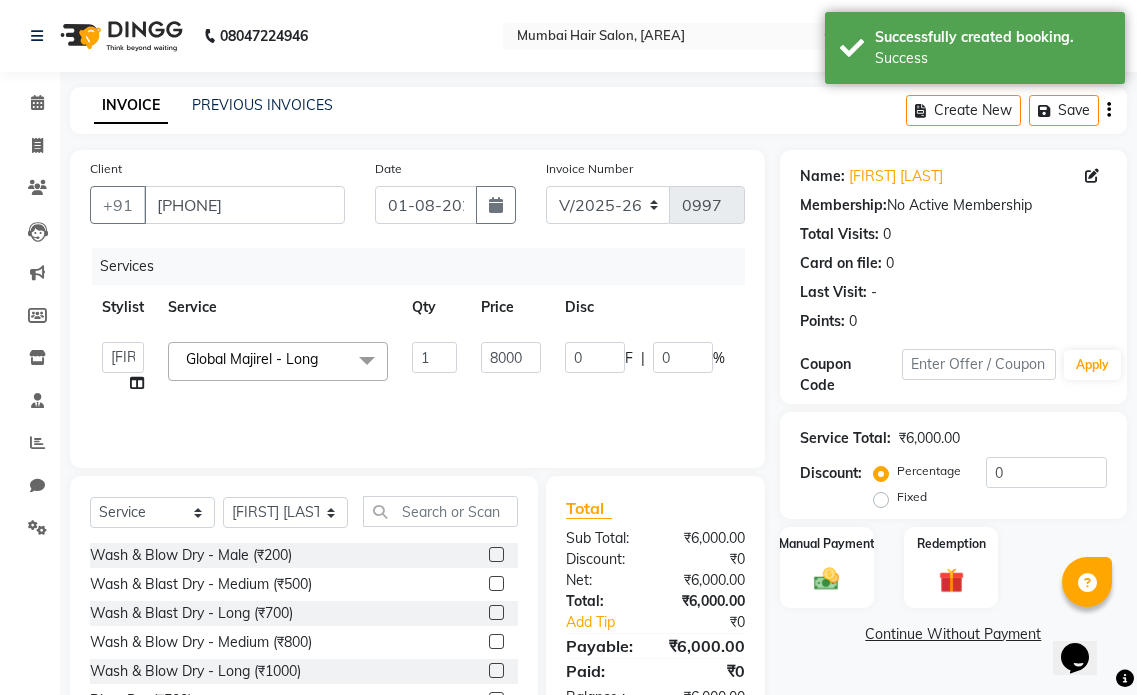 click on "Services Stylist Service Qty Price Disc Total Action  Amol Dinkar Pawar   Arman Ansari   Atish Kadel   Mohd Shamshad    MUMBAI HAIR SALON   Payal Kalyan   Rehan Ansari   Salam Ansari   Sameer Khan   Shuab Ansari   Swara Bamne  Global Majirel - Long    x Wash & Blow Dry - Male (₹200) Wash & Blast Dry - Medium  (₹500) Wash & Blast Dry - Long  (₹700) Wash & Blow Dry - Medium  (₹800) Wash & Blow Dry - Long  (₹1000) Blow Dry (₹500) Deep conditioning  (₹1000) Head Shave (₹1500) Senior Haircut - Male (₹300) Director Haircut - Male (₹500) Aditional Wash Male  (₹200) Senior Haircut - Female (₹1200) Director Haircut - Female (₹2000) Aditional Wash Female  (₹300) Beard / Shave (₹200) Hair Trim - Female (₹600) Bangs - Female  (₹500) Male Hair Setting (₹100) Ironing/Tong/Crimping - Medium (₹1500) Ironing/Tong/Crimping - Long  (₹2000) Ironing/Tong/Crimping - Below Waist   (₹2500) Glitter - Per strand (₹50) Touch-up 1 Inches - Majirel  (₹1400) Global - Male (₹1500) 1 8000 0 F" 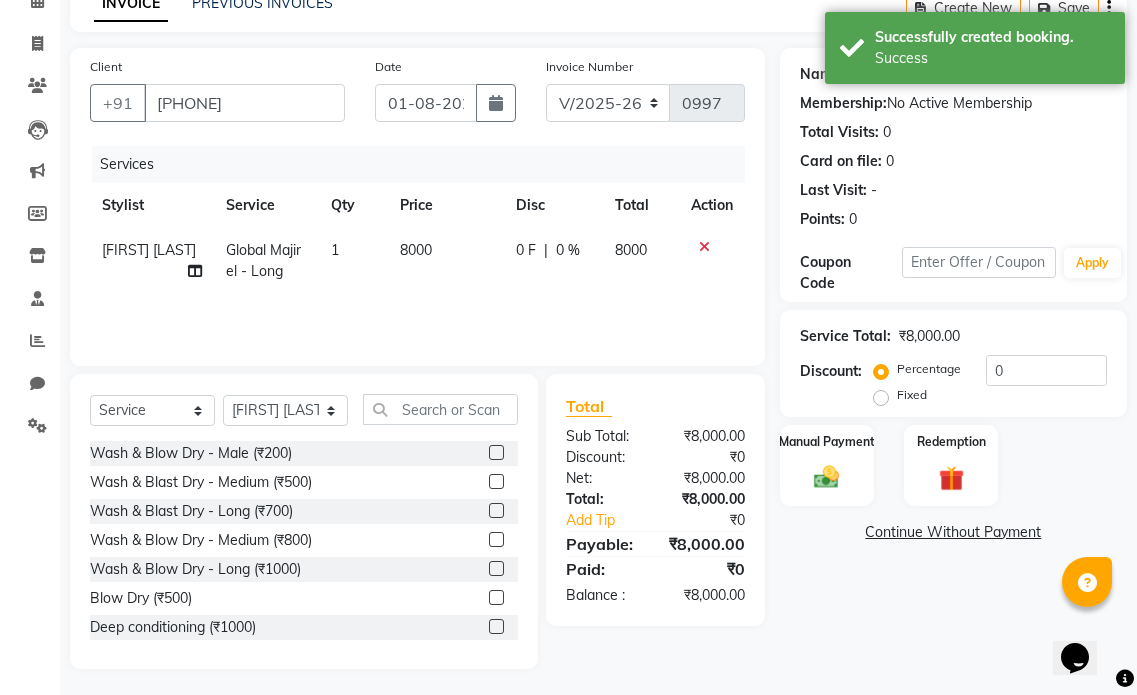 scroll, scrollTop: 106, scrollLeft: 0, axis: vertical 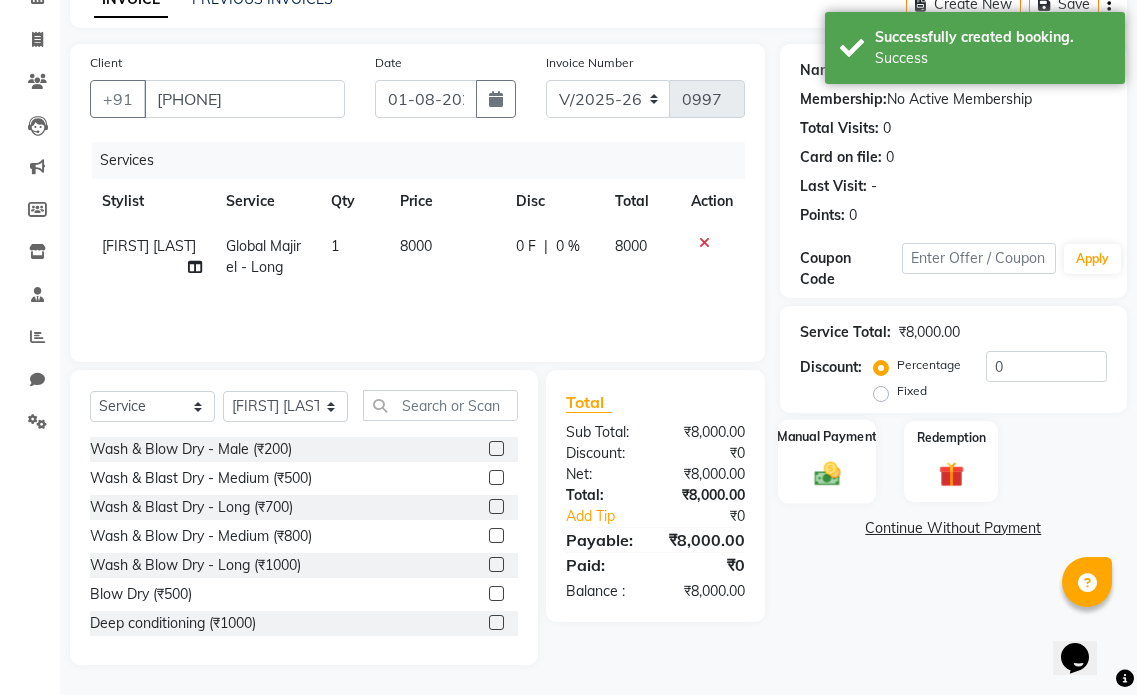 click 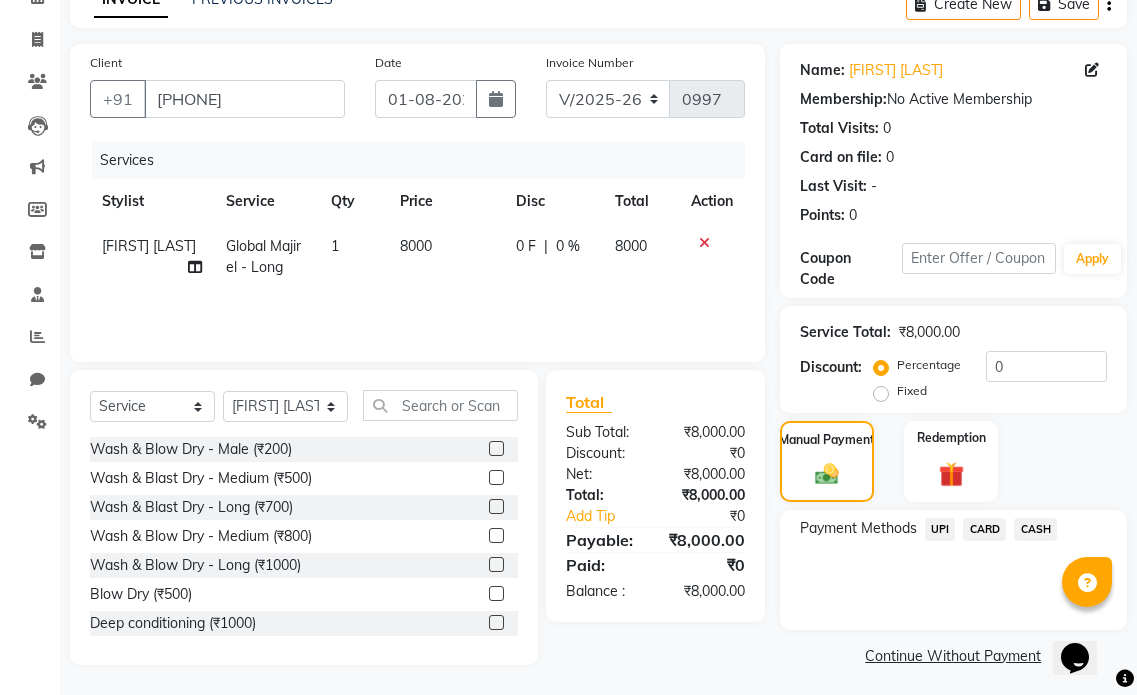 click on "UPI" 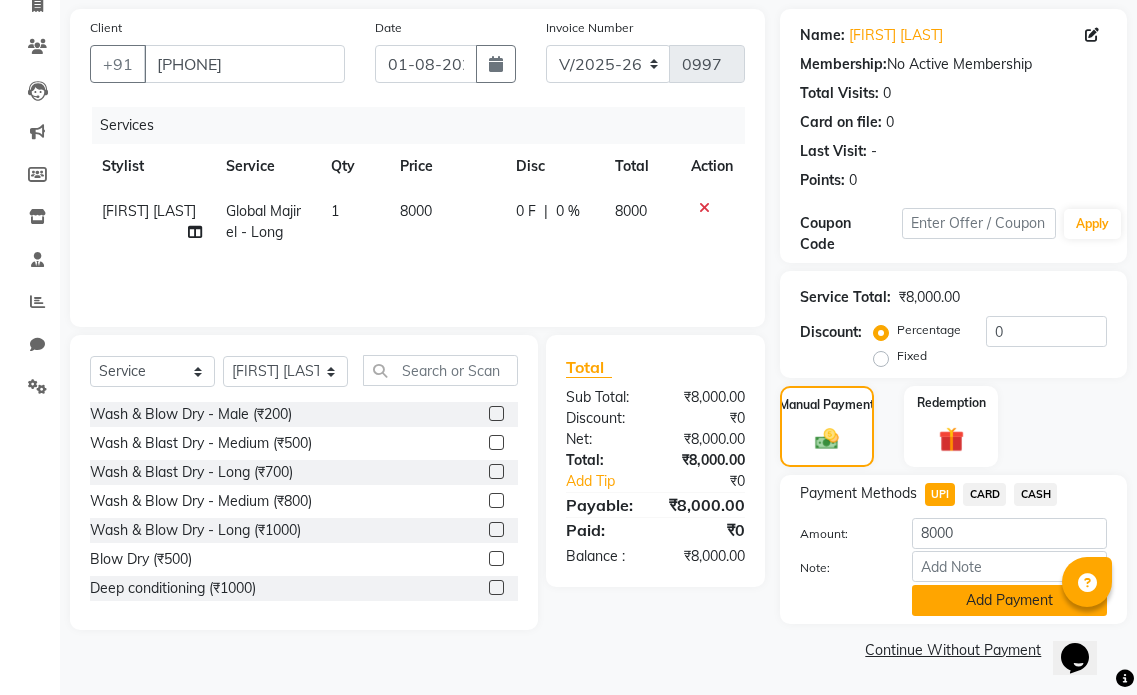 click on "Add Payment" 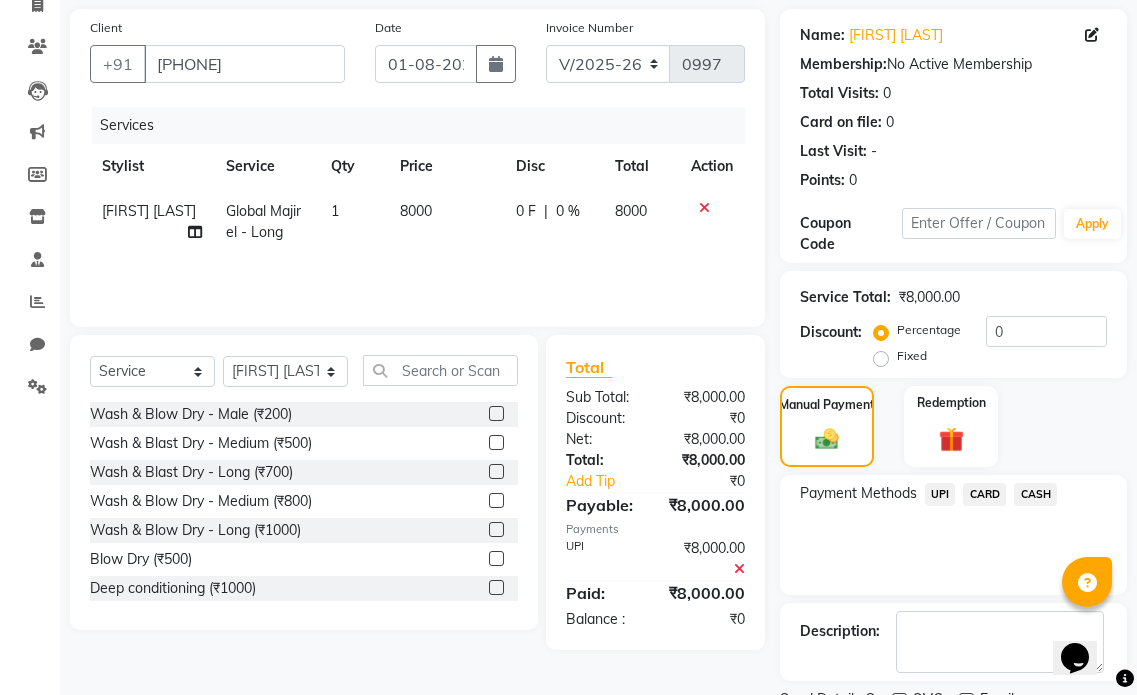 scroll, scrollTop: 225, scrollLeft: 0, axis: vertical 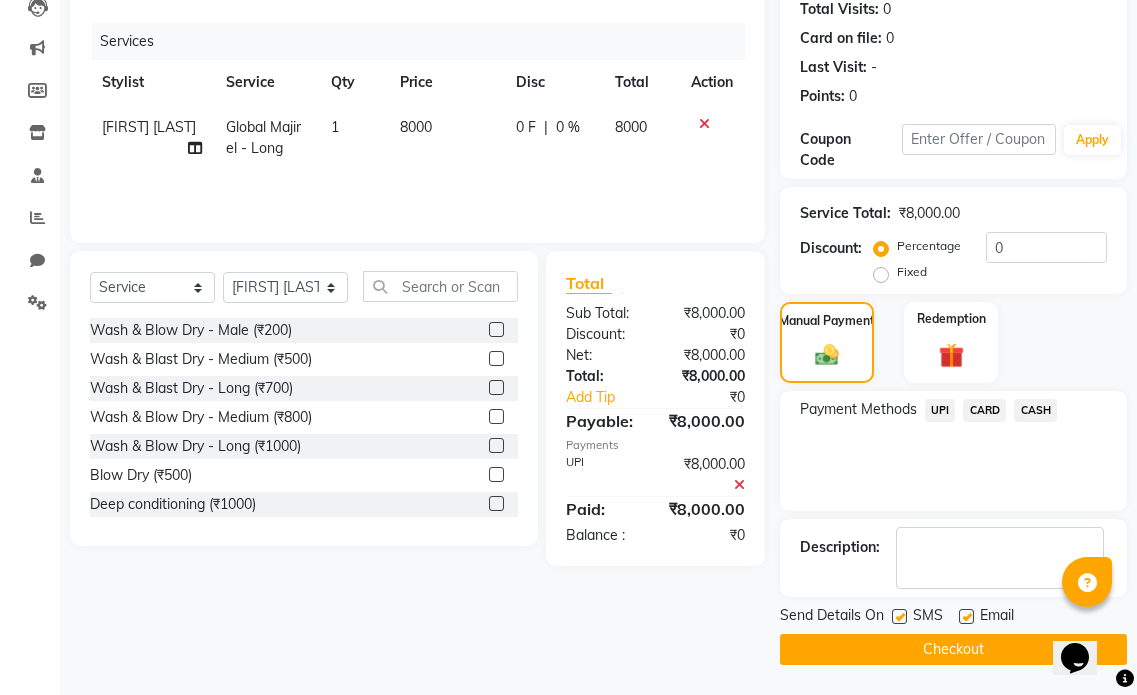 click 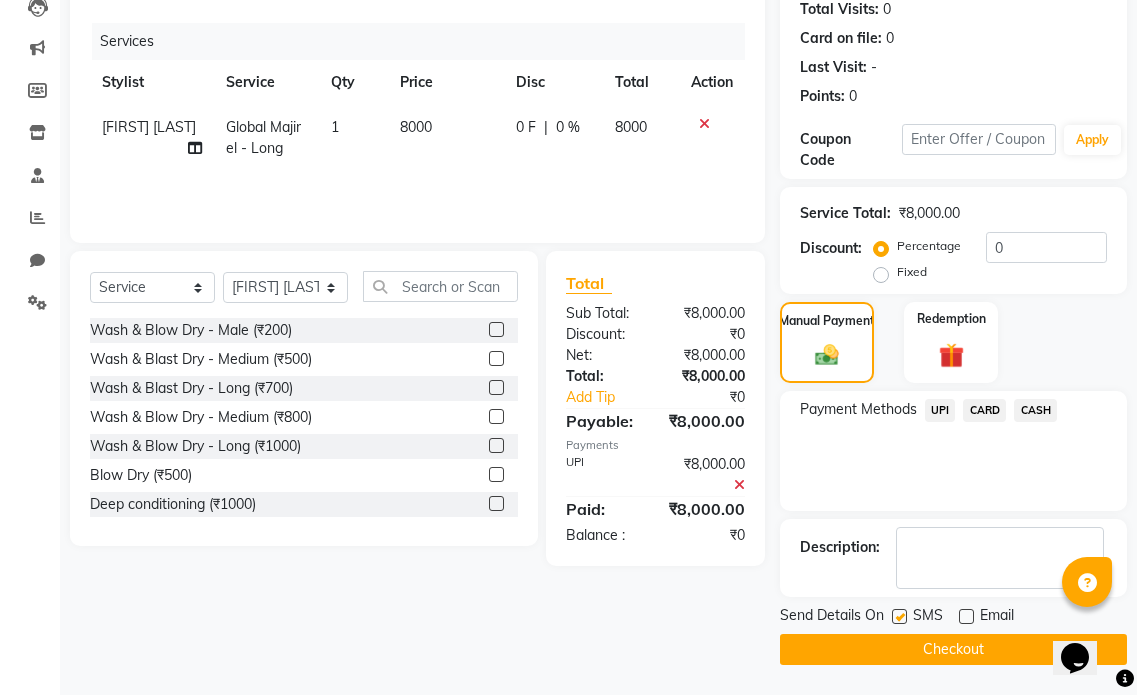 click on "Checkout" 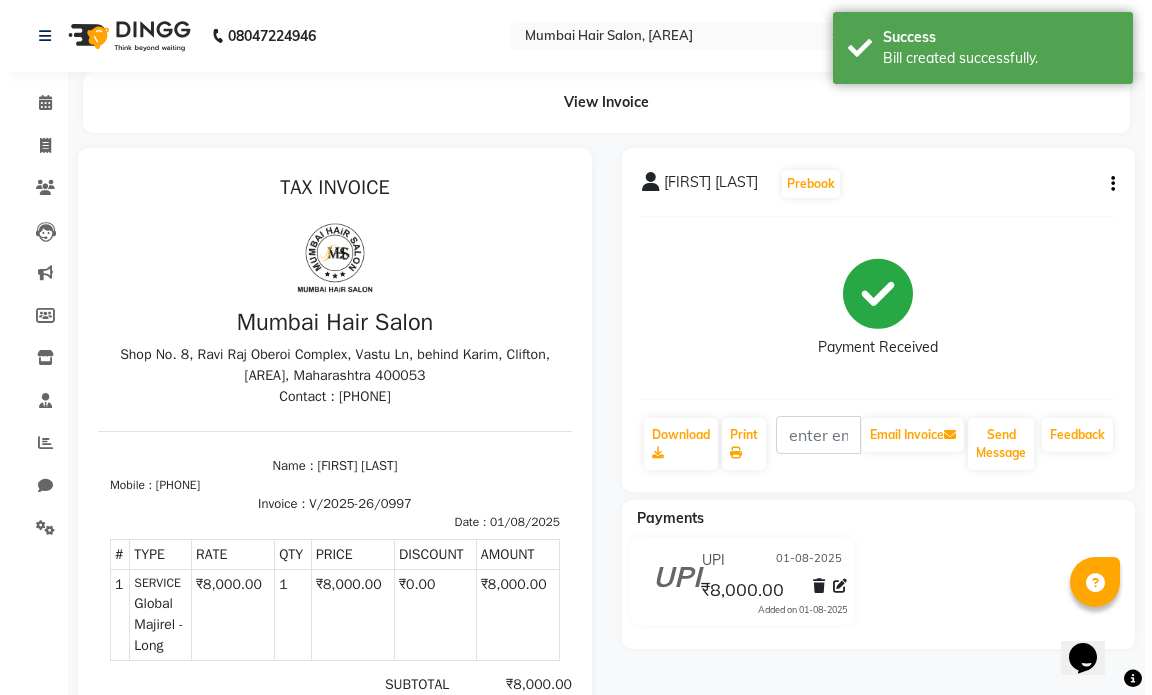 scroll, scrollTop: 0, scrollLeft: 0, axis: both 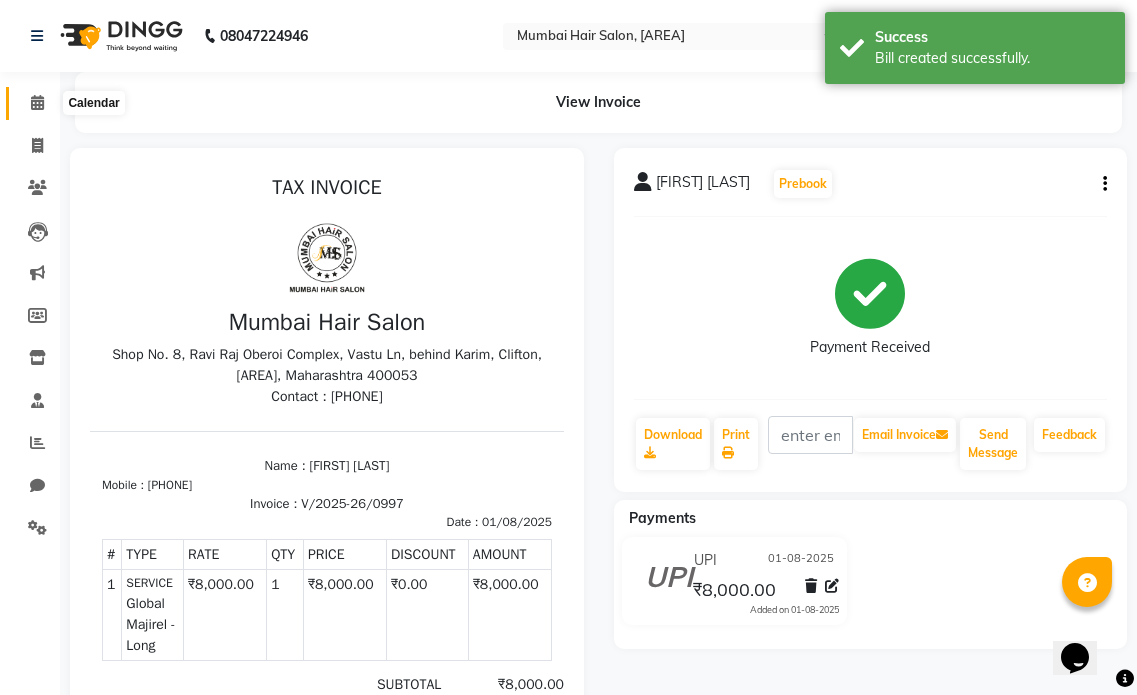 click 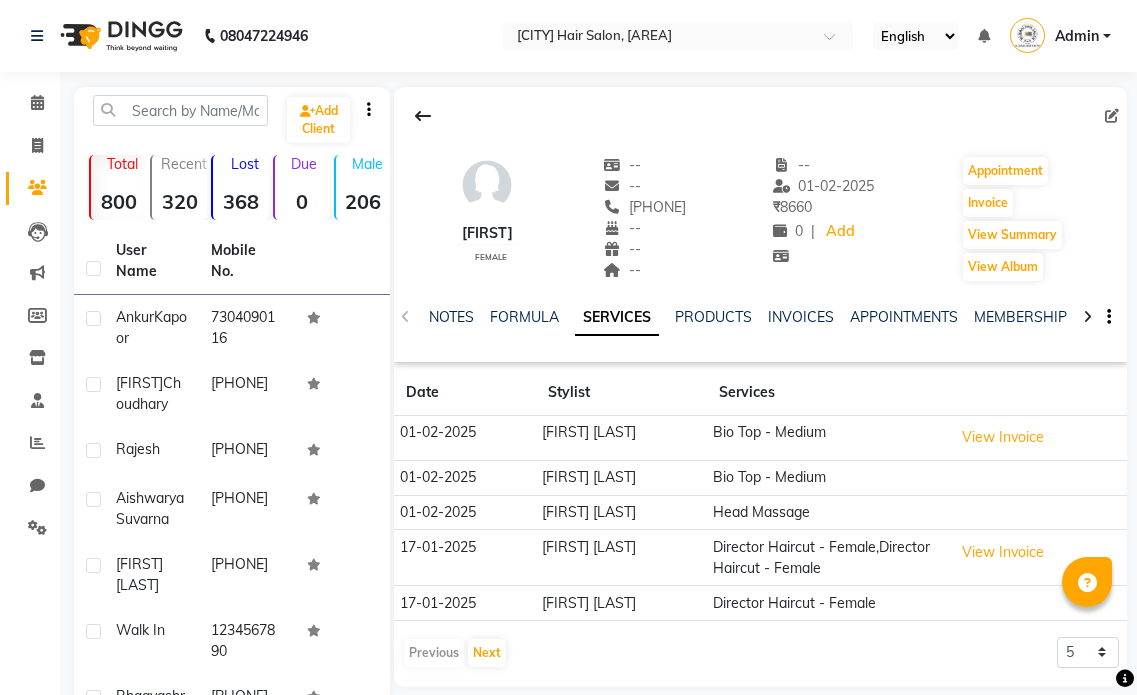 scroll, scrollTop: 0, scrollLeft: 0, axis: both 